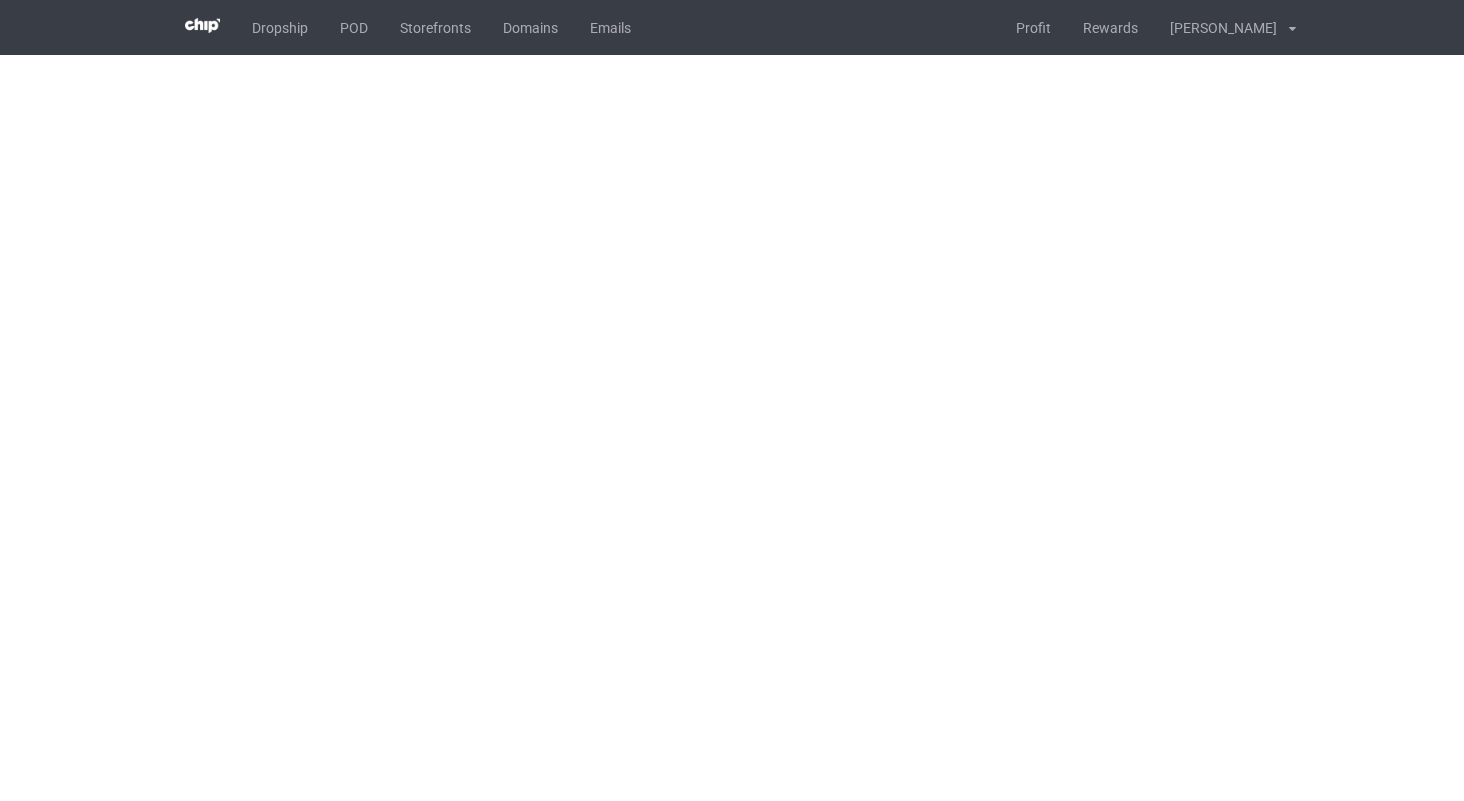 scroll, scrollTop: 0, scrollLeft: 0, axis: both 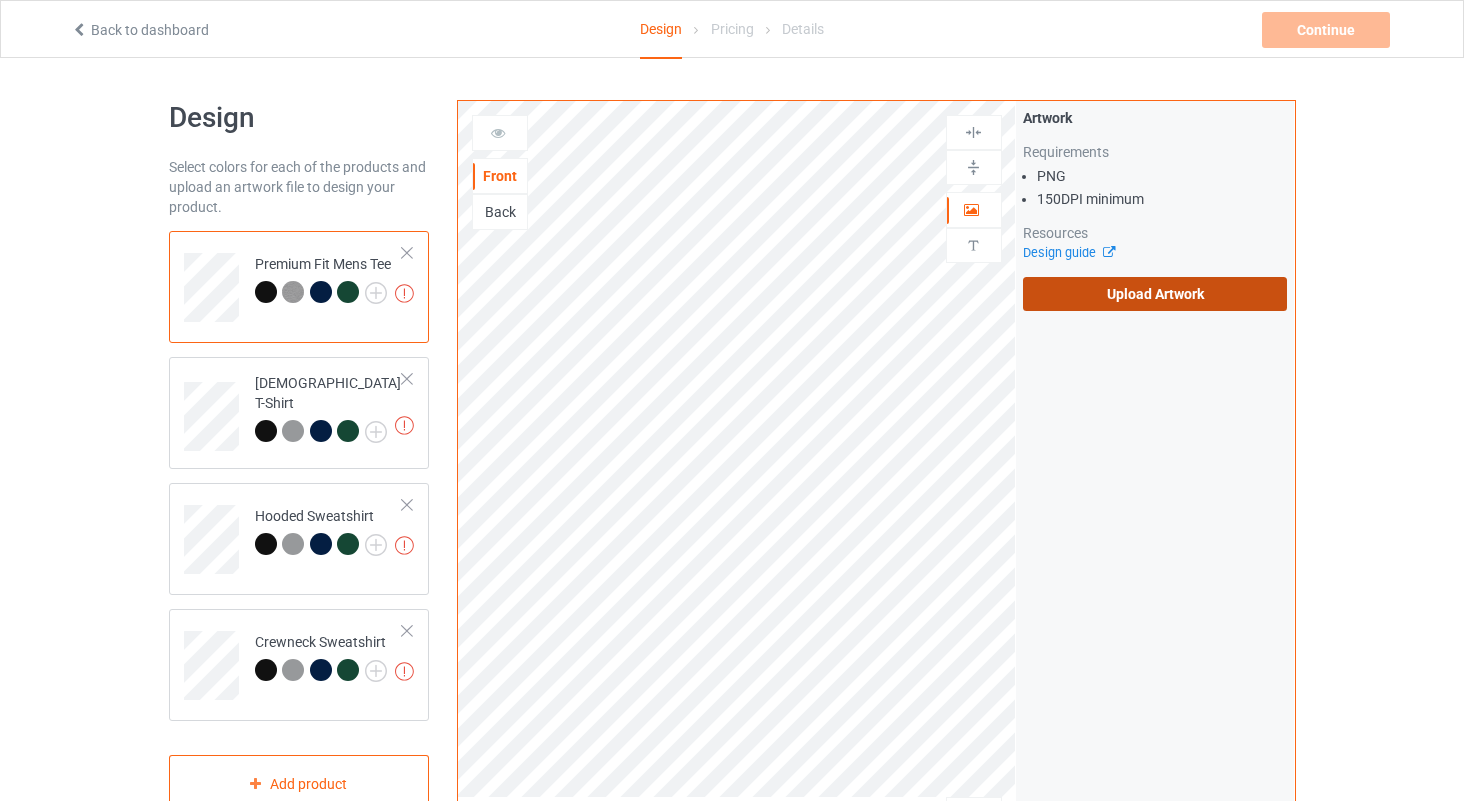 click on "Upload Artwork" at bounding box center [1155, 294] 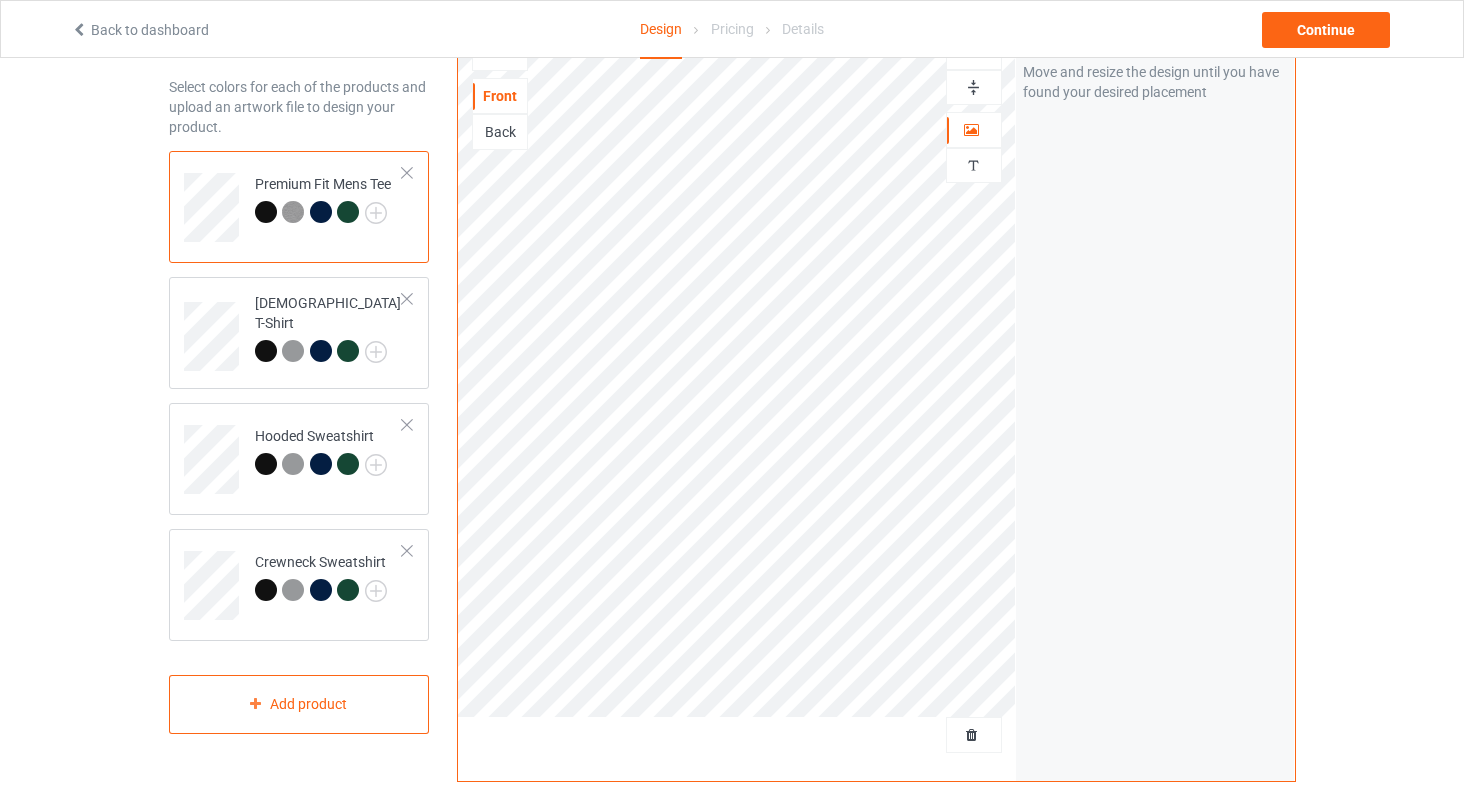 scroll, scrollTop: 81, scrollLeft: 0, axis: vertical 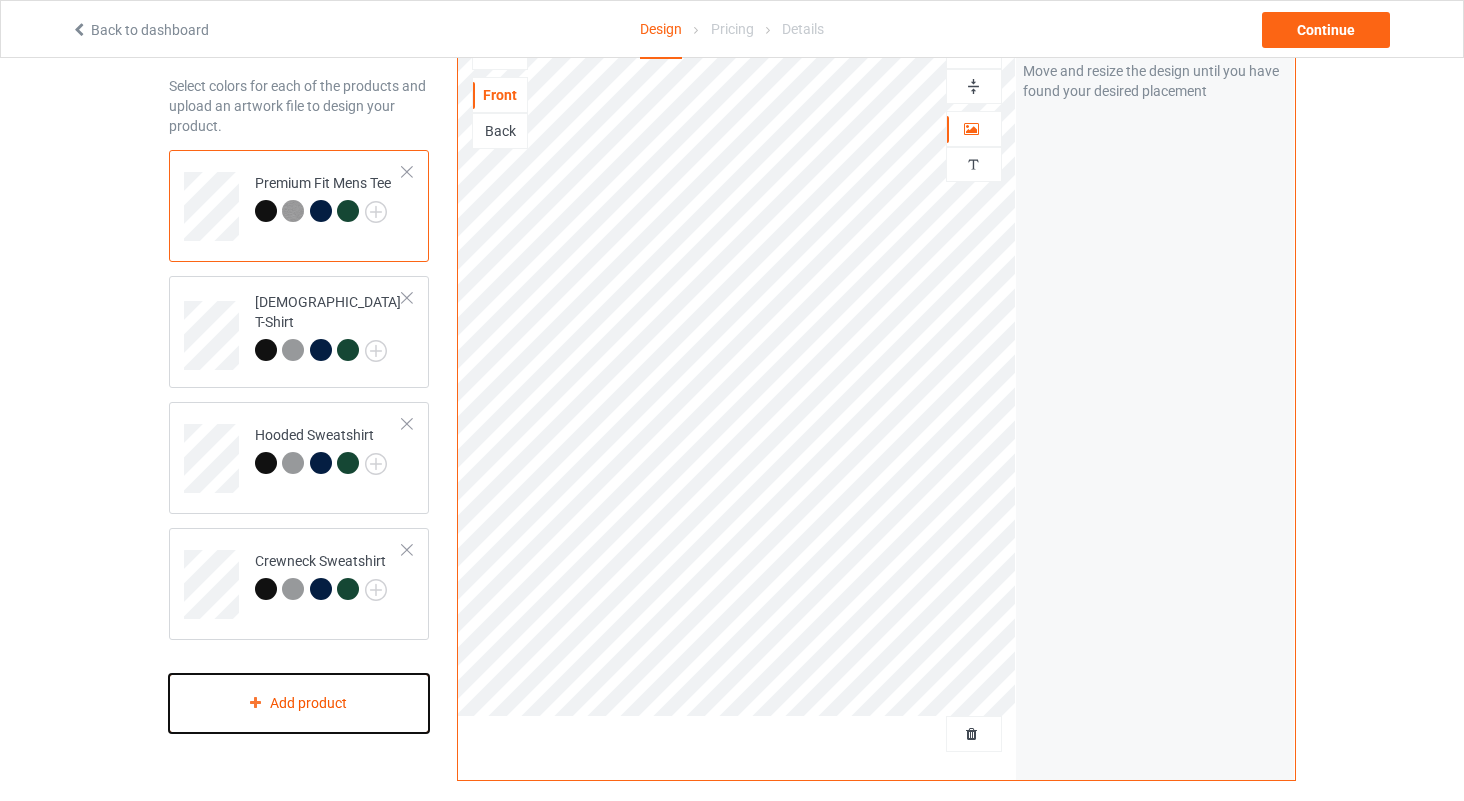 click on "Add product" at bounding box center [299, 703] 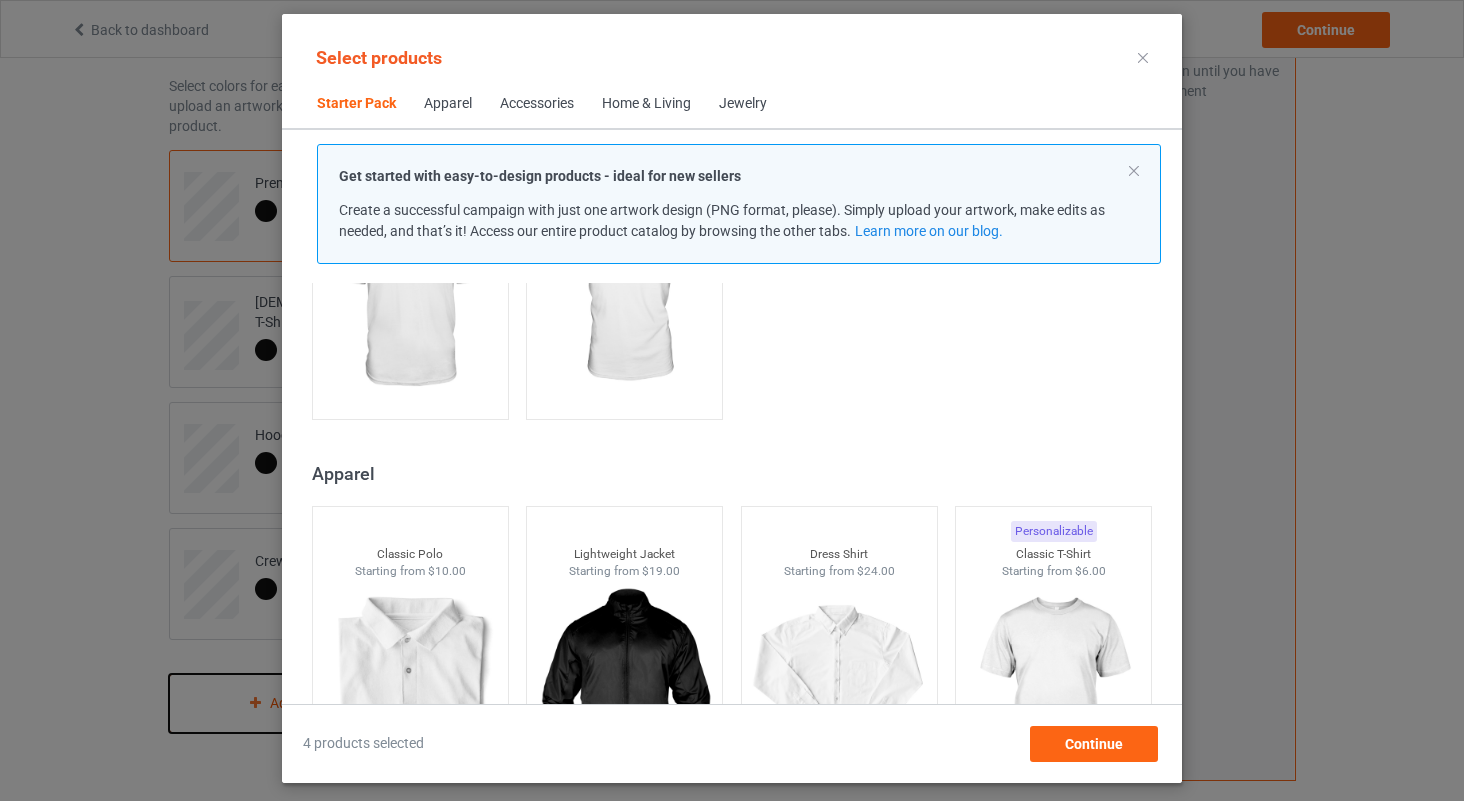 scroll, scrollTop: 572, scrollLeft: 0, axis: vertical 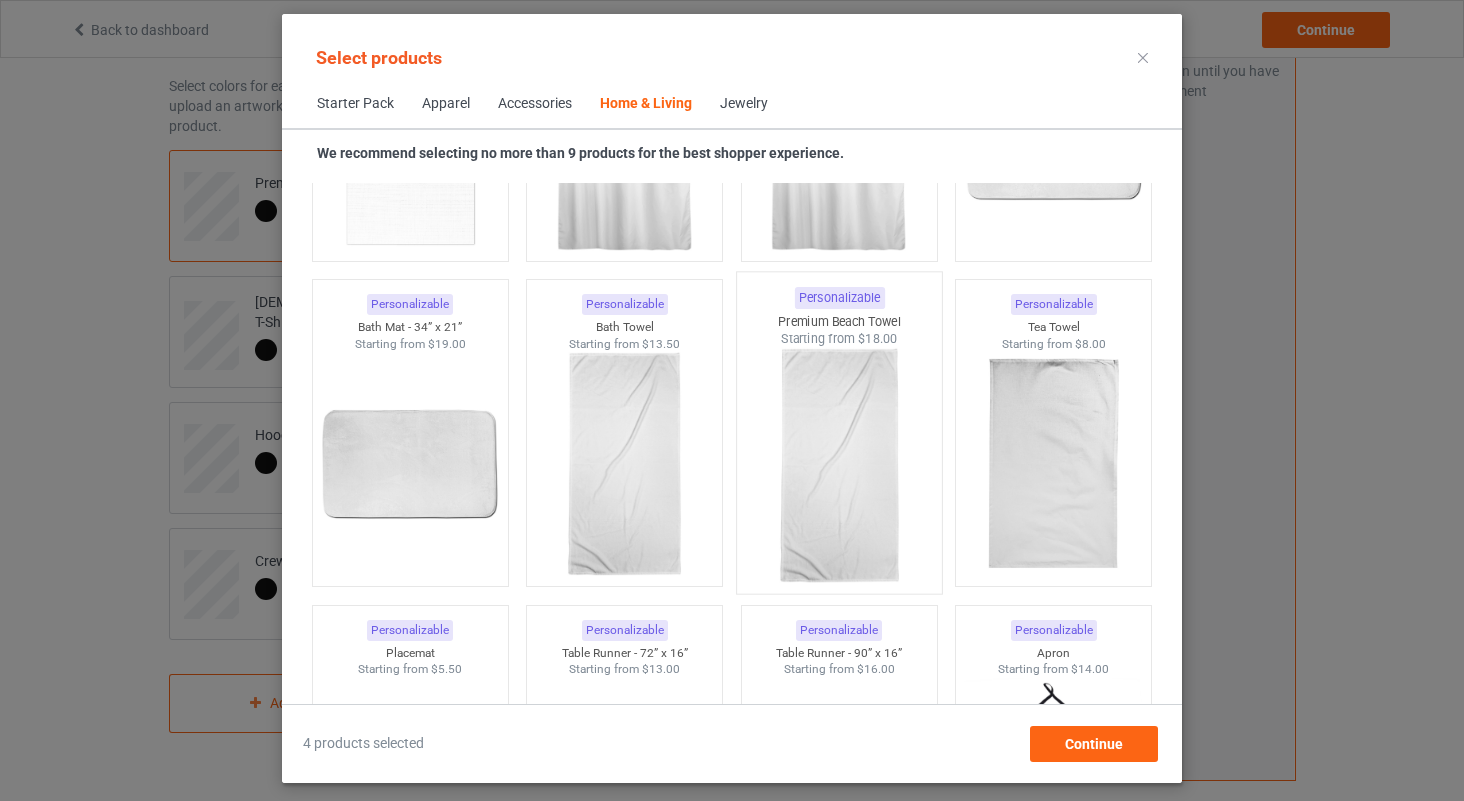 click at bounding box center [839, 465] 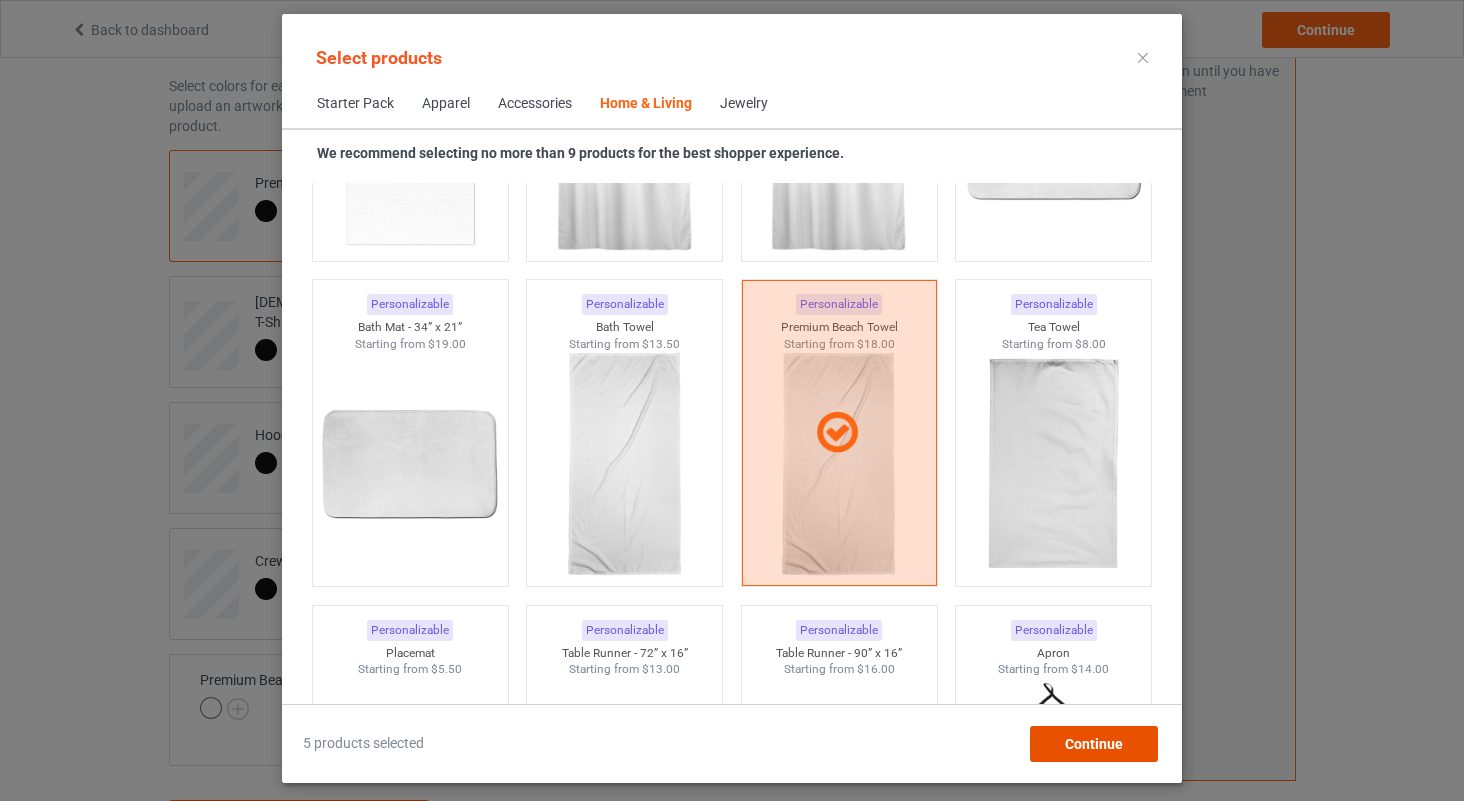 click on "Continue" at bounding box center [1094, 744] 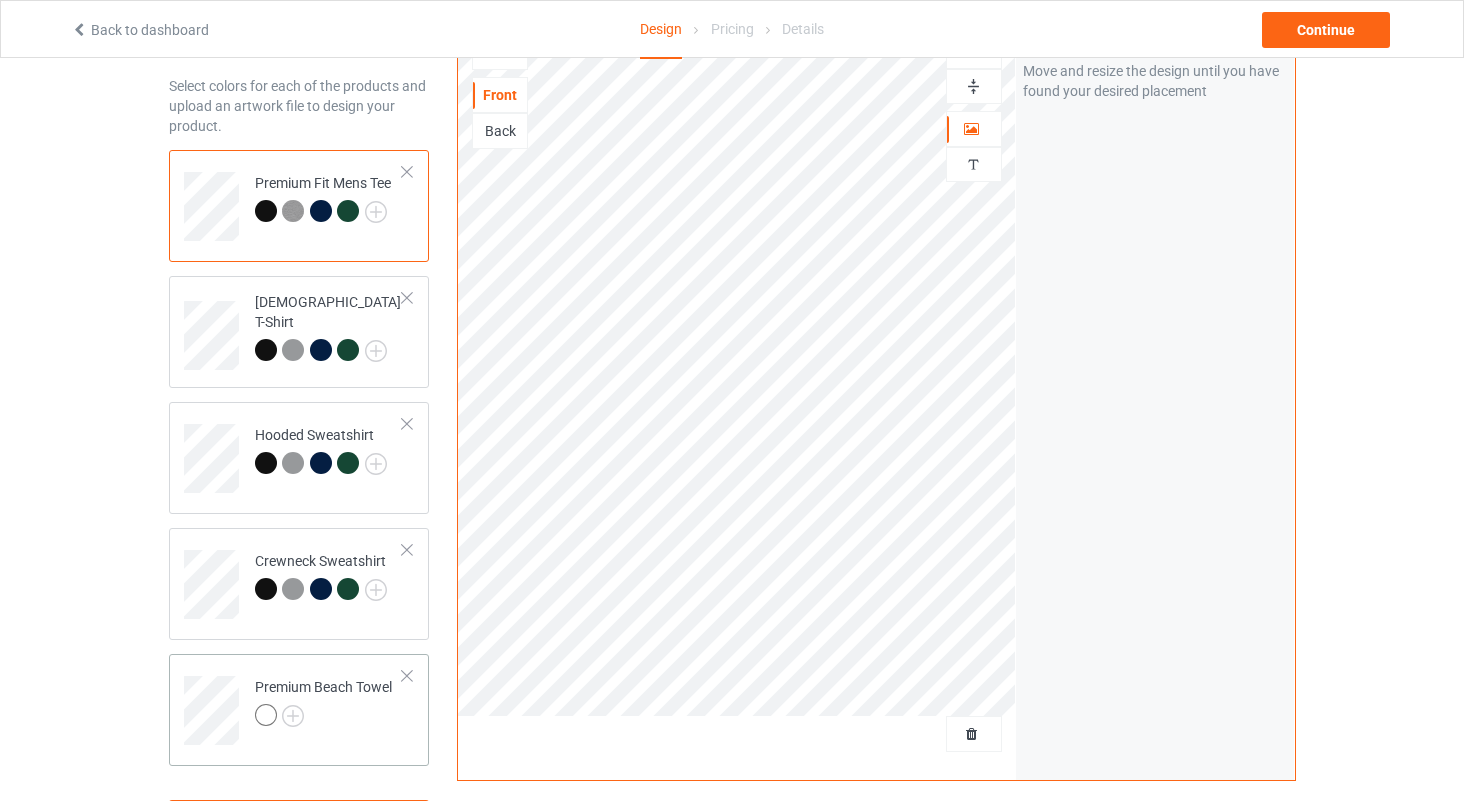 click at bounding box center (323, 718) 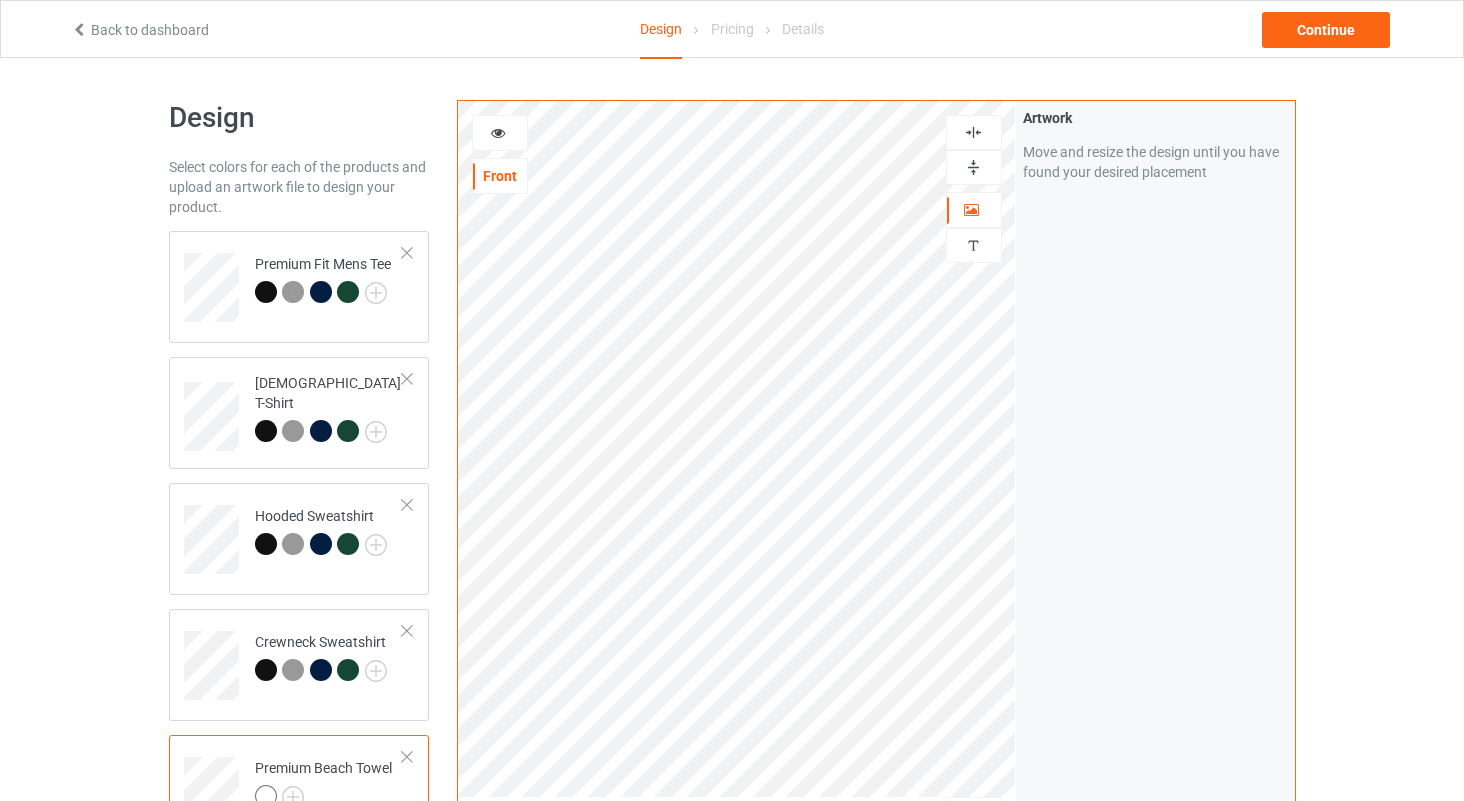 scroll, scrollTop: 0, scrollLeft: 0, axis: both 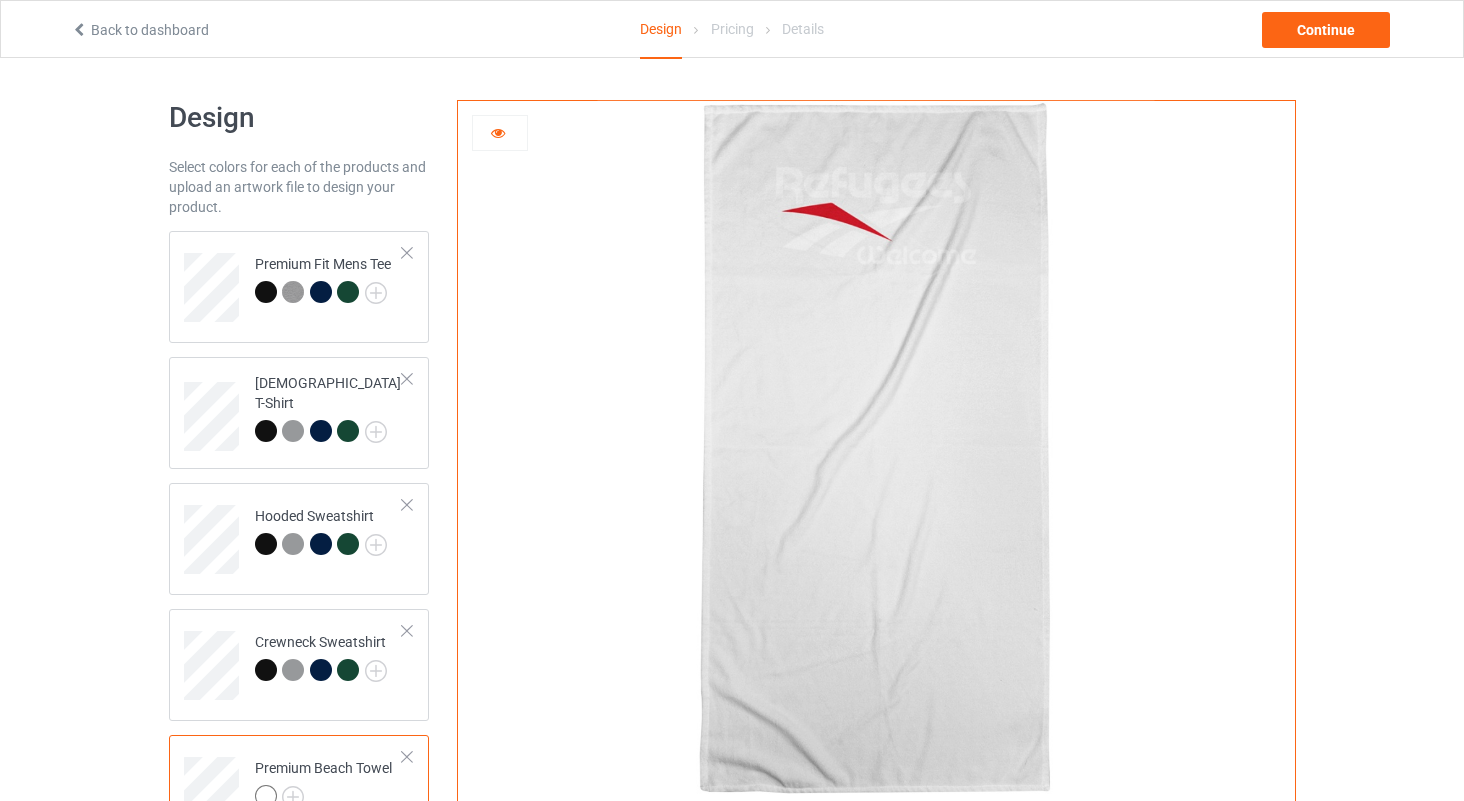 click at bounding box center [498, 130] 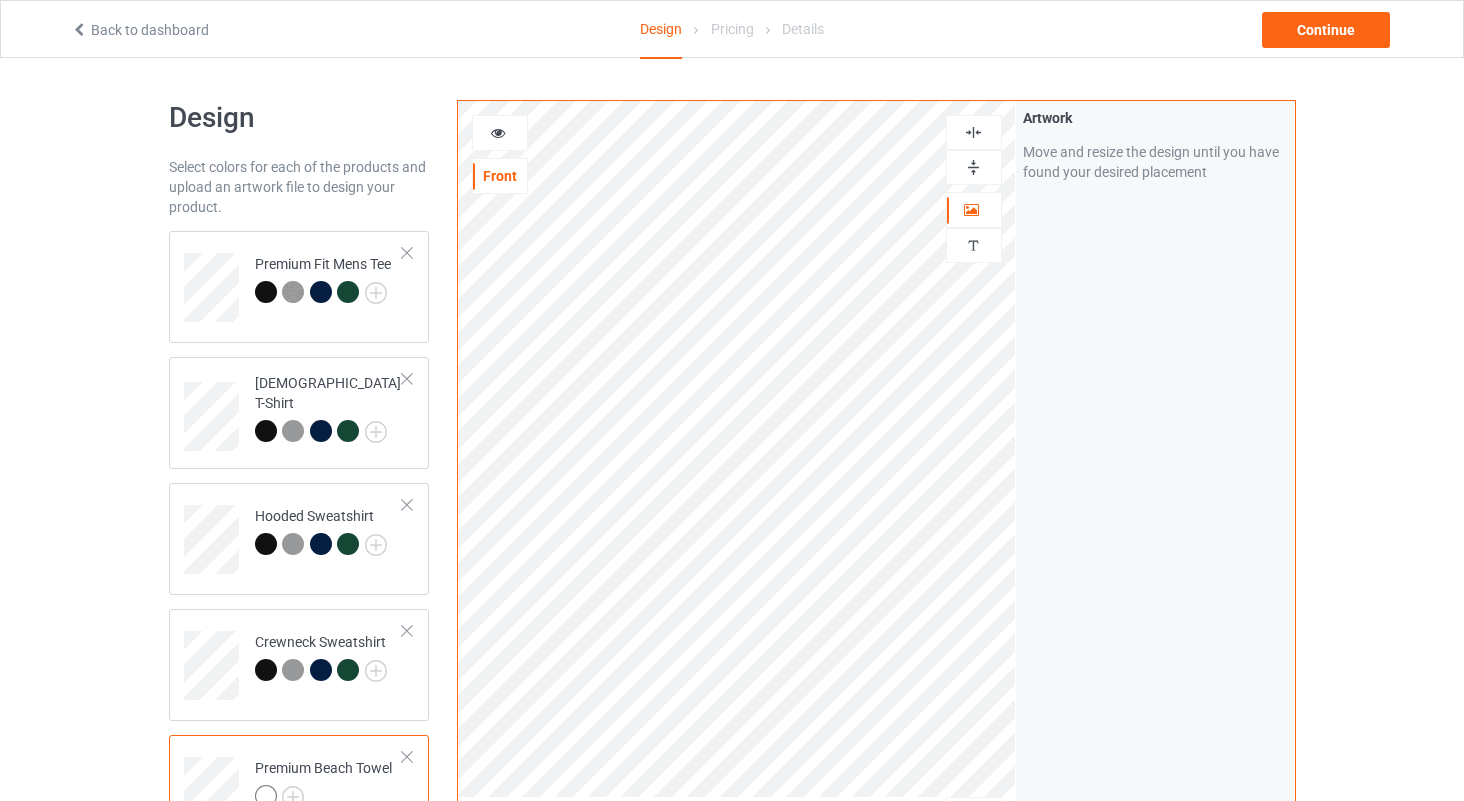 scroll, scrollTop: 402, scrollLeft: 0, axis: vertical 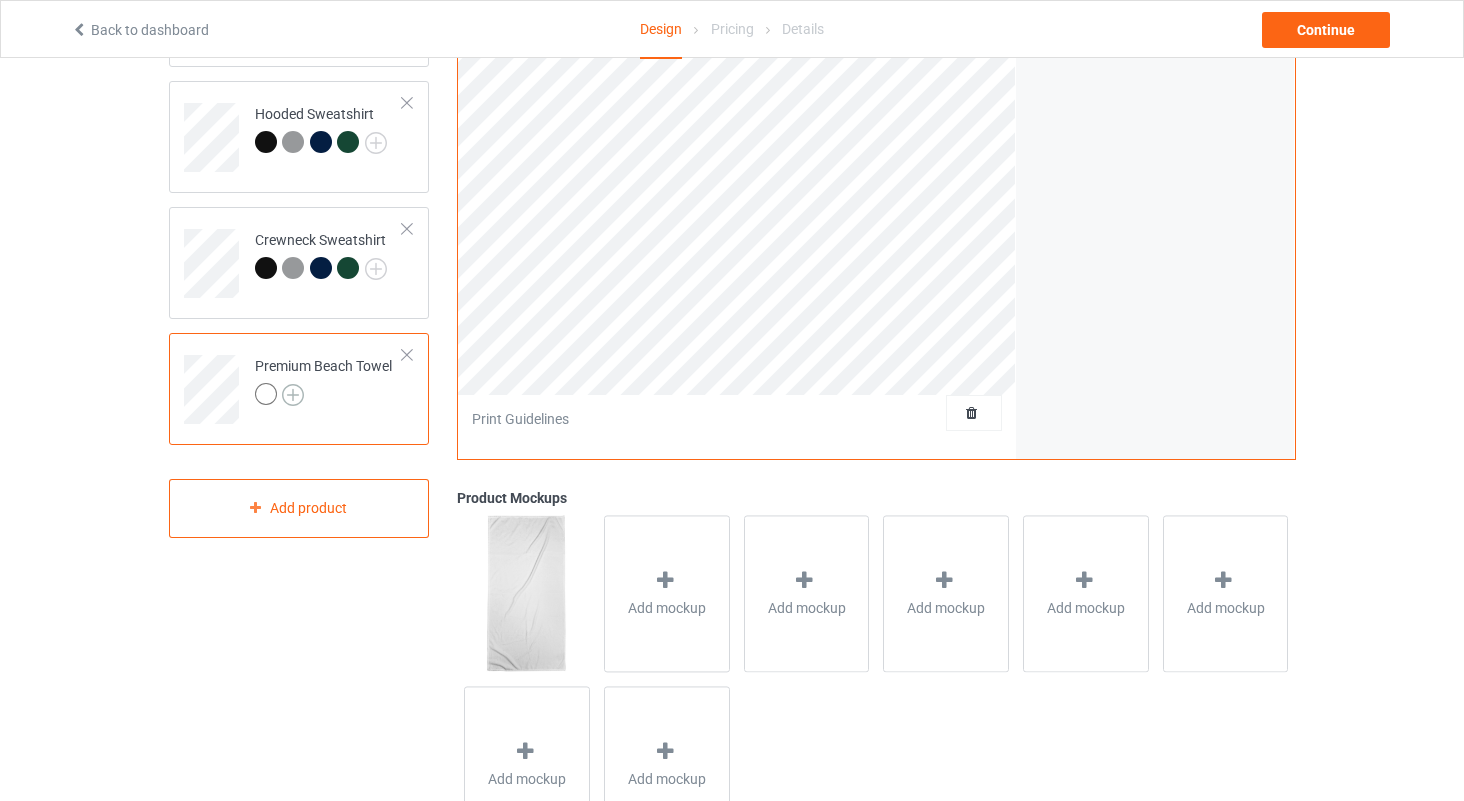 click at bounding box center (293, 395) 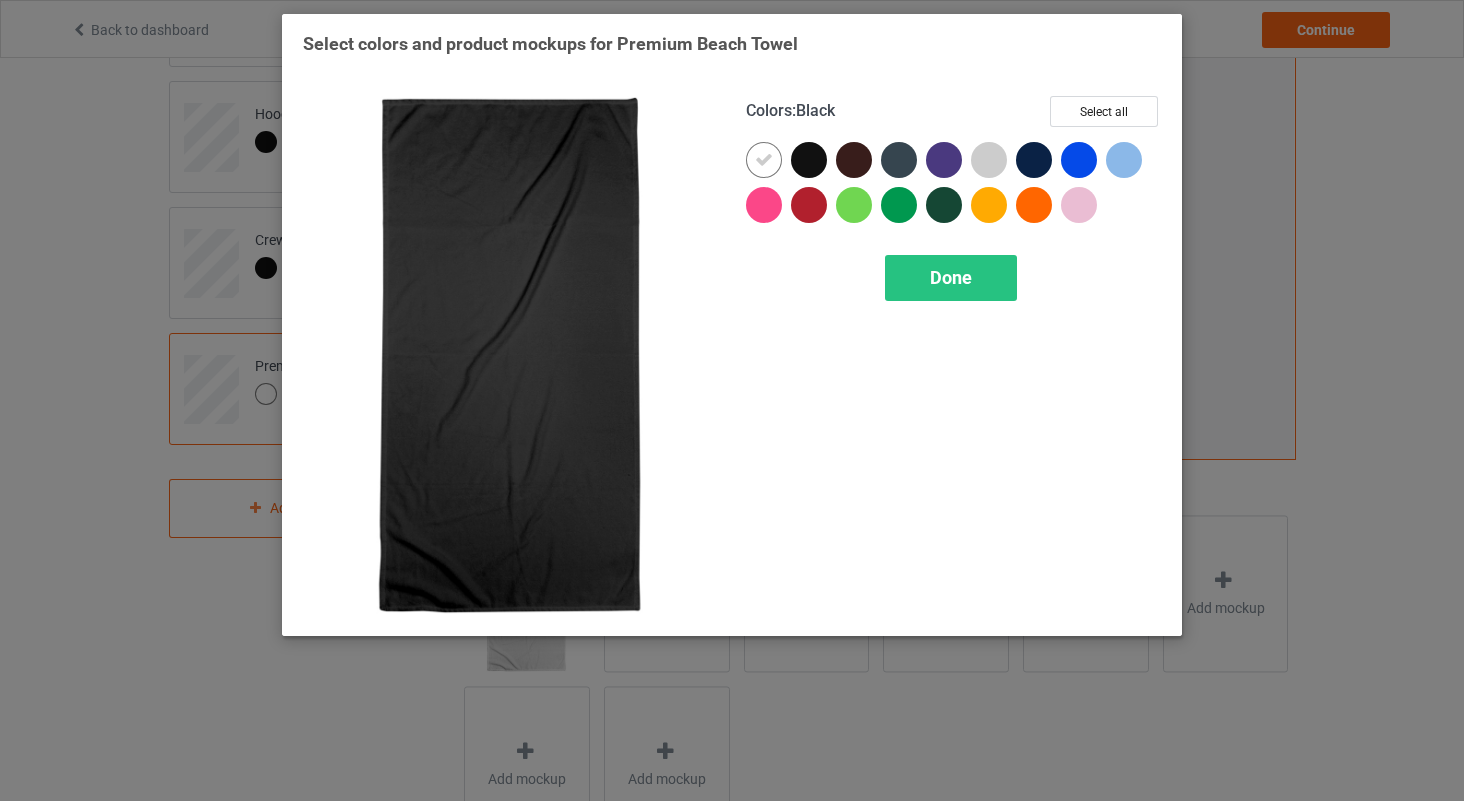 click at bounding box center (809, 160) 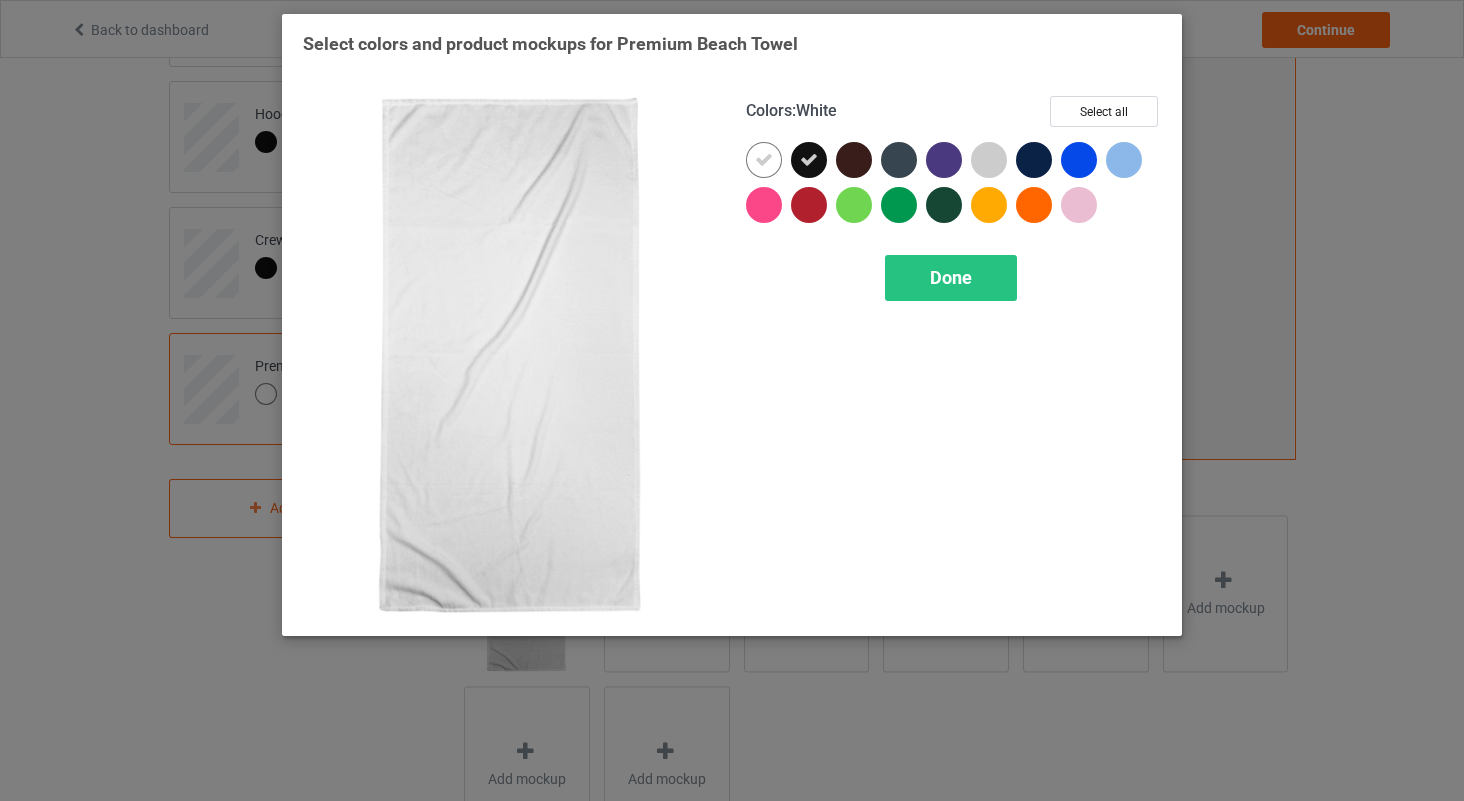 click at bounding box center (764, 160) 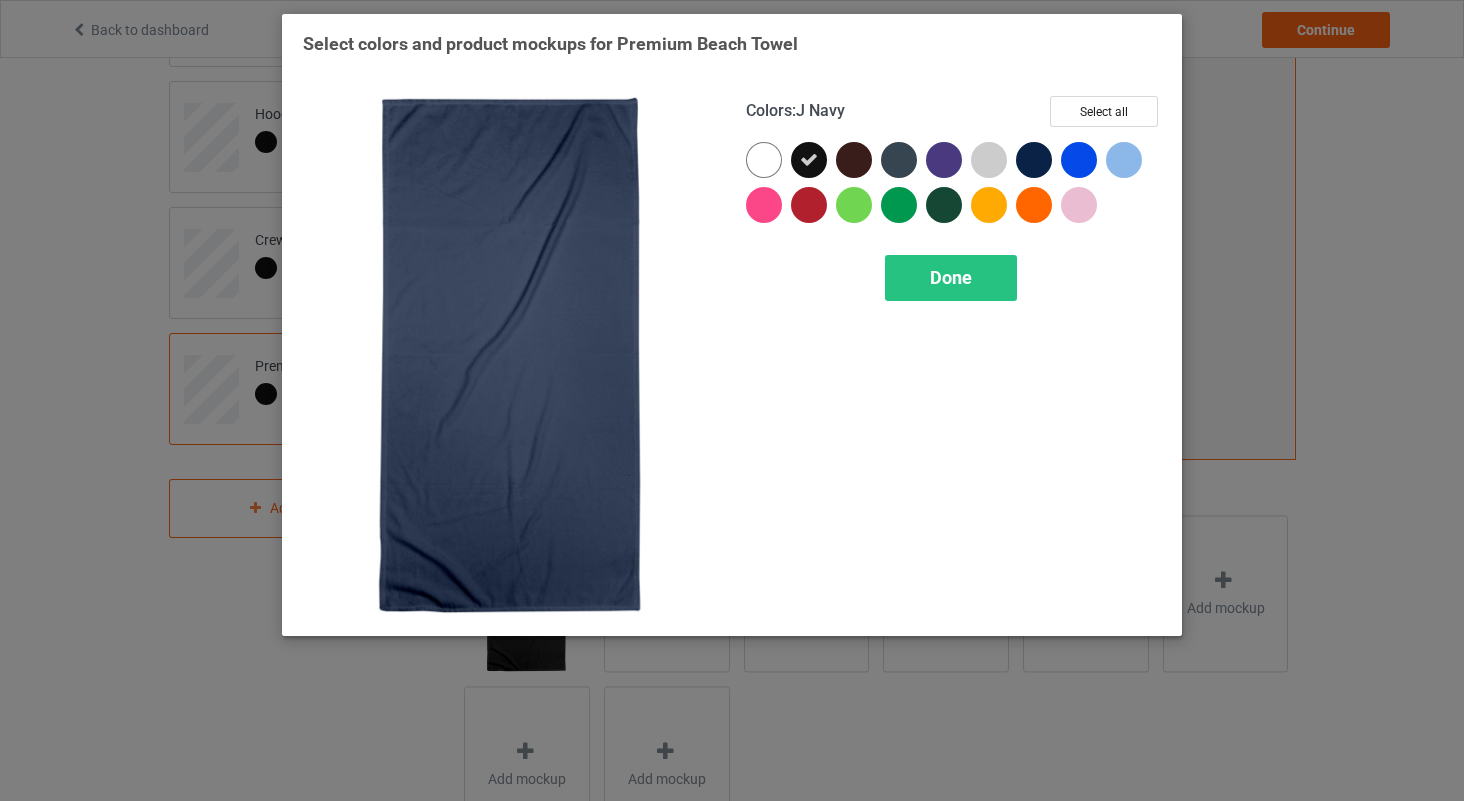 click at bounding box center (1034, 160) 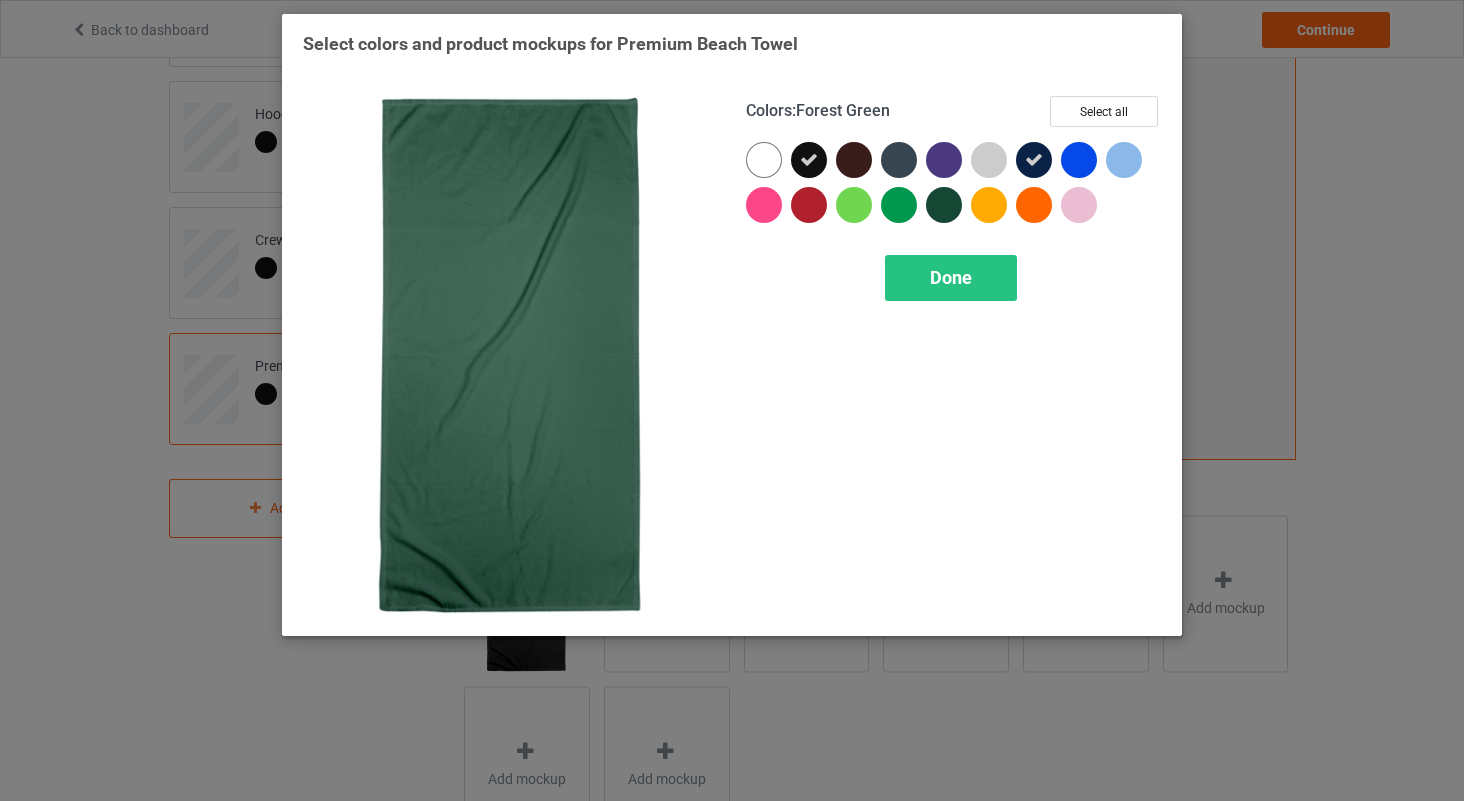 click at bounding box center [944, 205] 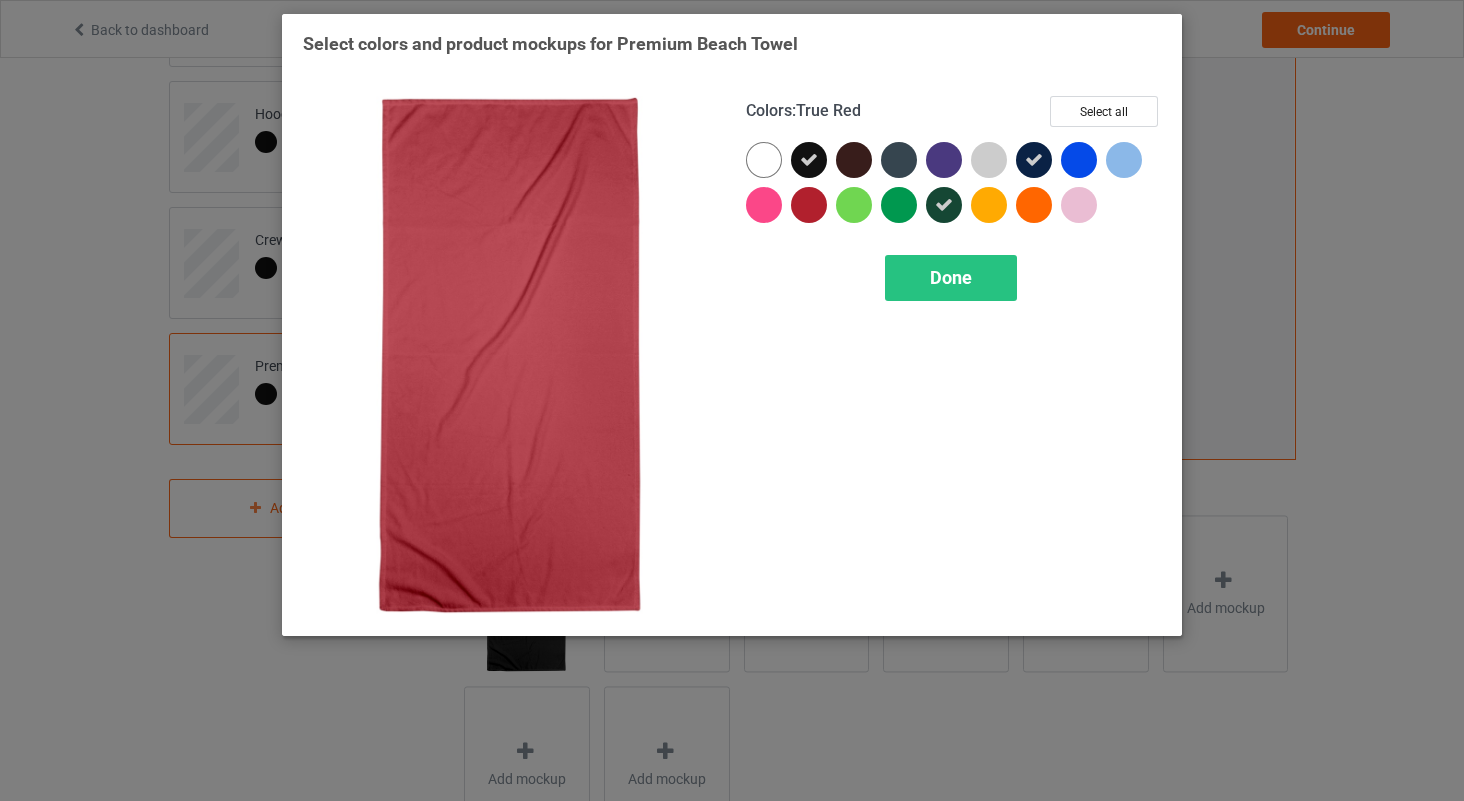 click at bounding box center [809, 205] 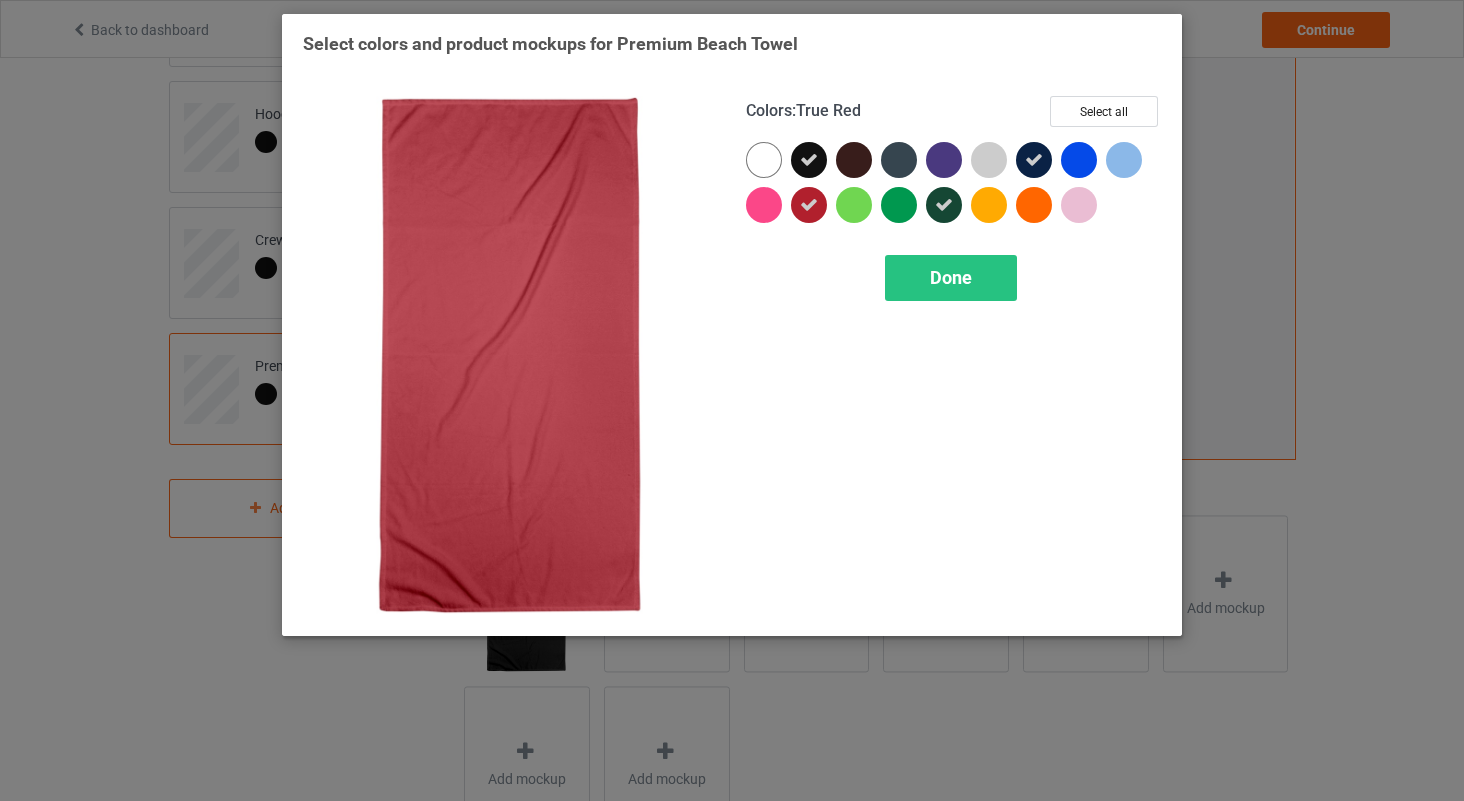 click at bounding box center [809, 205] 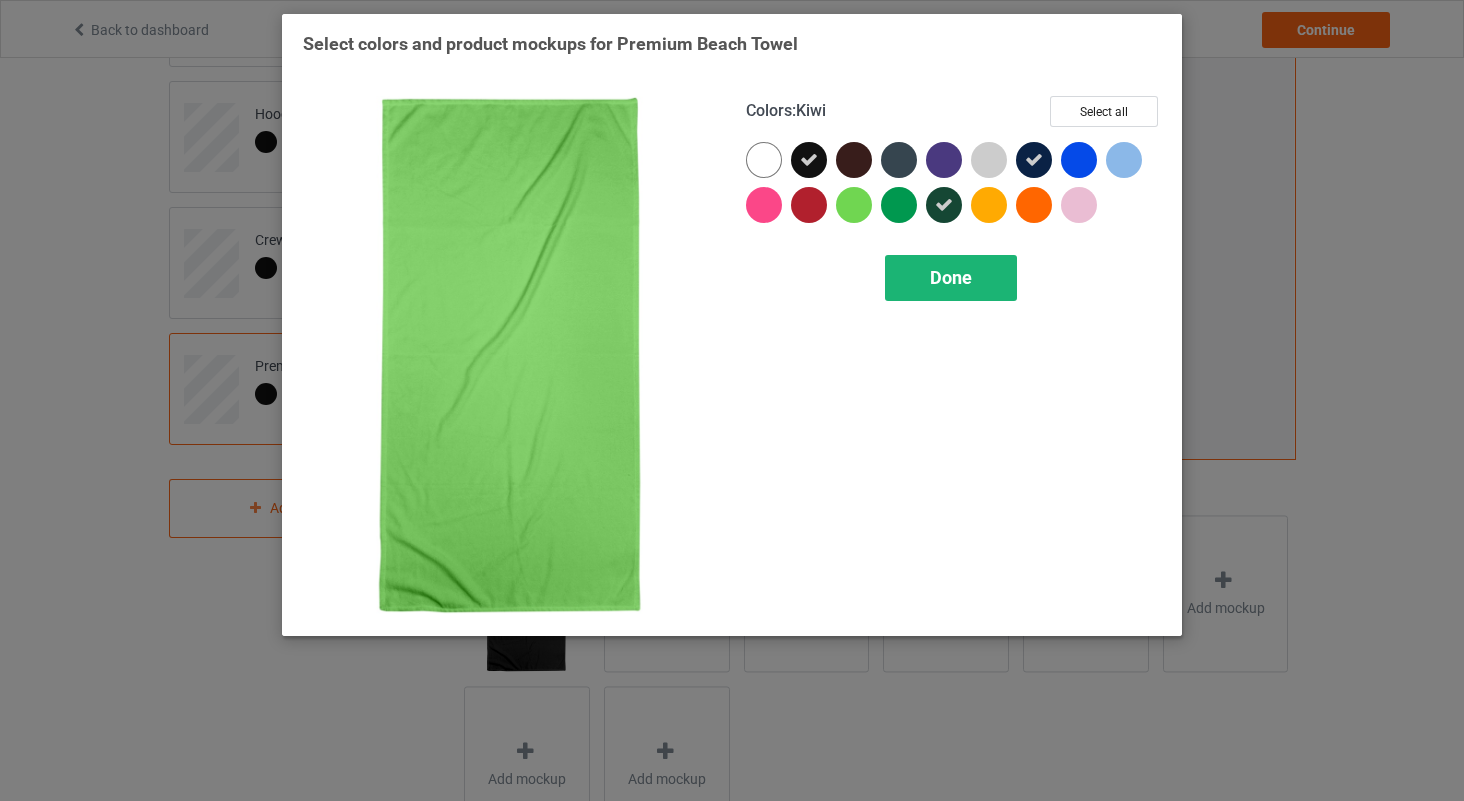 click on "Done" at bounding box center (951, 277) 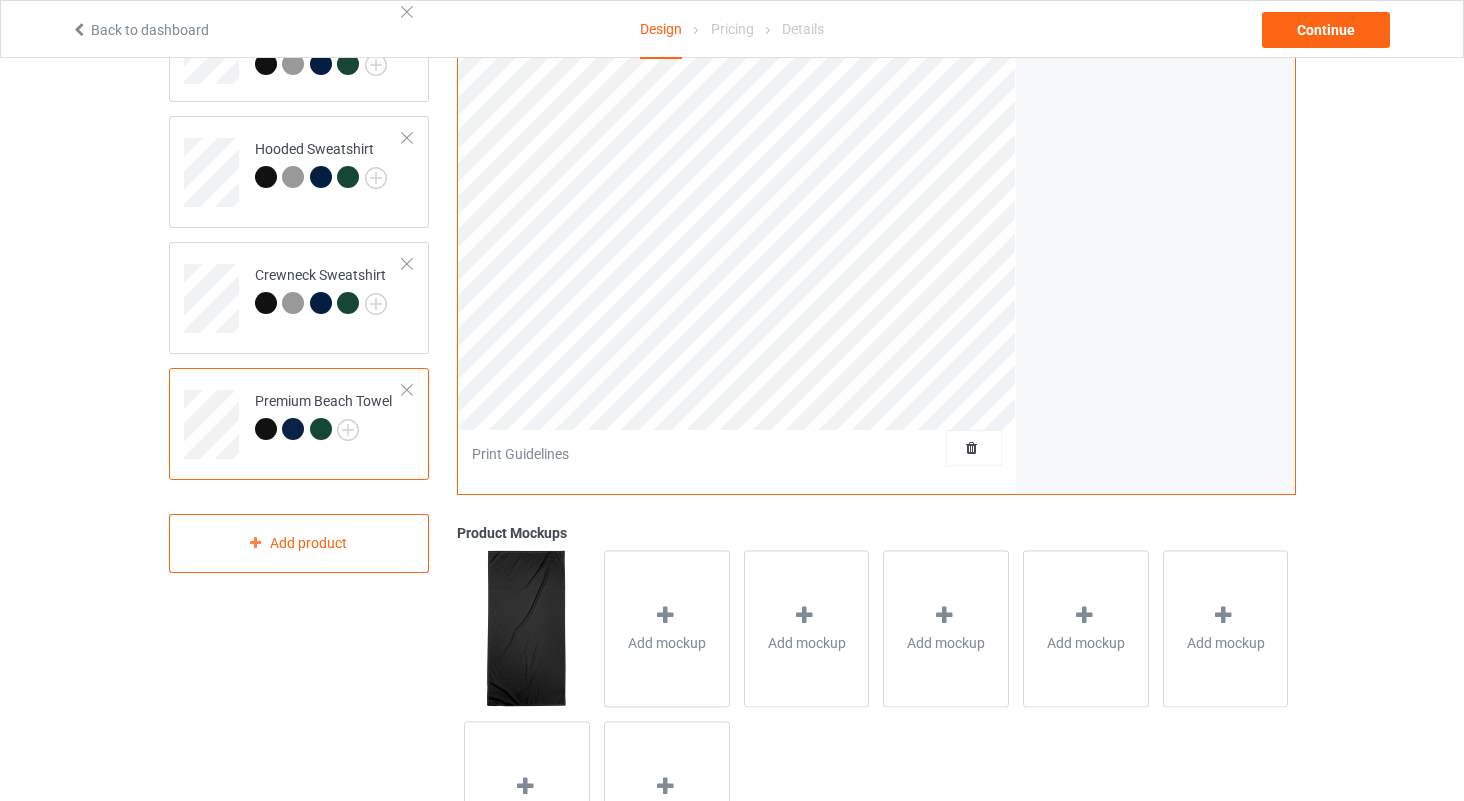 scroll, scrollTop: 369, scrollLeft: 0, axis: vertical 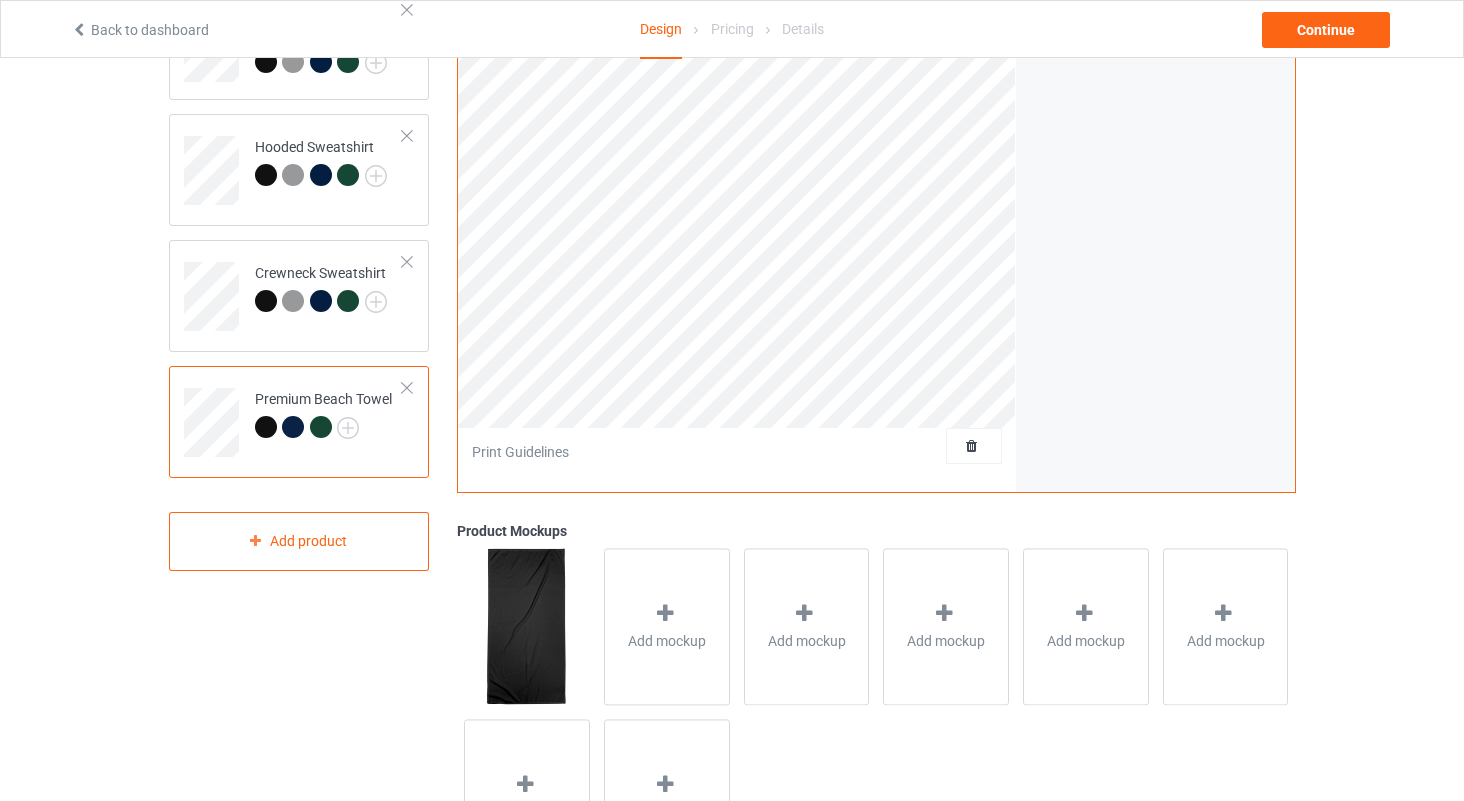 click at bounding box center (321, 427) 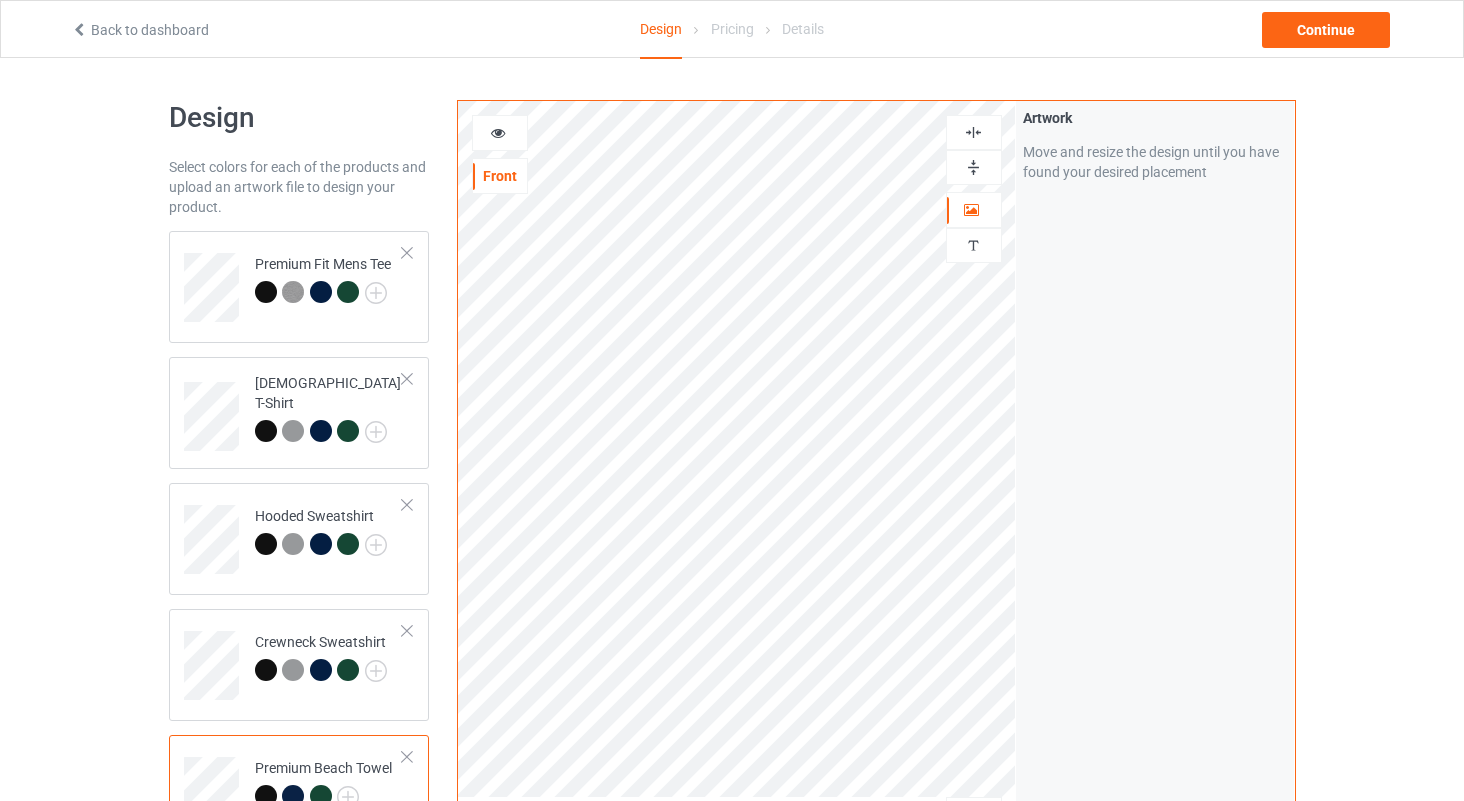 scroll, scrollTop: 0, scrollLeft: 0, axis: both 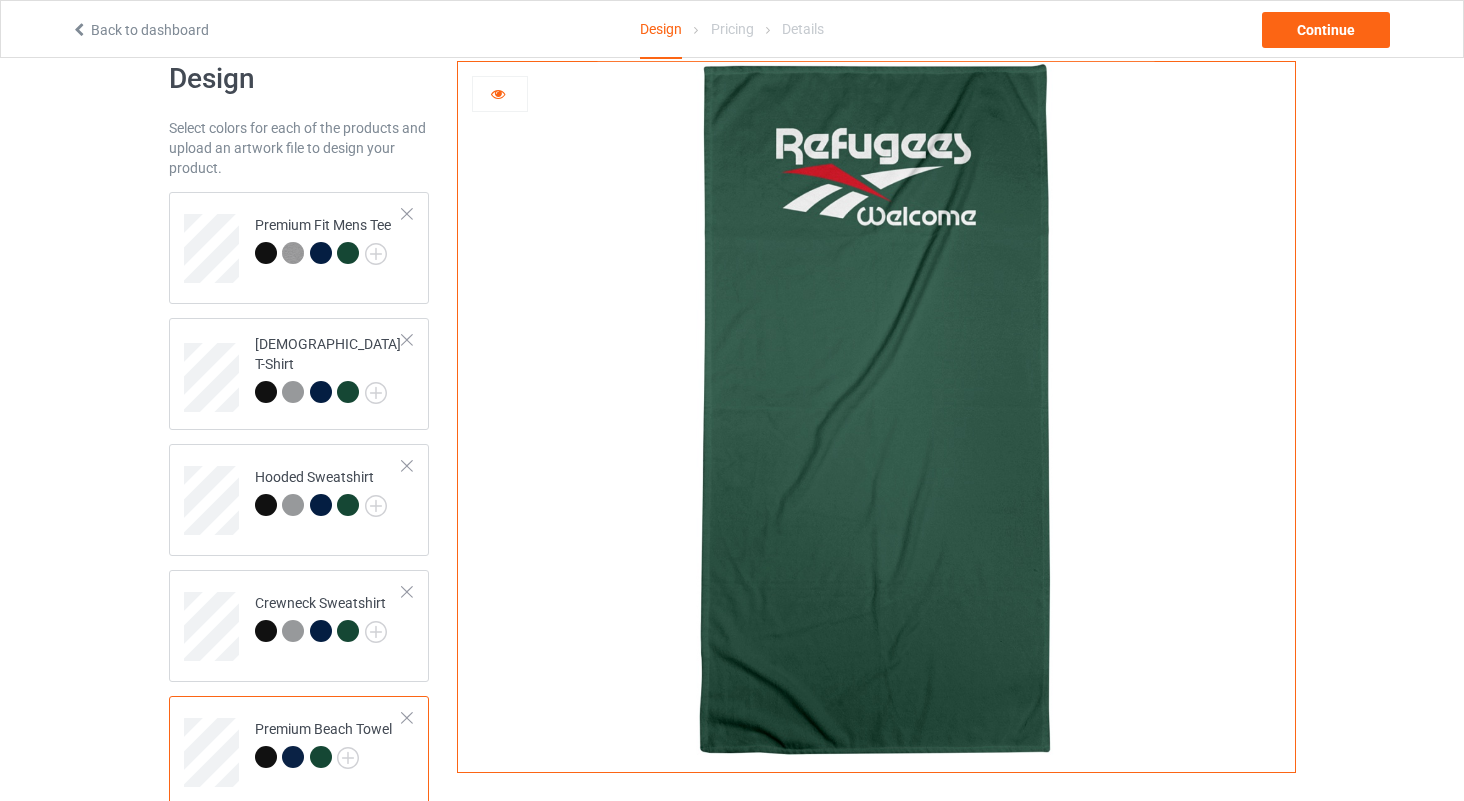 click at bounding box center (500, 94) 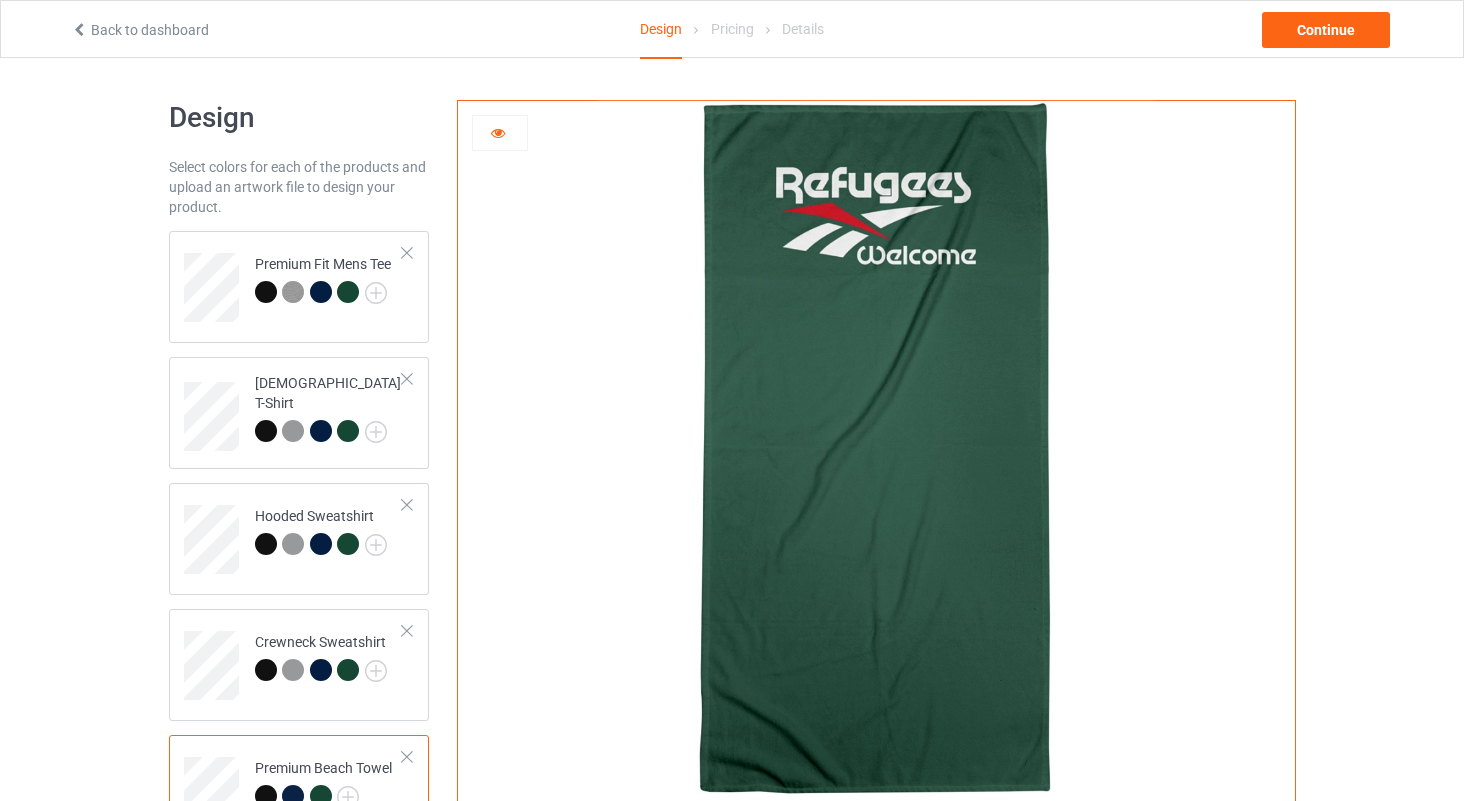scroll, scrollTop: 0, scrollLeft: 0, axis: both 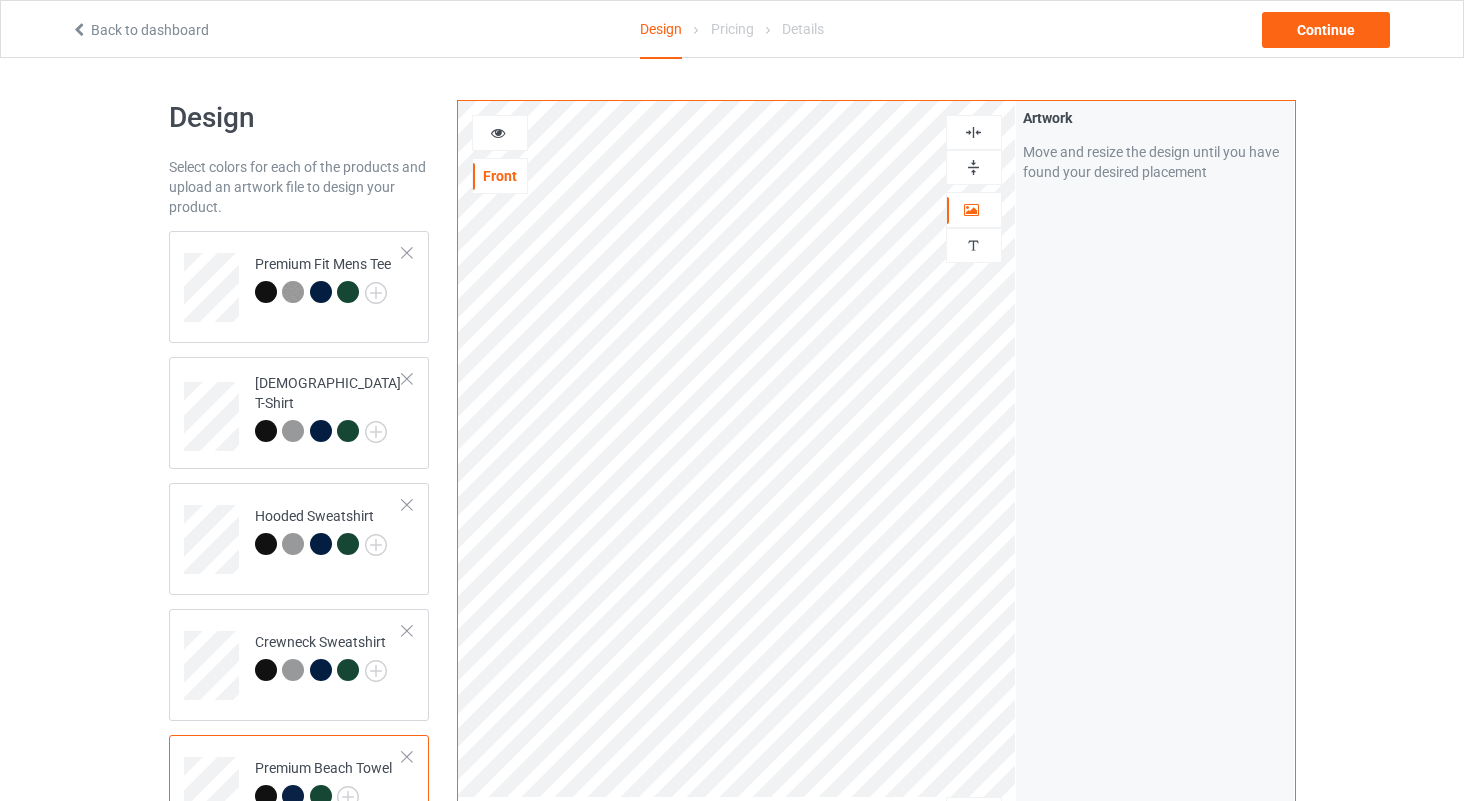 click at bounding box center [973, 132] 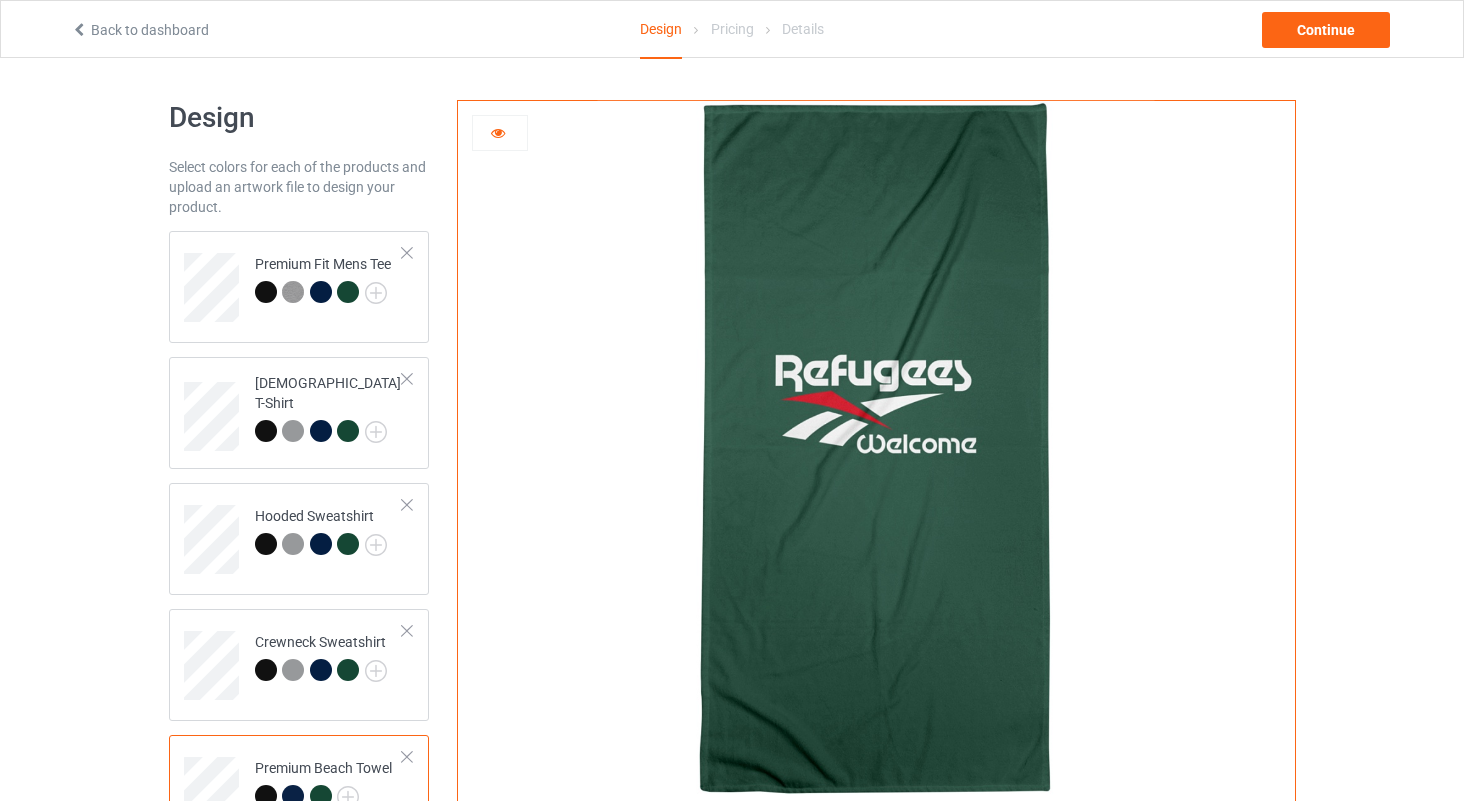 click at bounding box center (500, 133) 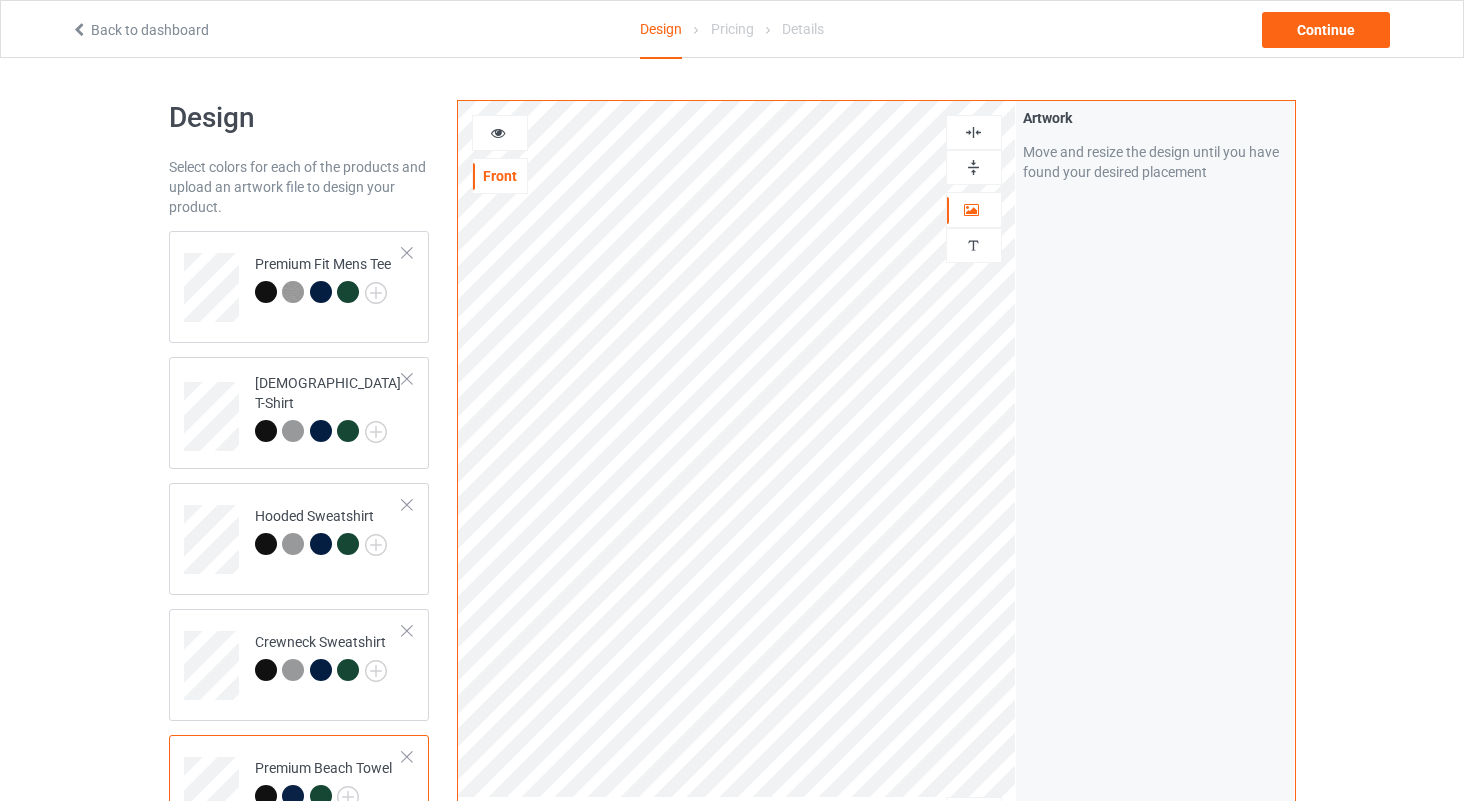 click at bounding box center (974, 132) 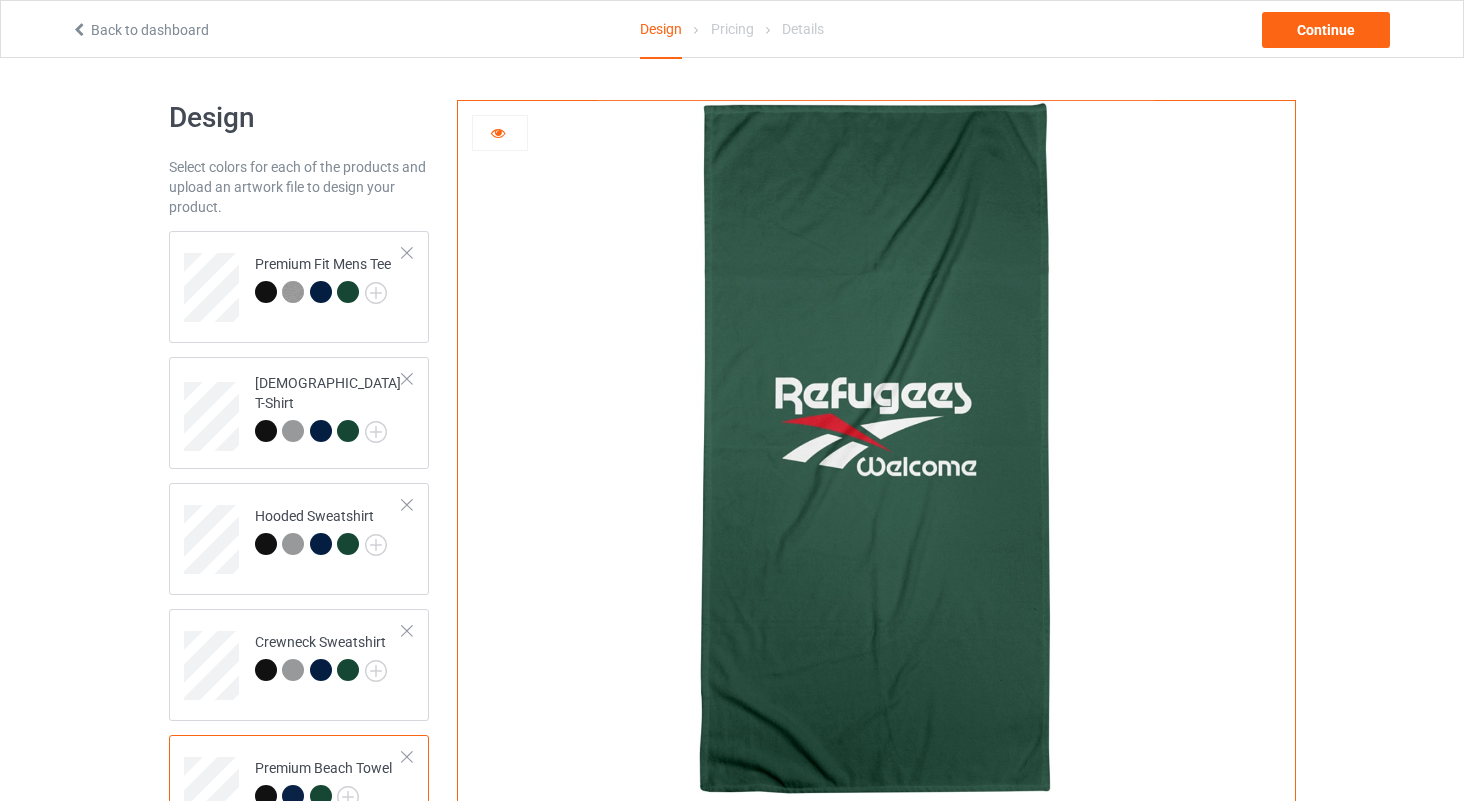click at bounding box center (500, 133) 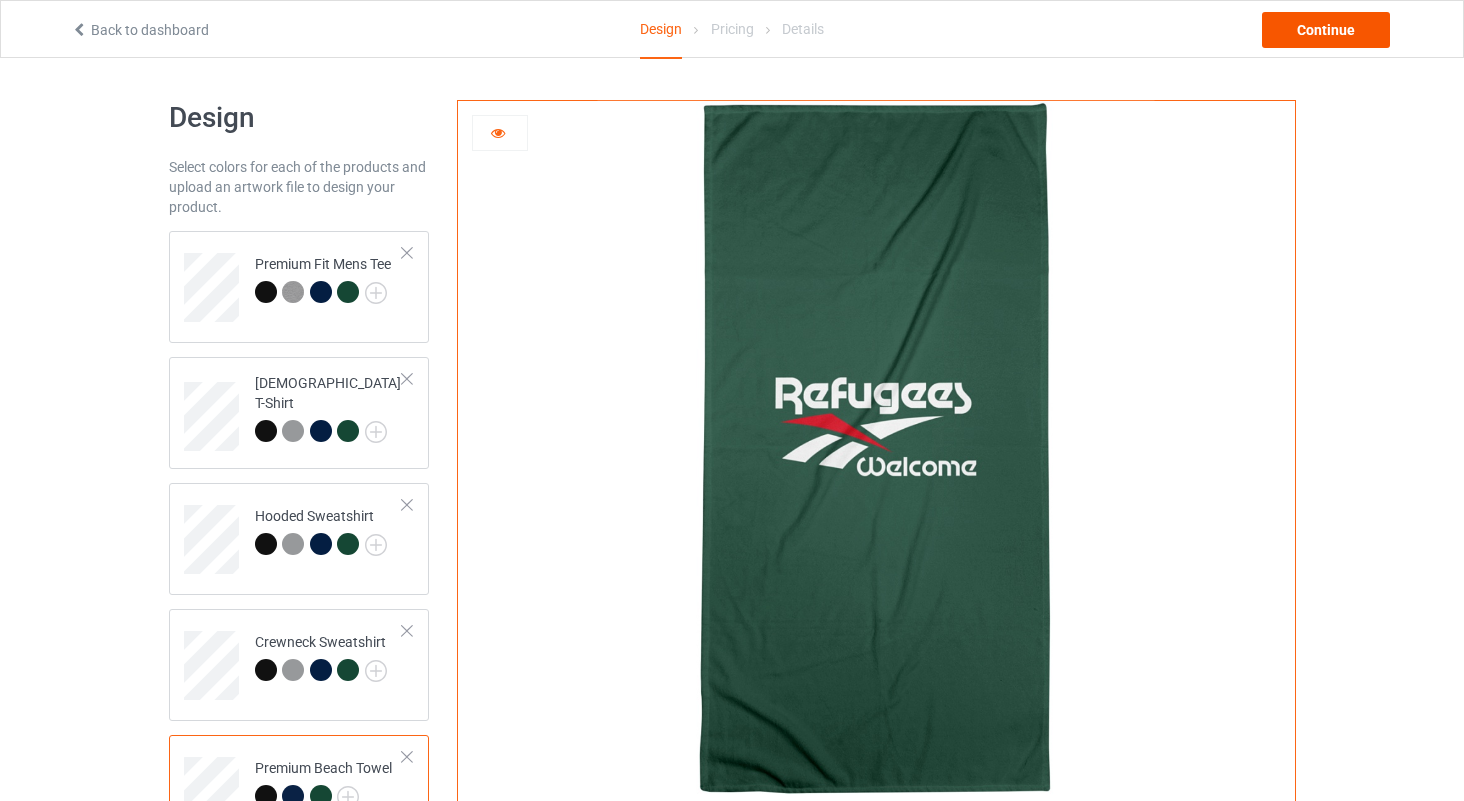 scroll, scrollTop: 0, scrollLeft: 0, axis: both 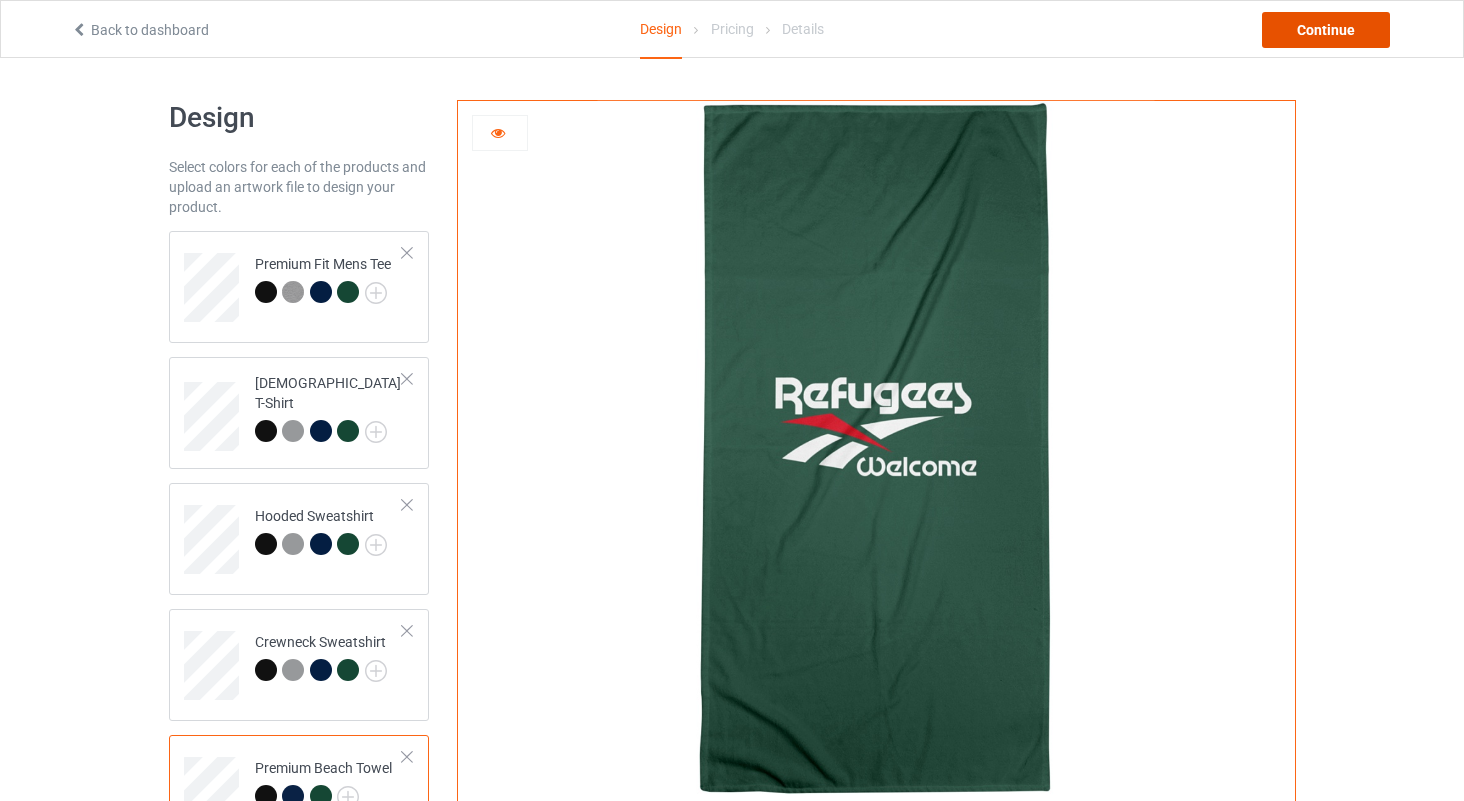 click on "Continue" at bounding box center [1326, 30] 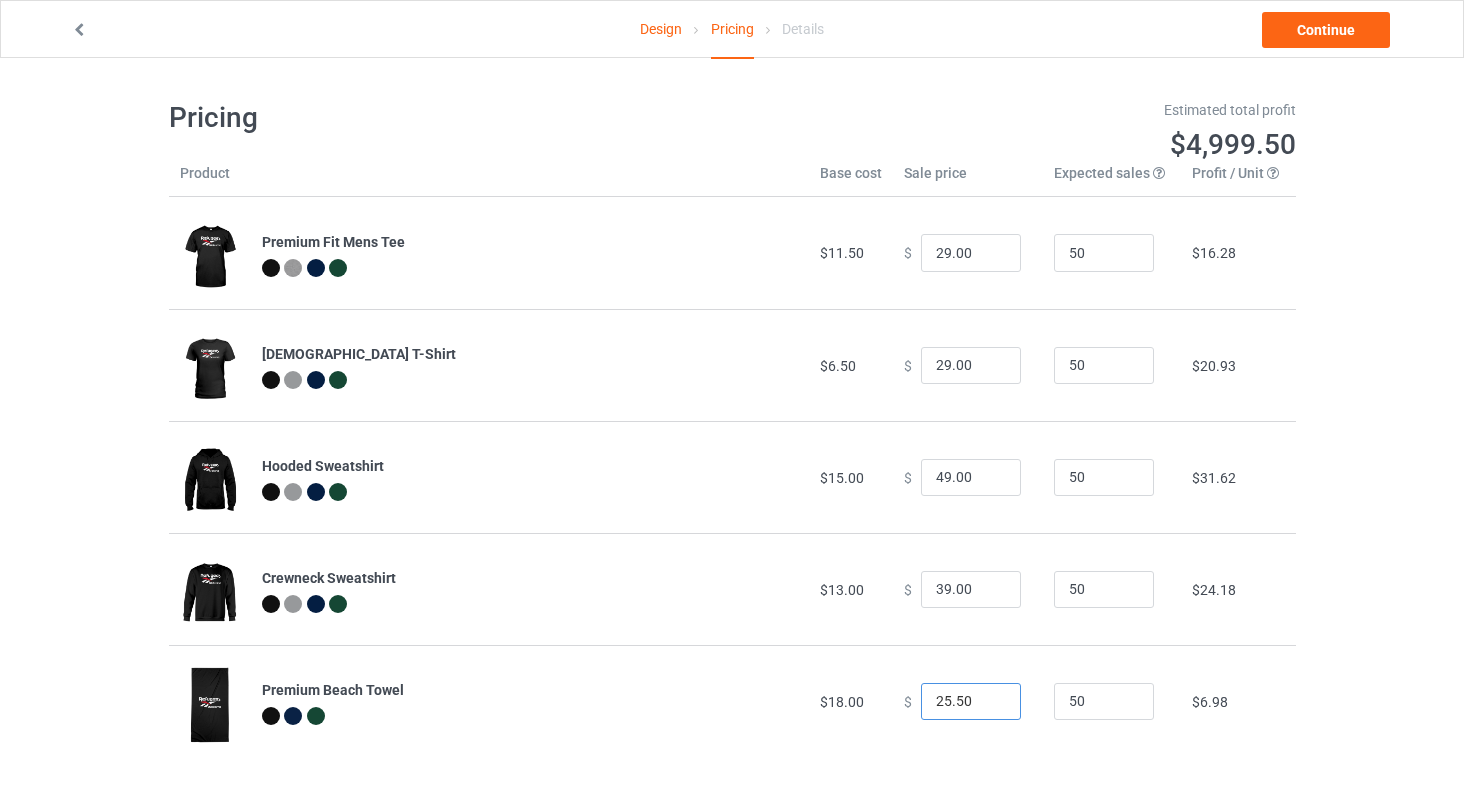 drag, startPoint x: 967, startPoint y: 694, endPoint x: 897, endPoint y: 691, distance: 70.064255 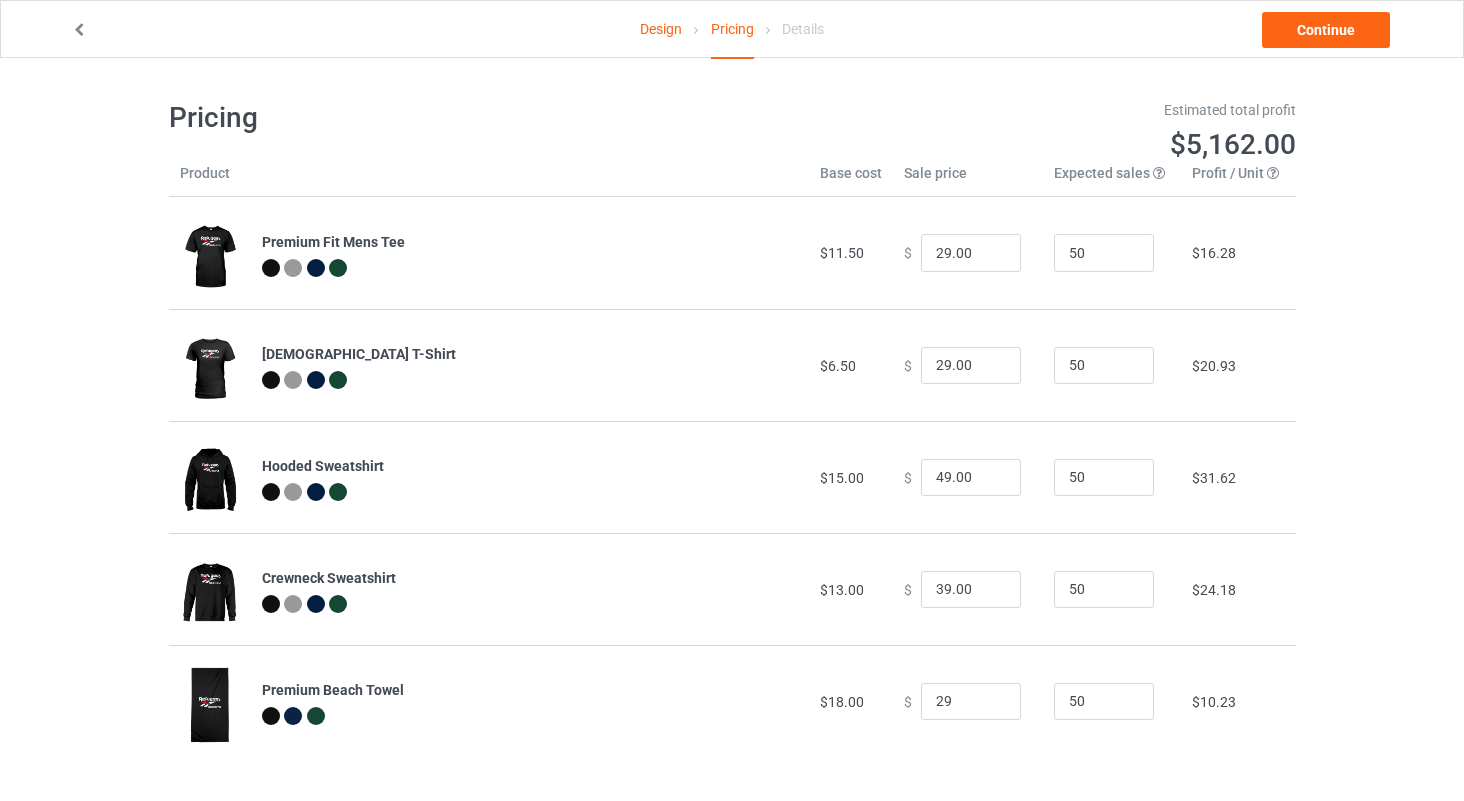 type on "29.00" 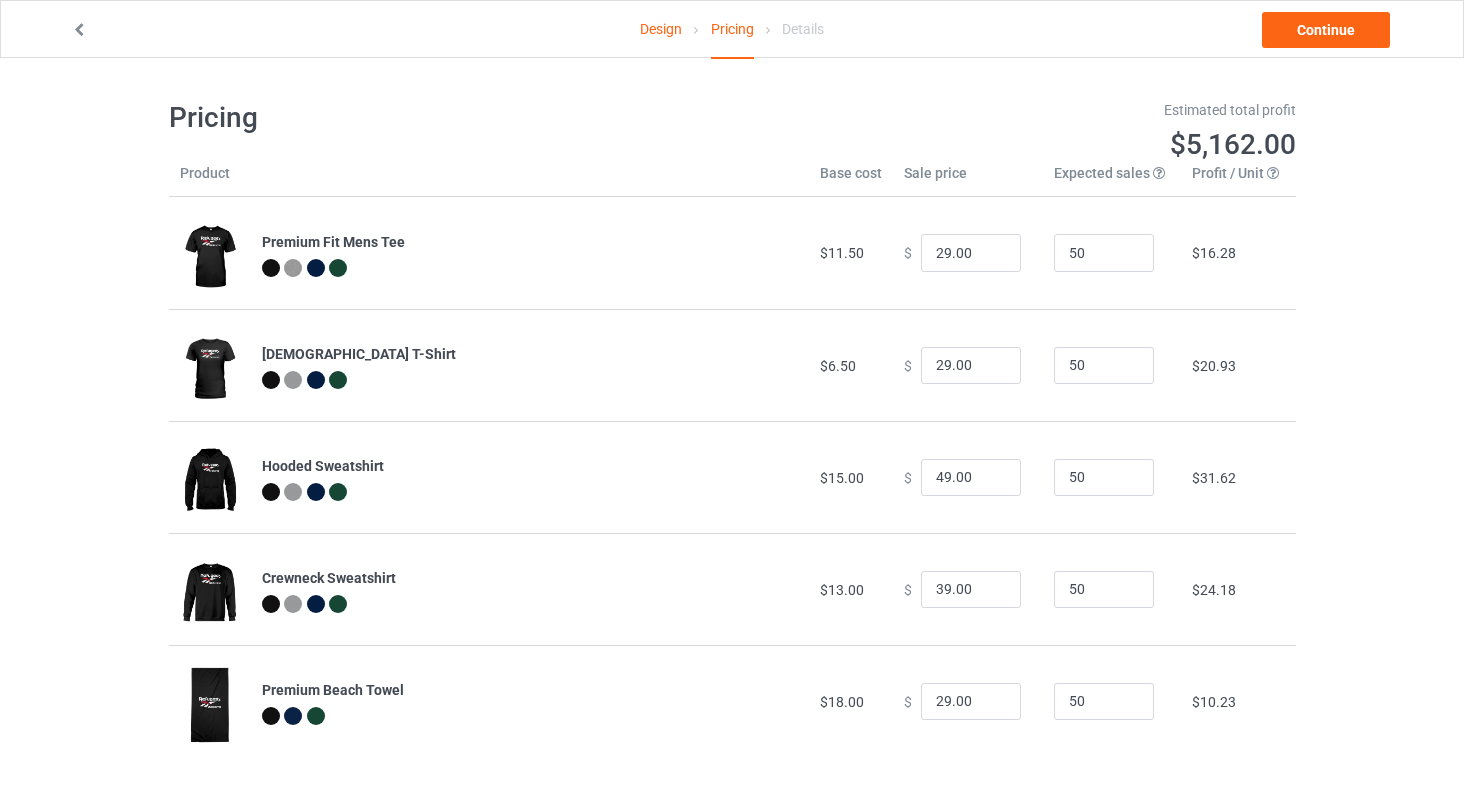 click on "Premium Beach Towel" at bounding box center (530, 701) 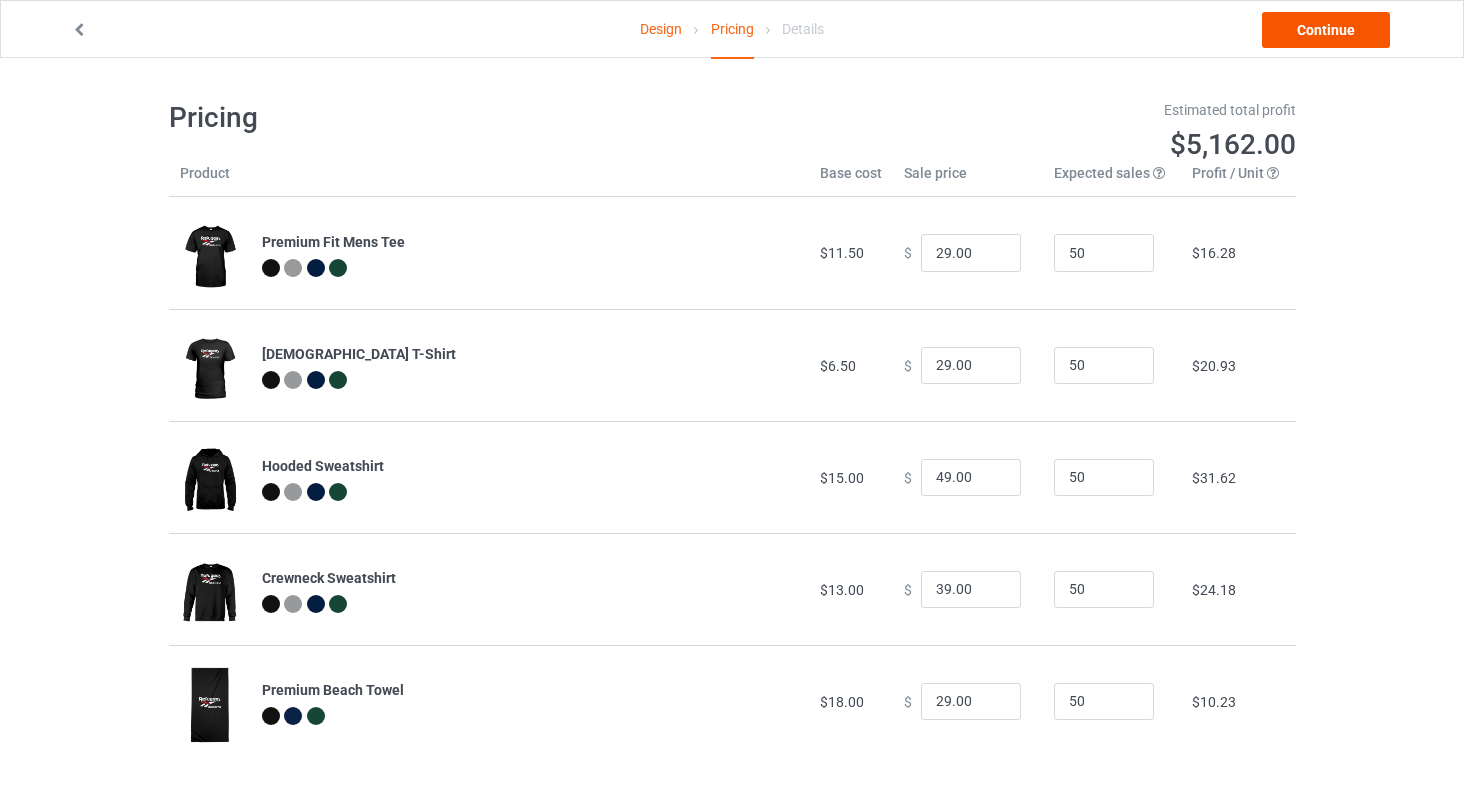 click on "Continue" at bounding box center [1326, 30] 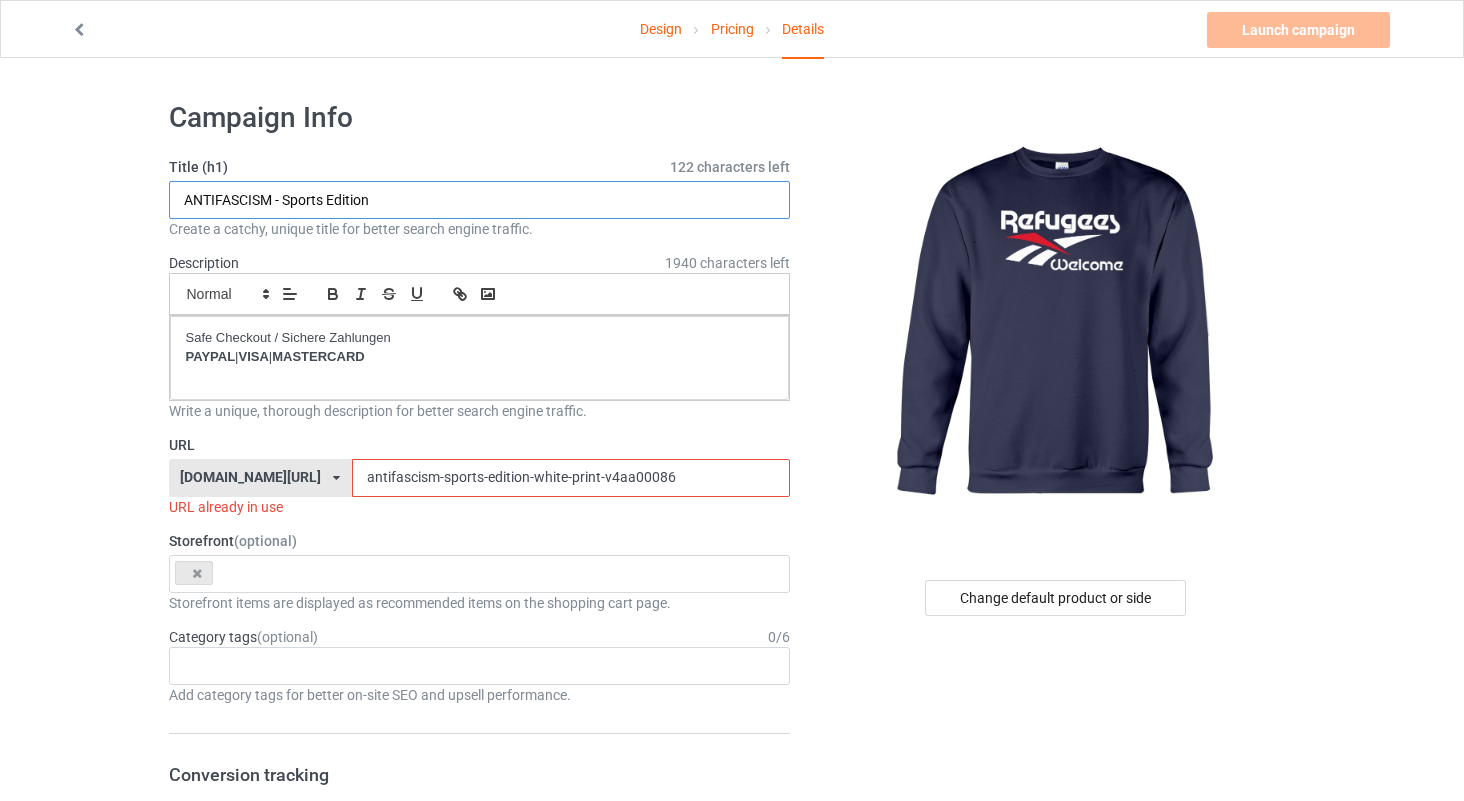 drag, startPoint x: 270, startPoint y: 200, endPoint x: 129, endPoint y: 169, distance: 144.36758 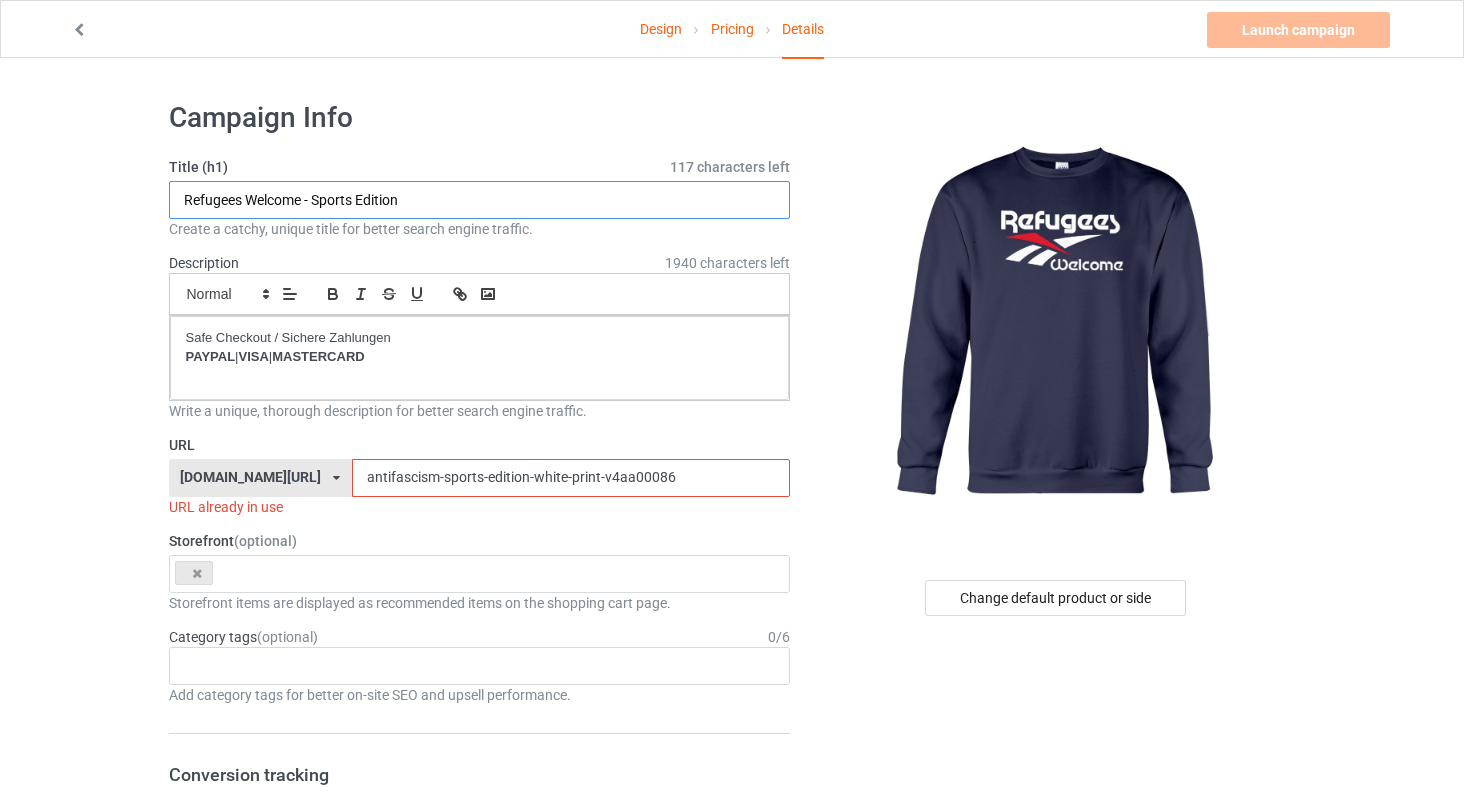 type on "Refugees Welcome - Sports Edition" 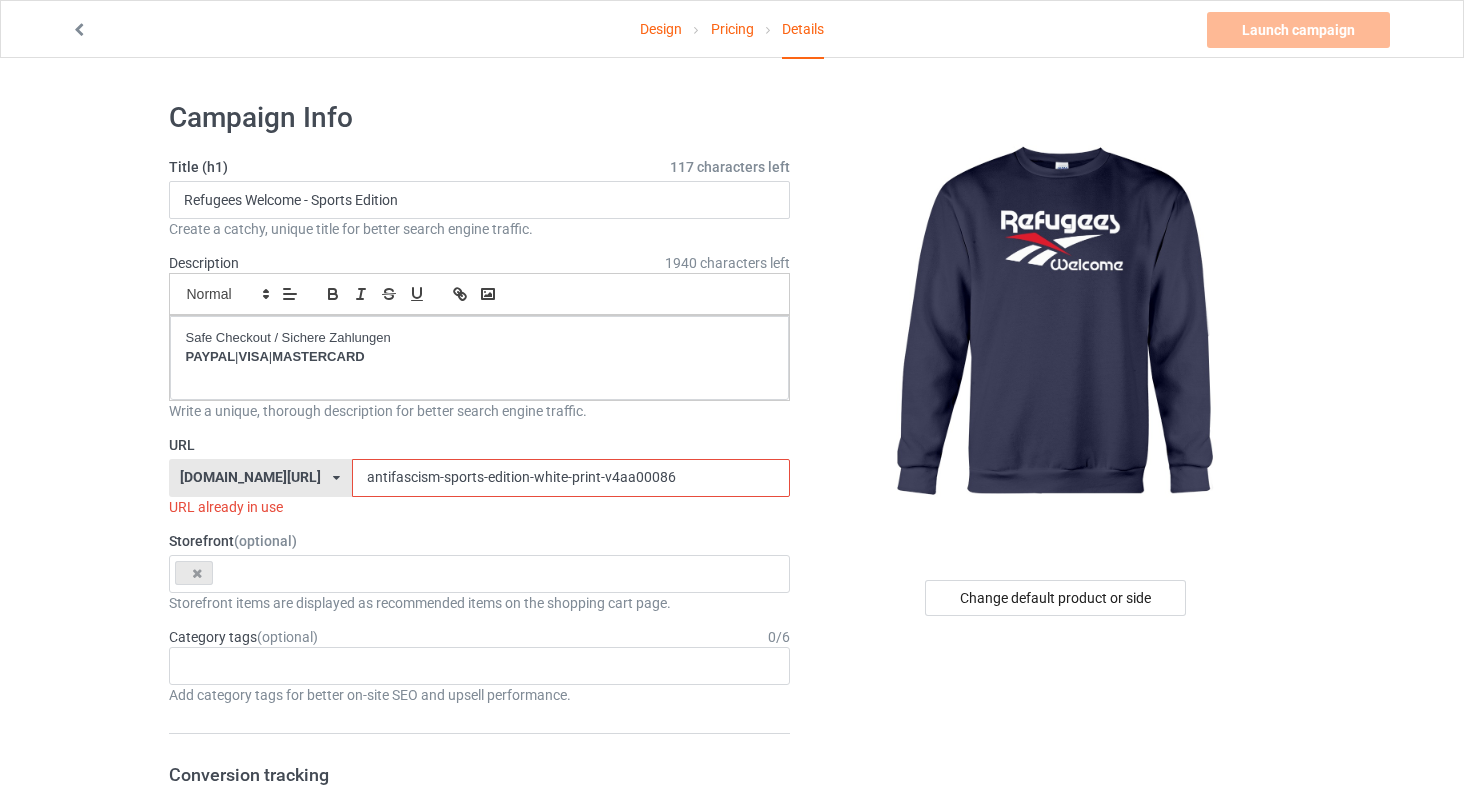 click on "antifascism-sports-edition-white-print-v4aa00086" at bounding box center [571, 478] 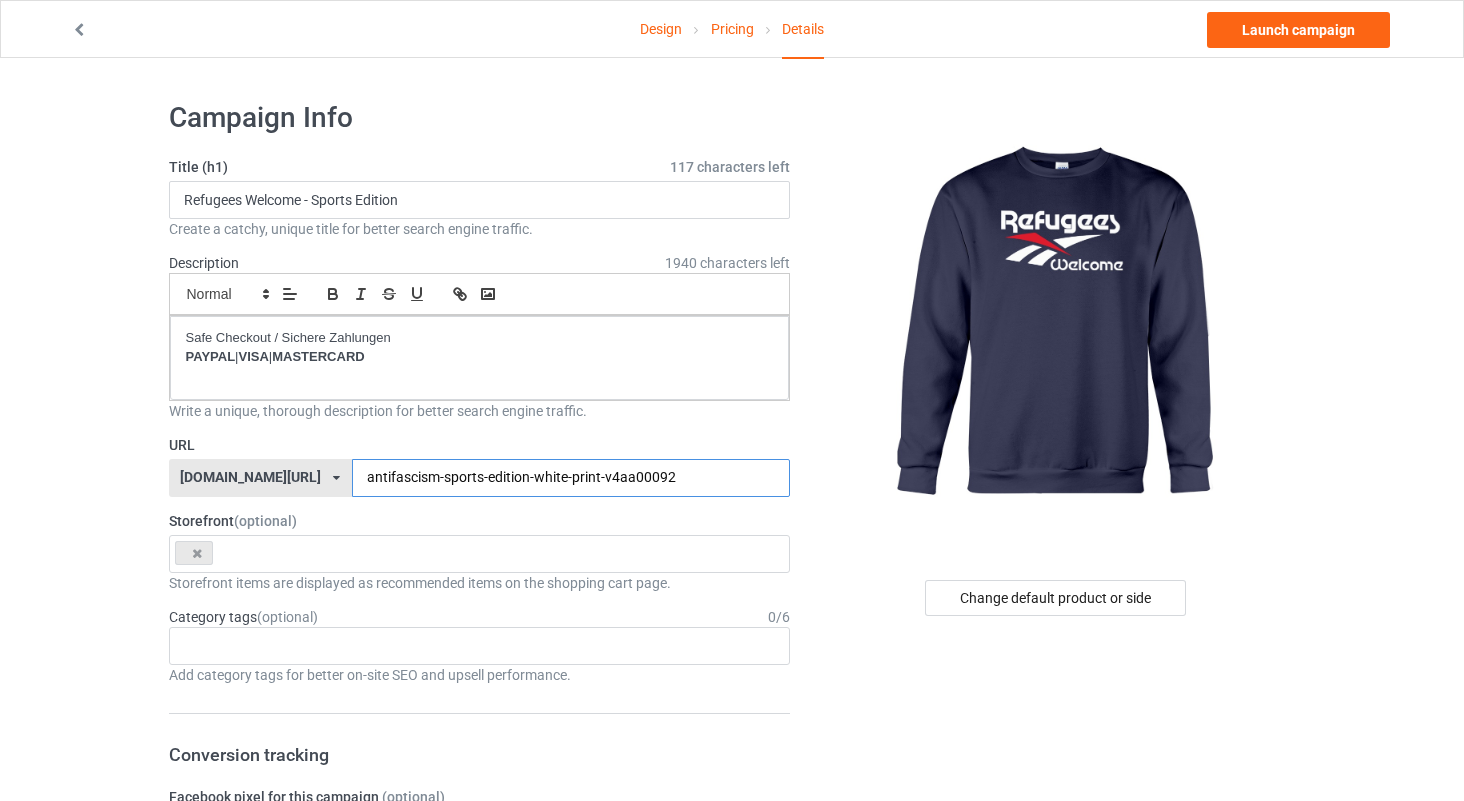 drag, startPoint x: 455, startPoint y: 473, endPoint x: 320, endPoint y: 465, distance: 135.23683 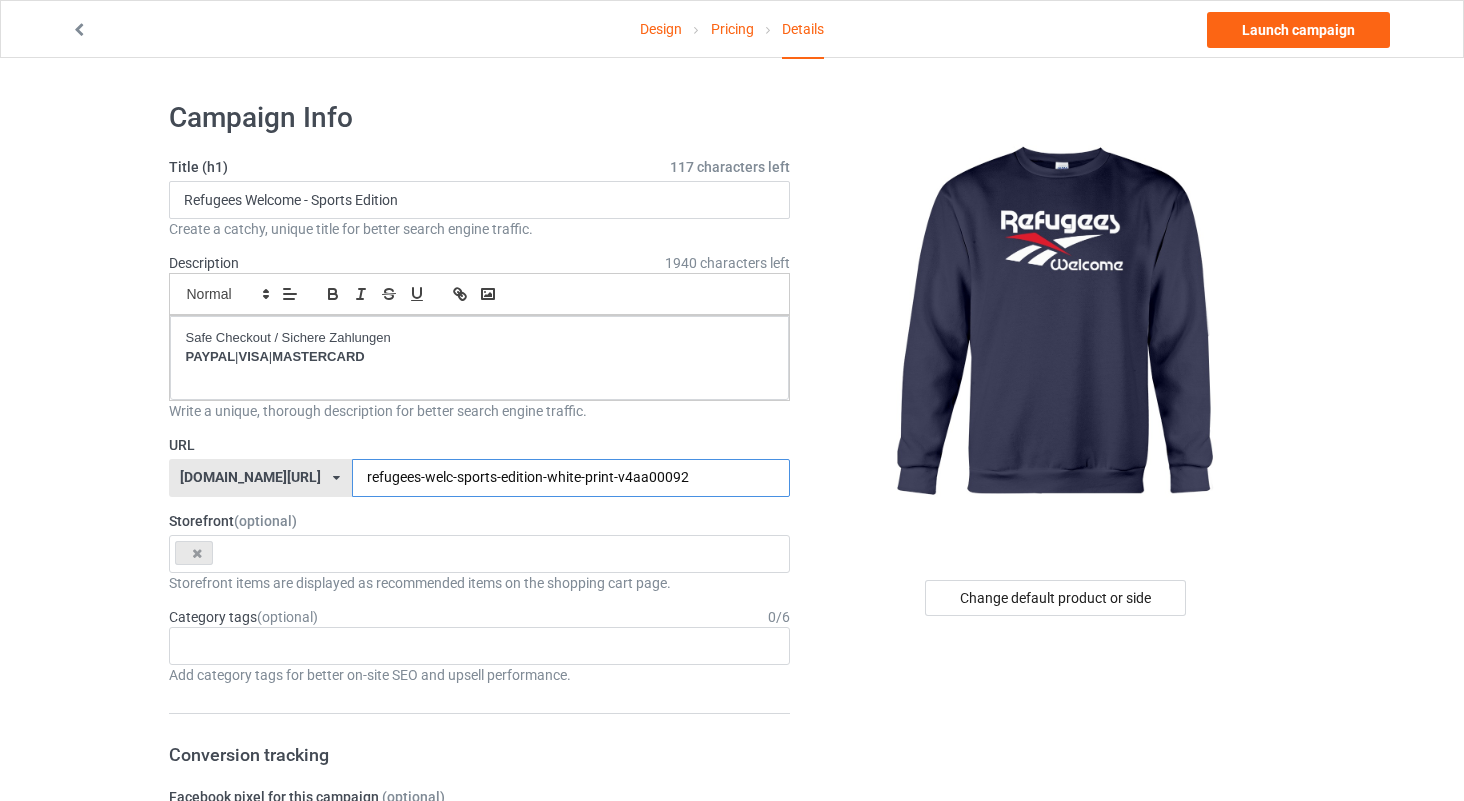 click on "refugees-welc-sports-edition-white-print-v4aa00092" at bounding box center (571, 478) 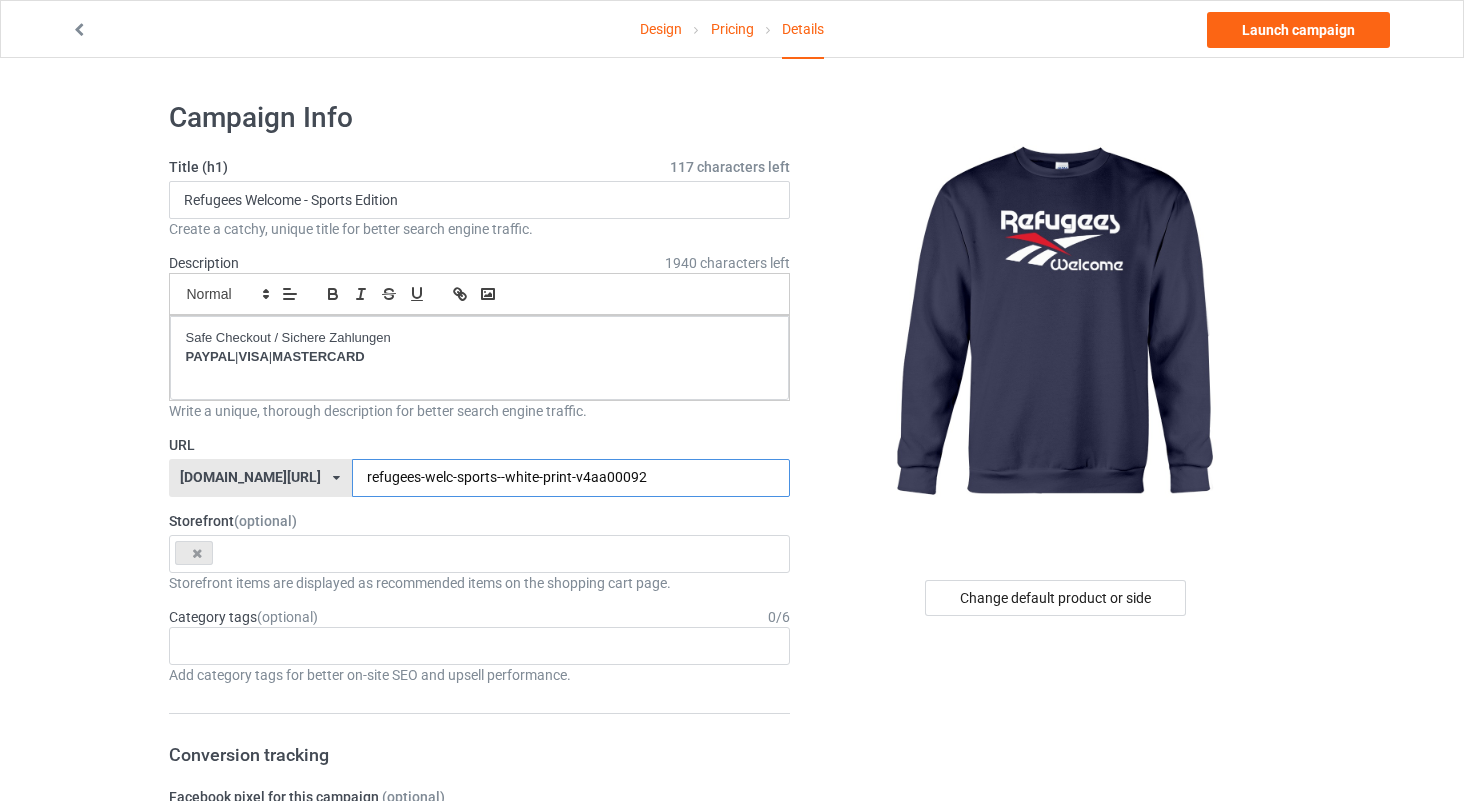drag, startPoint x: 585, startPoint y: 472, endPoint x: 468, endPoint y: 474, distance: 117.01709 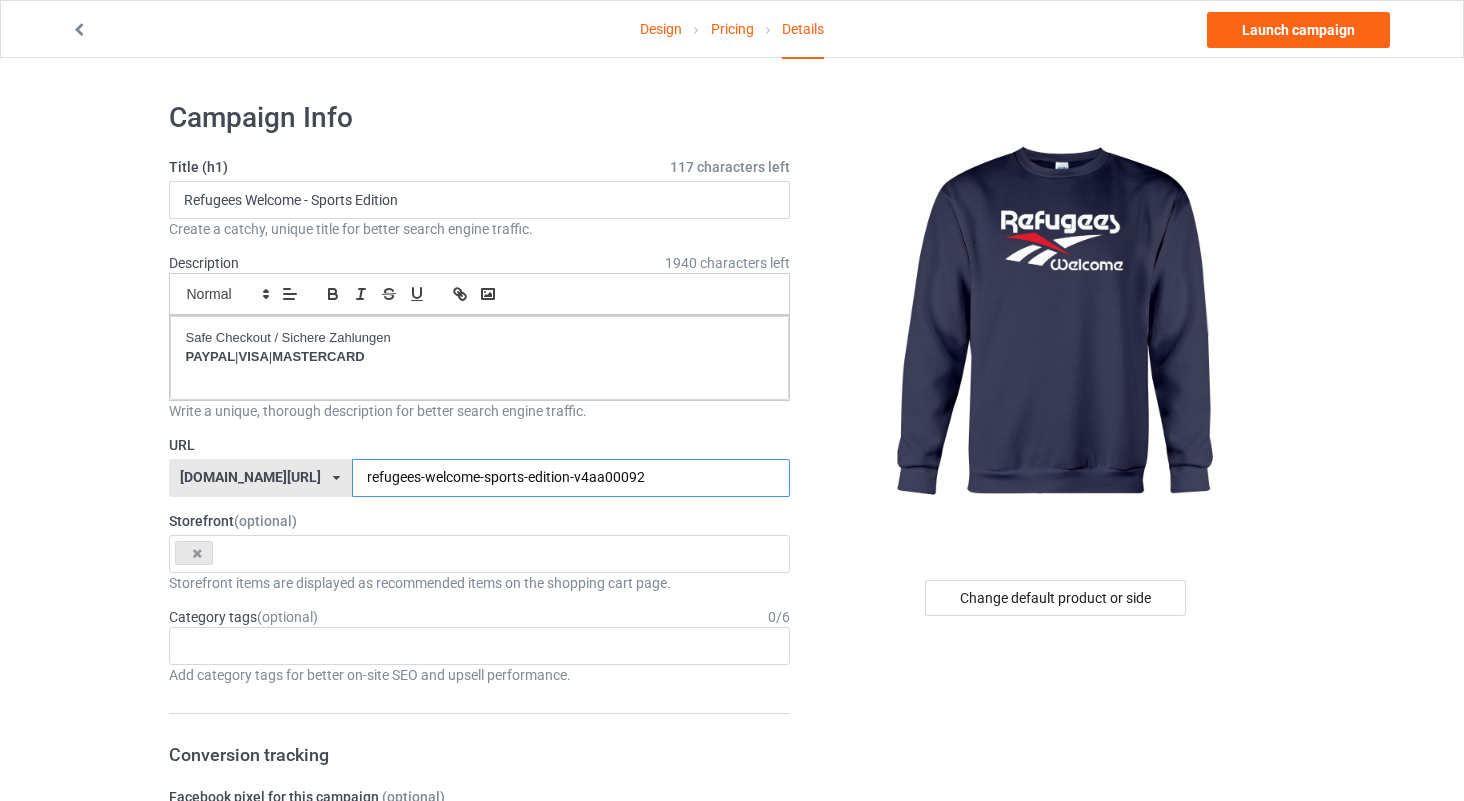click on "refugees-welcome-sports-edition-v4aa00092" at bounding box center [571, 478] 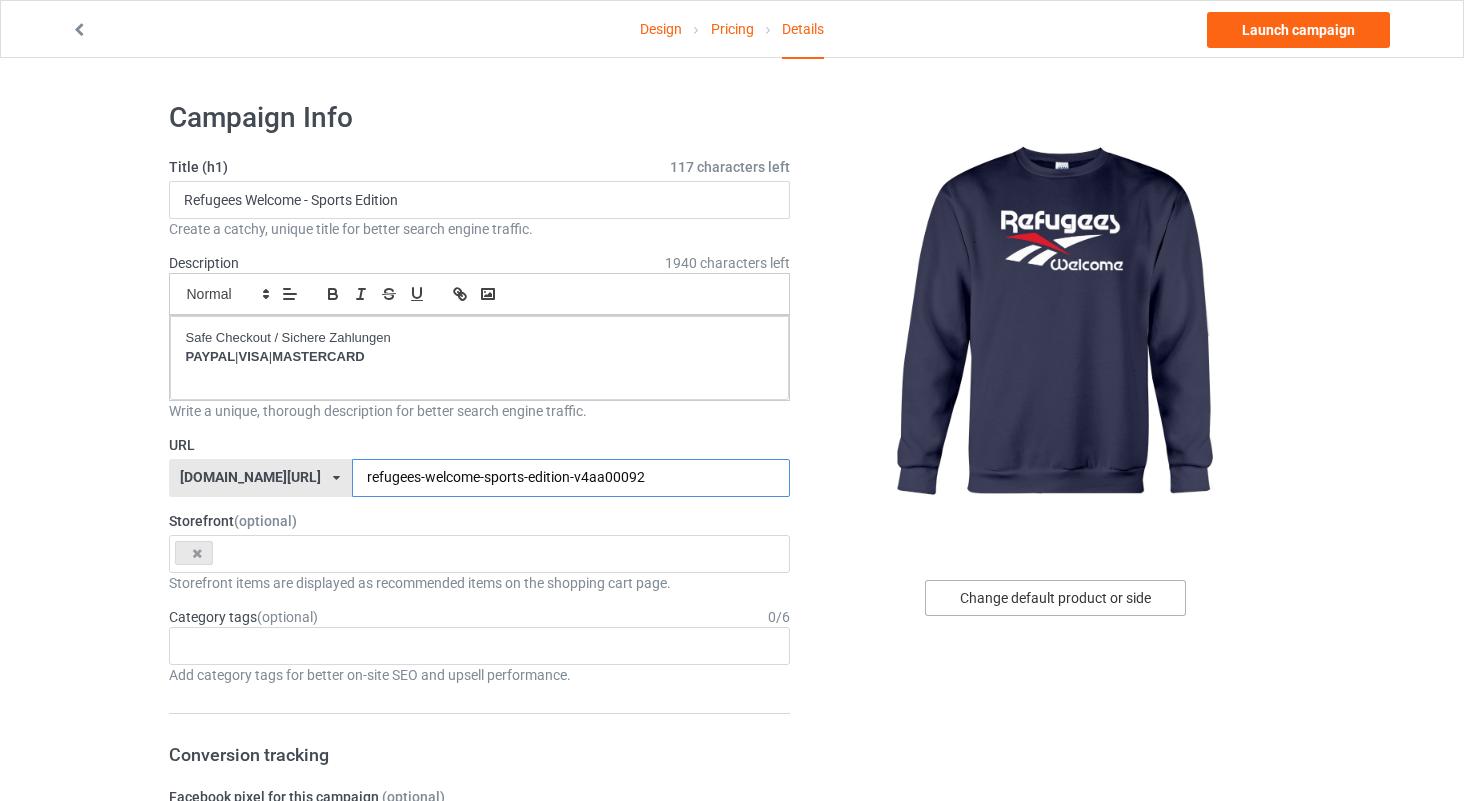 type on "refugees-welcome-sports-edition-v4aa00092" 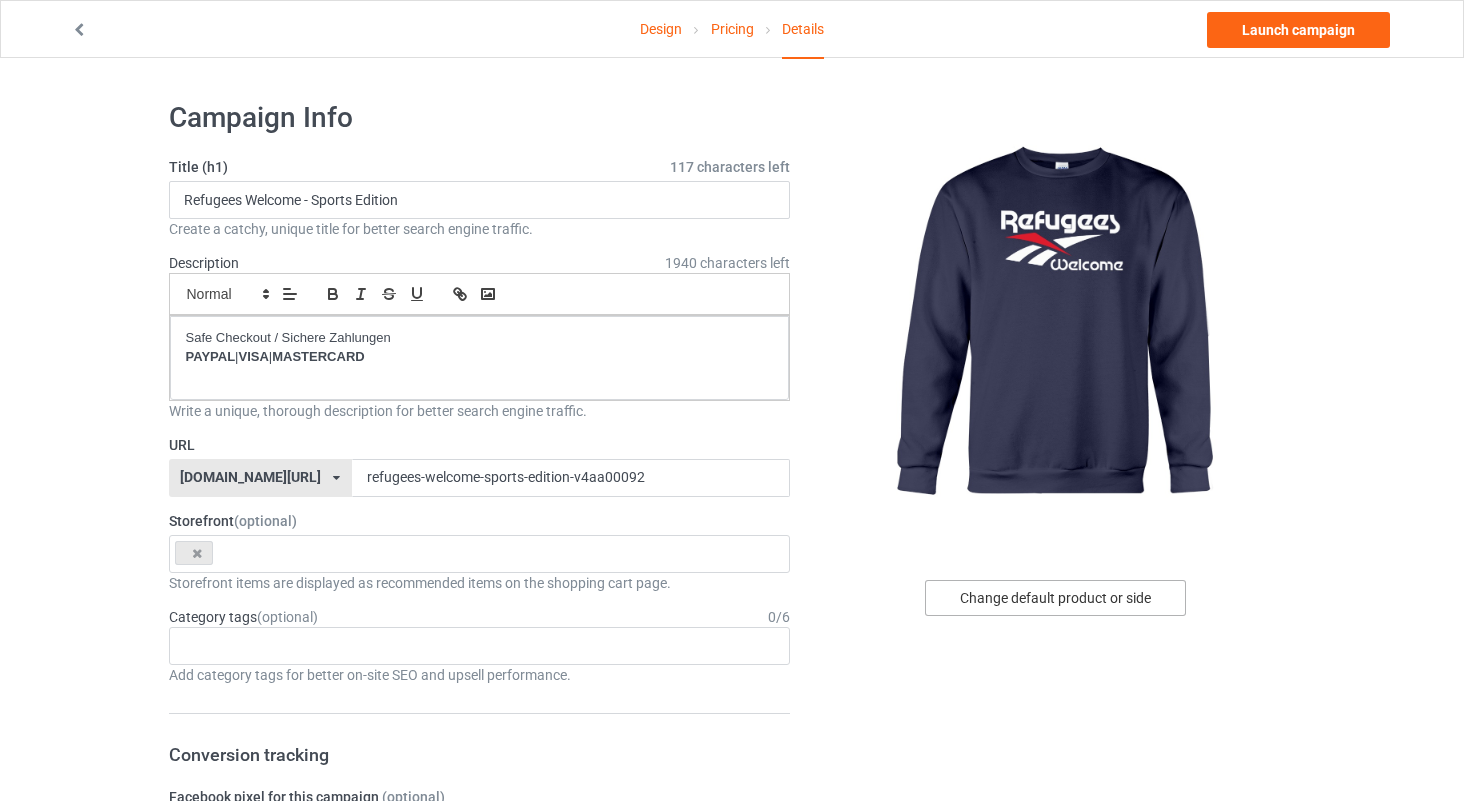 click on "Change default product or side" at bounding box center (1055, 598) 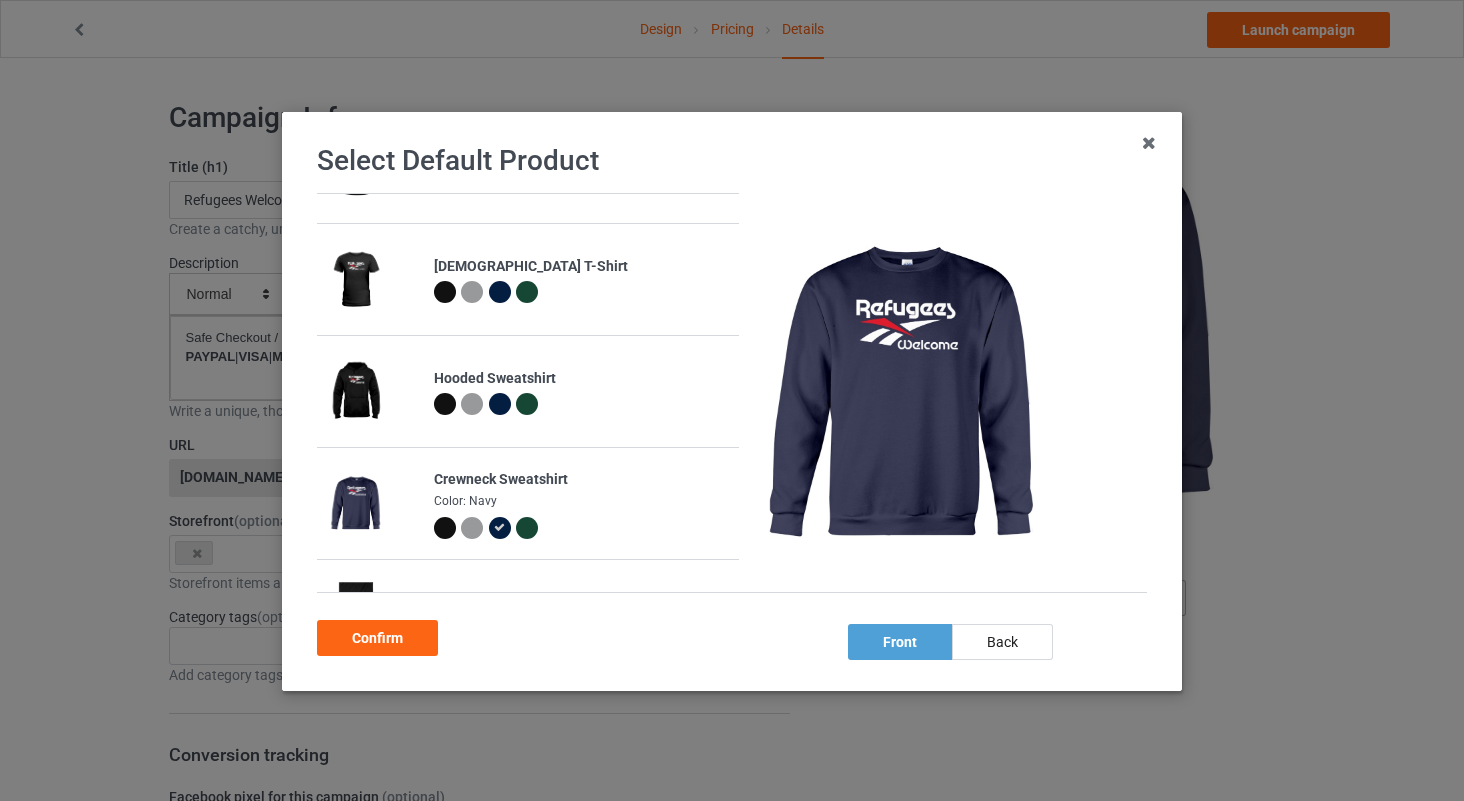 scroll, scrollTop: 91, scrollLeft: 0, axis: vertical 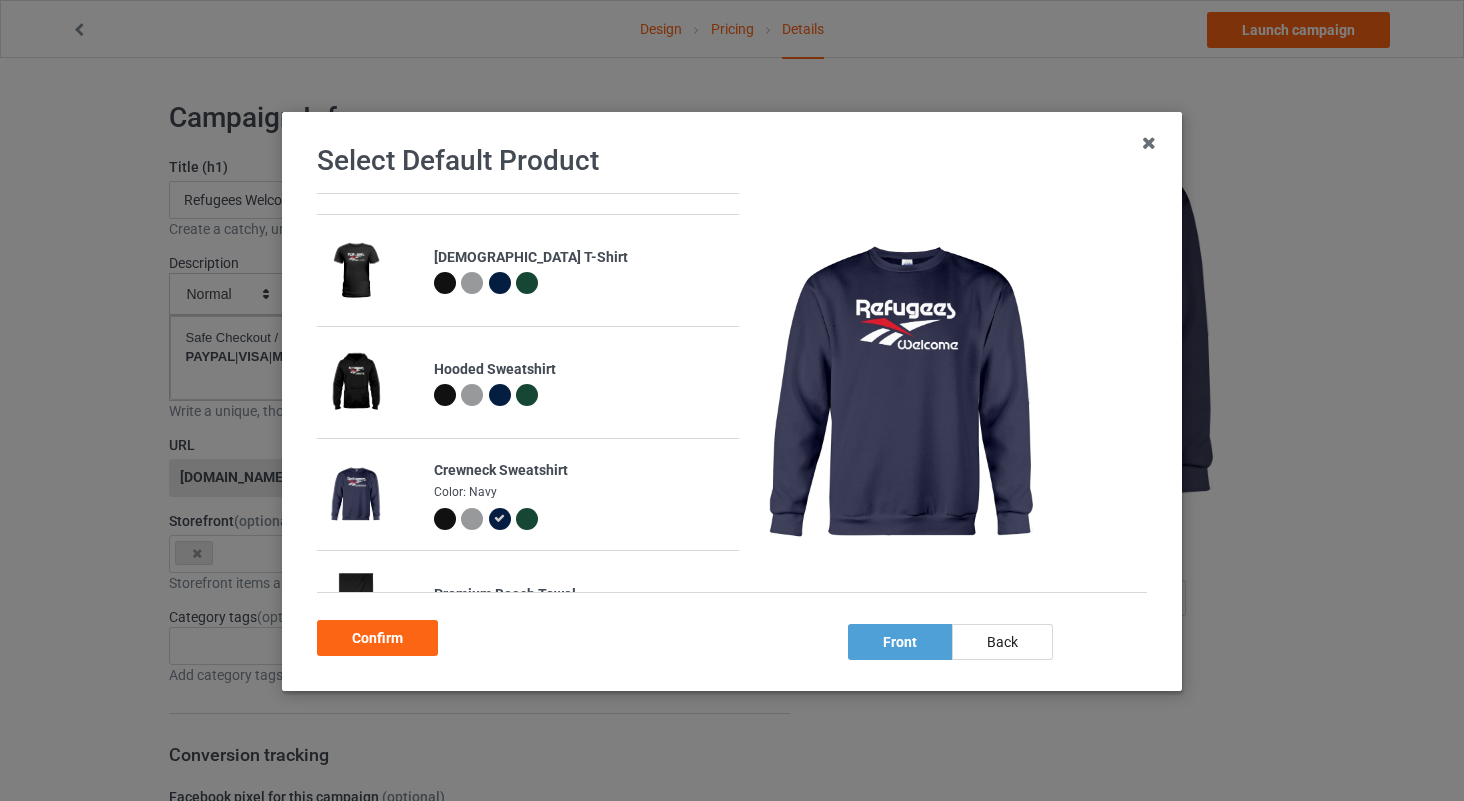 click at bounding box center [445, 519] 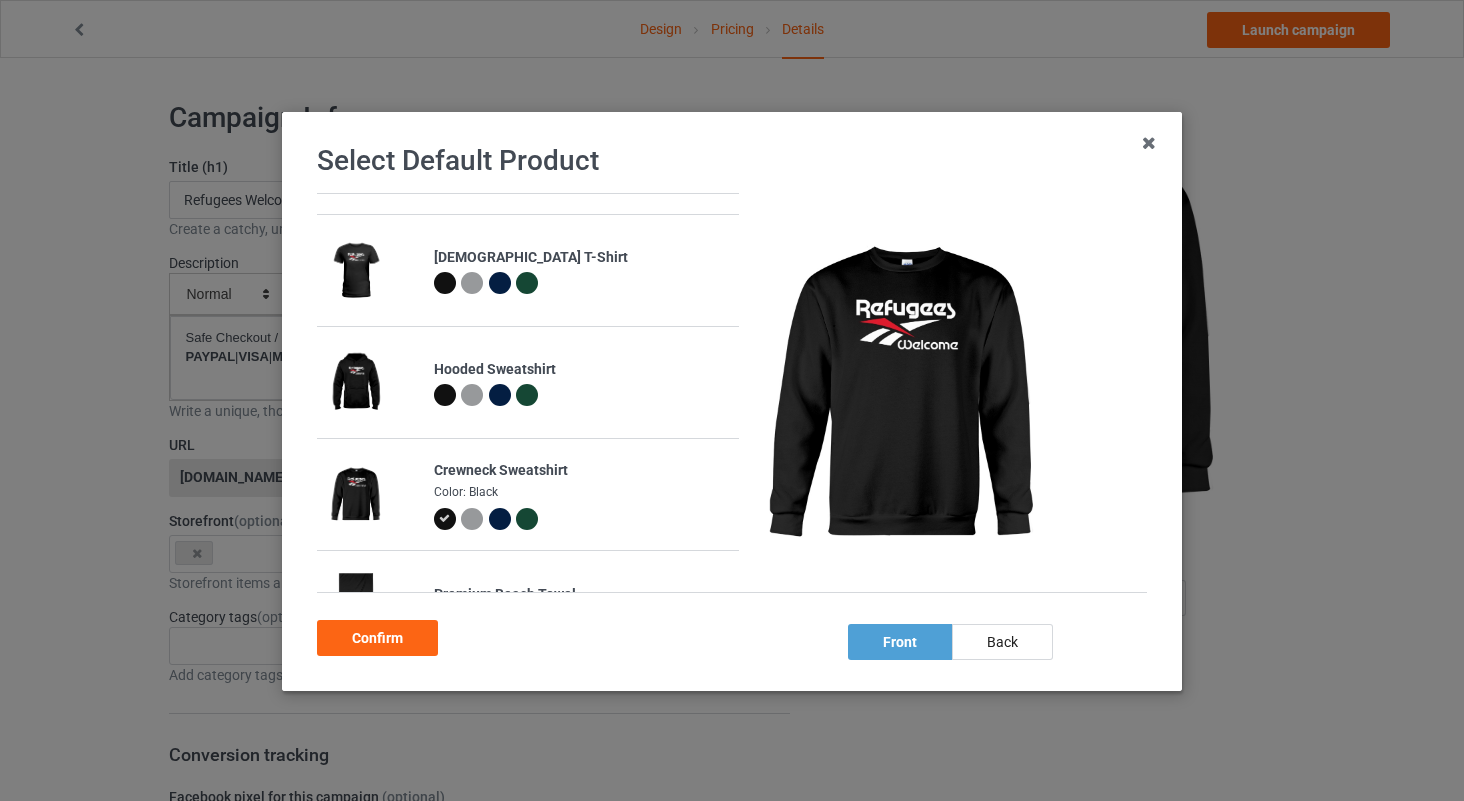 click at bounding box center (472, 519) 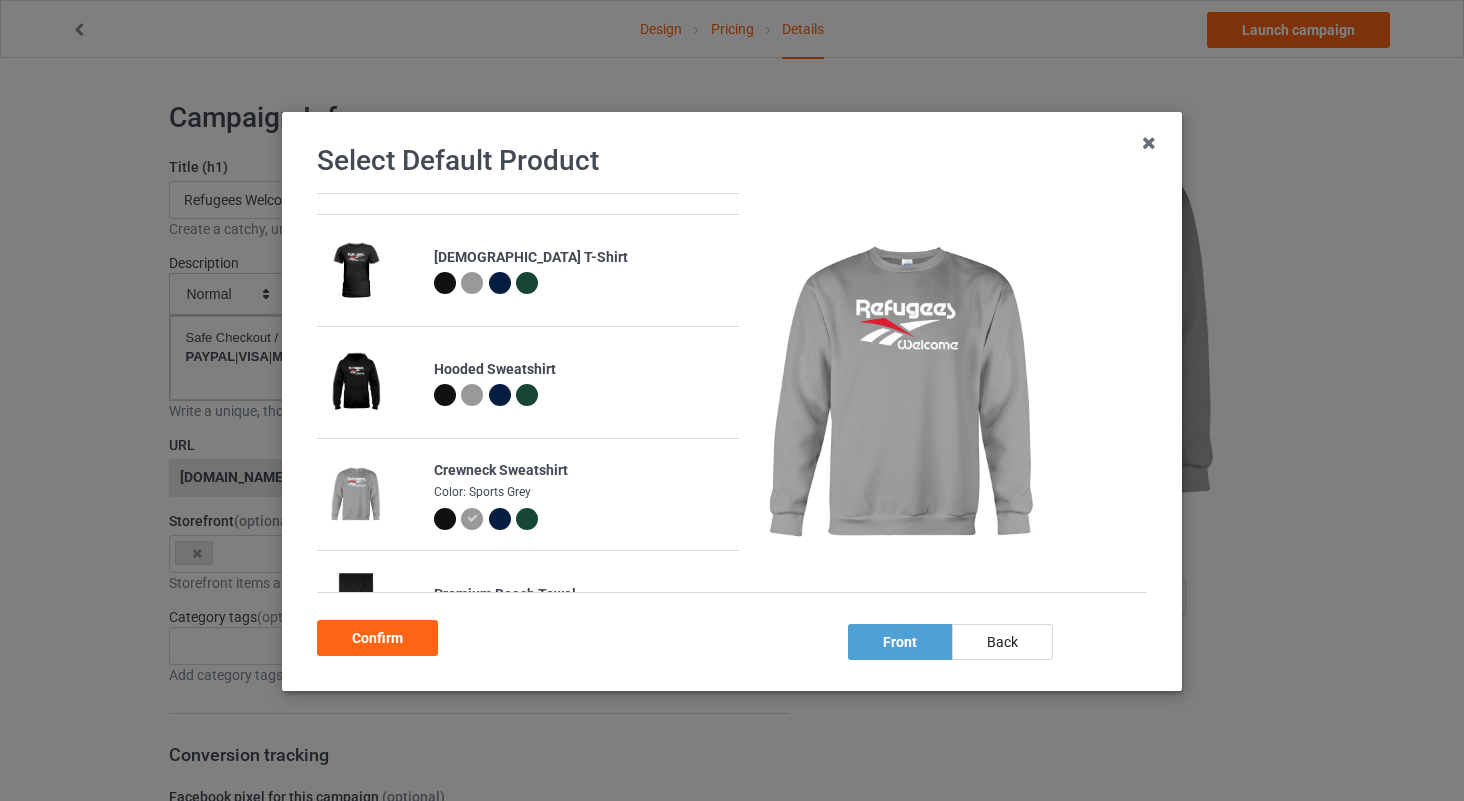 click at bounding box center (445, 519) 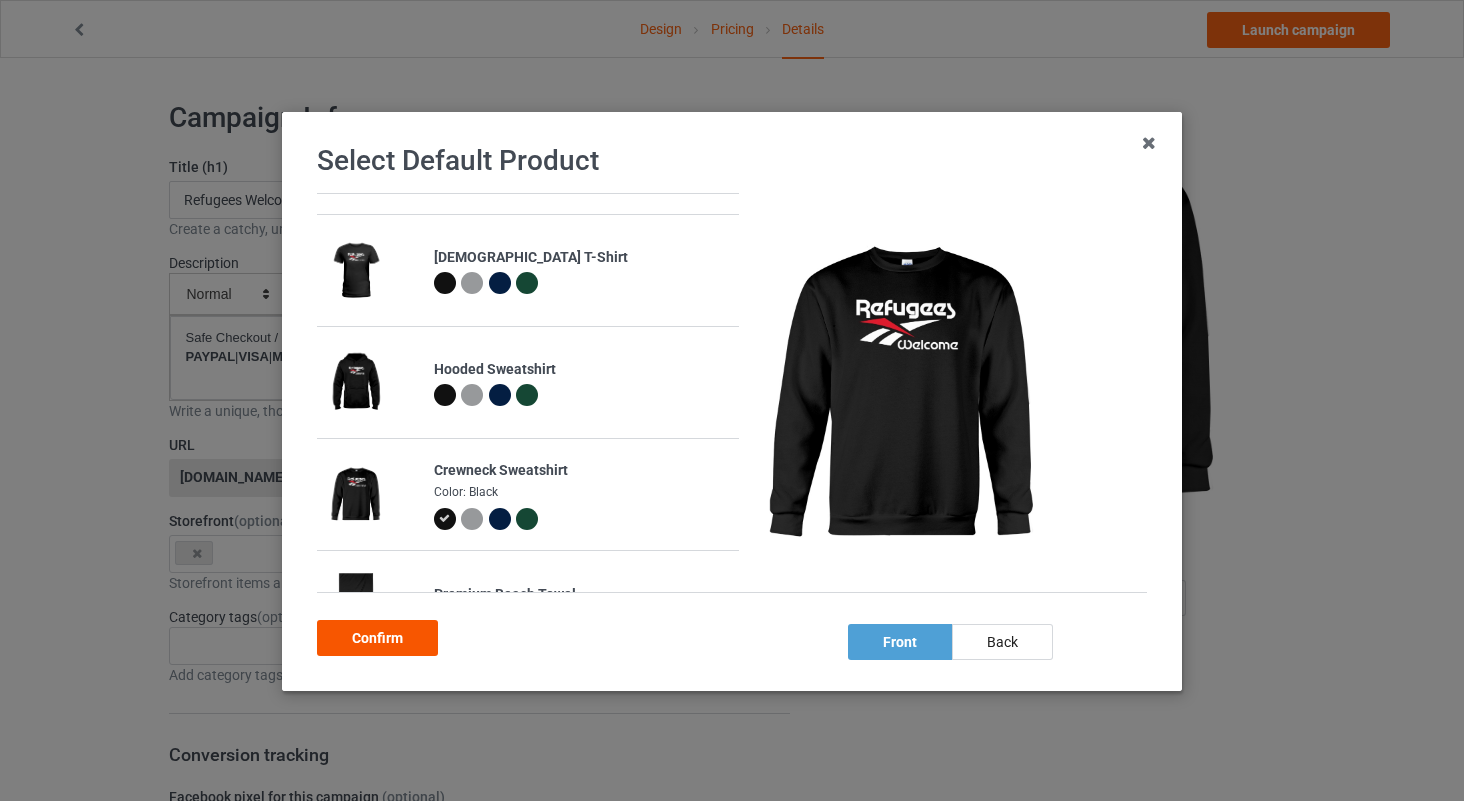 click on "Confirm" at bounding box center [377, 638] 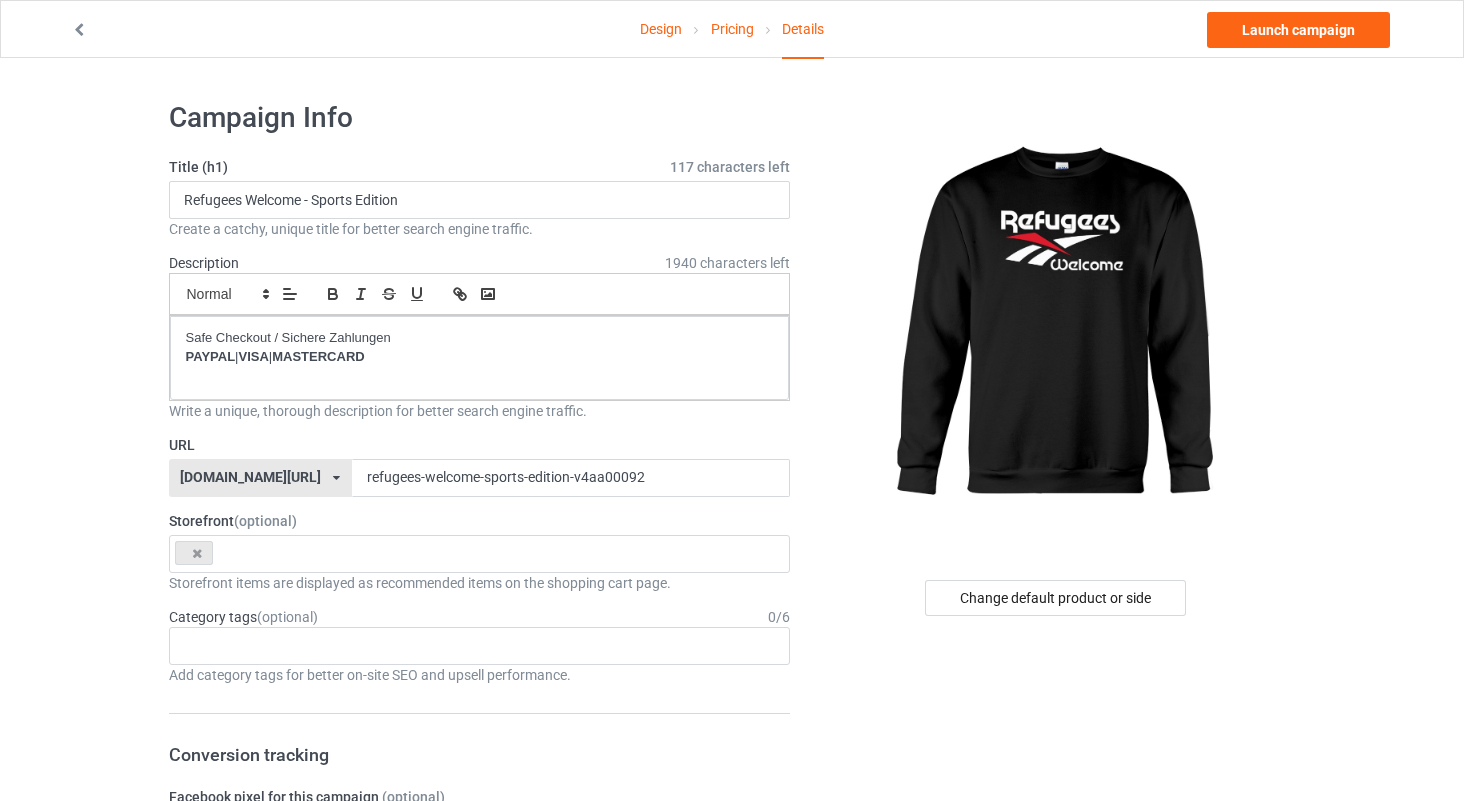 scroll, scrollTop: 0, scrollLeft: 0, axis: both 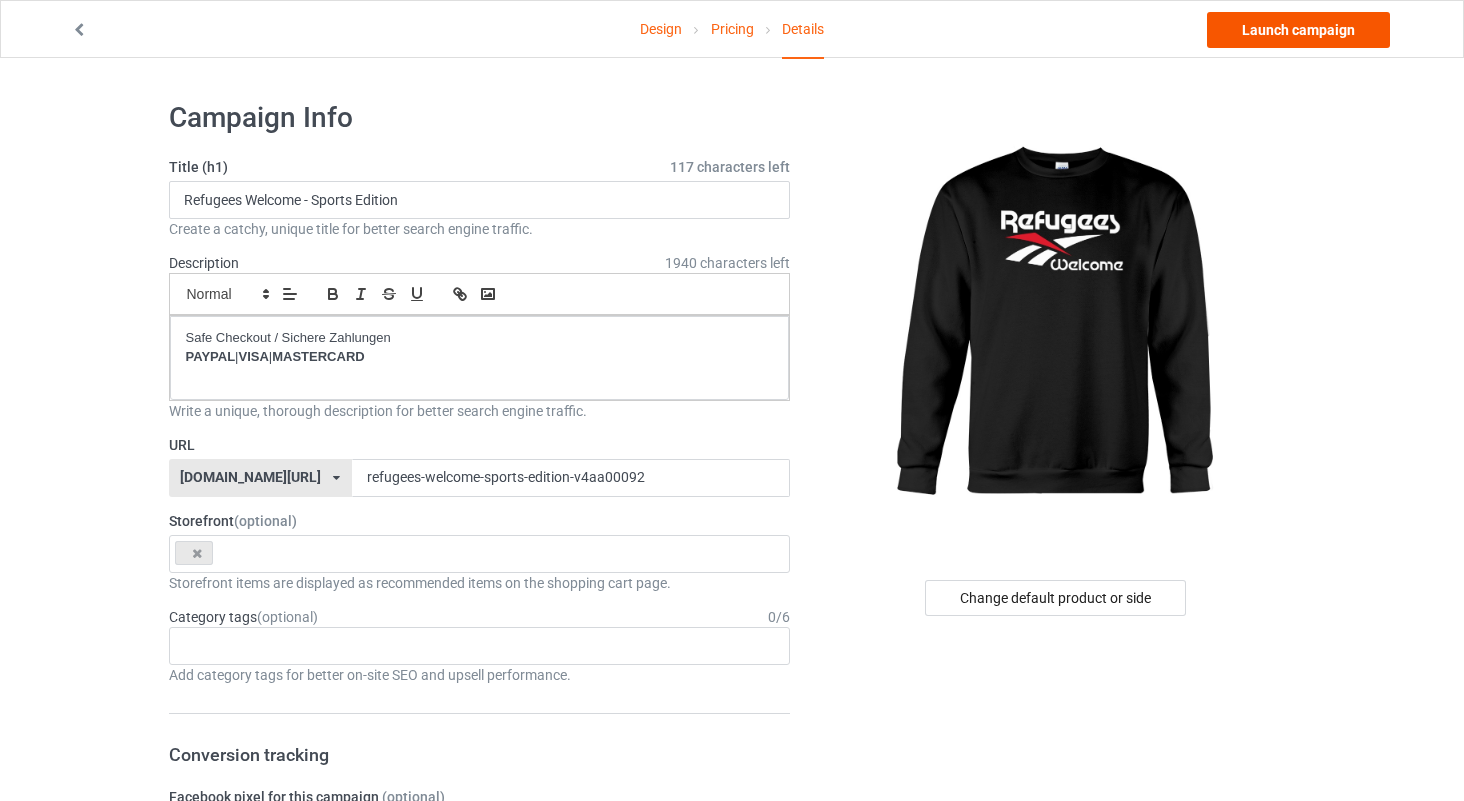 click on "Launch campaign" at bounding box center [1298, 30] 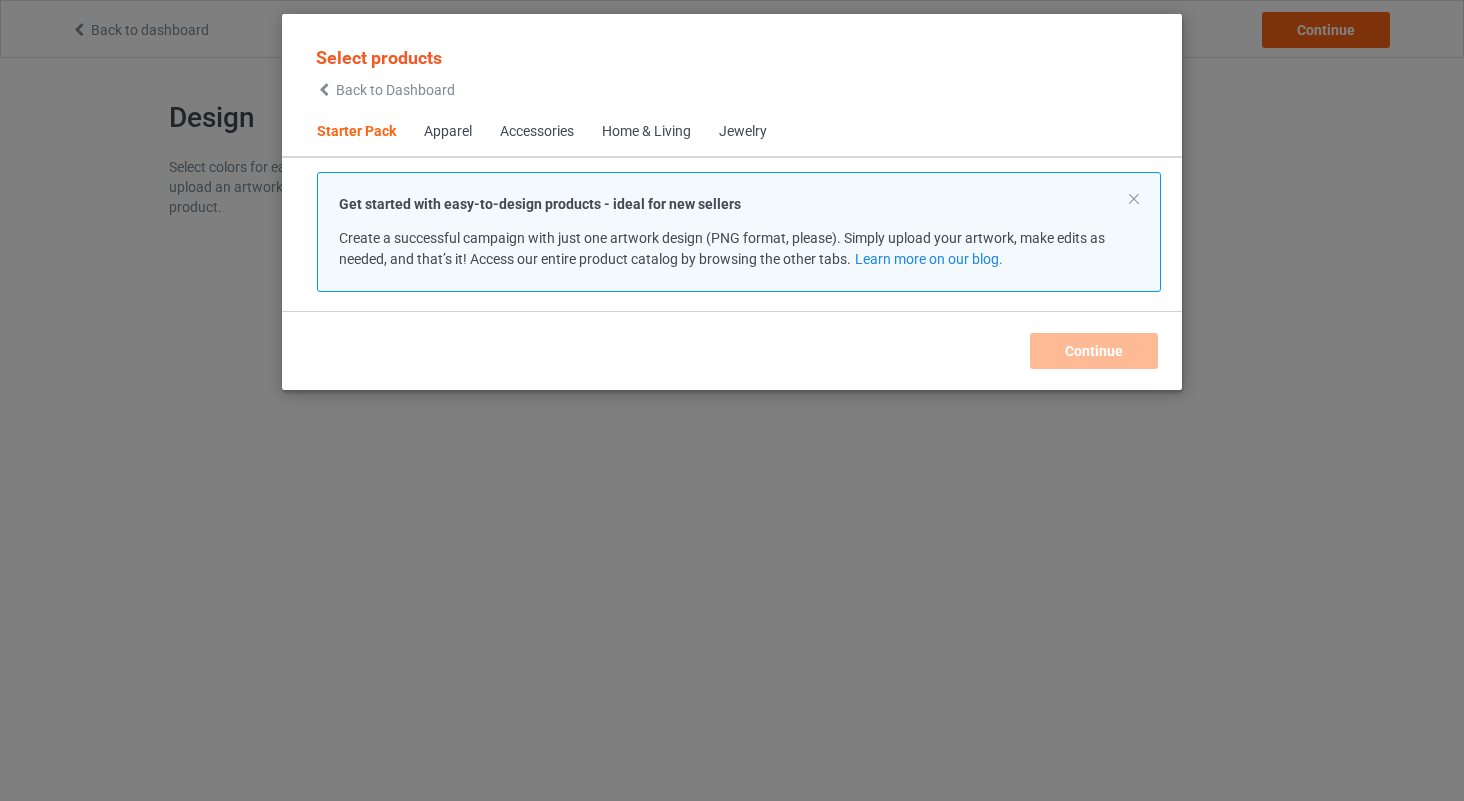 scroll, scrollTop: 0, scrollLeft: 0, axis: both 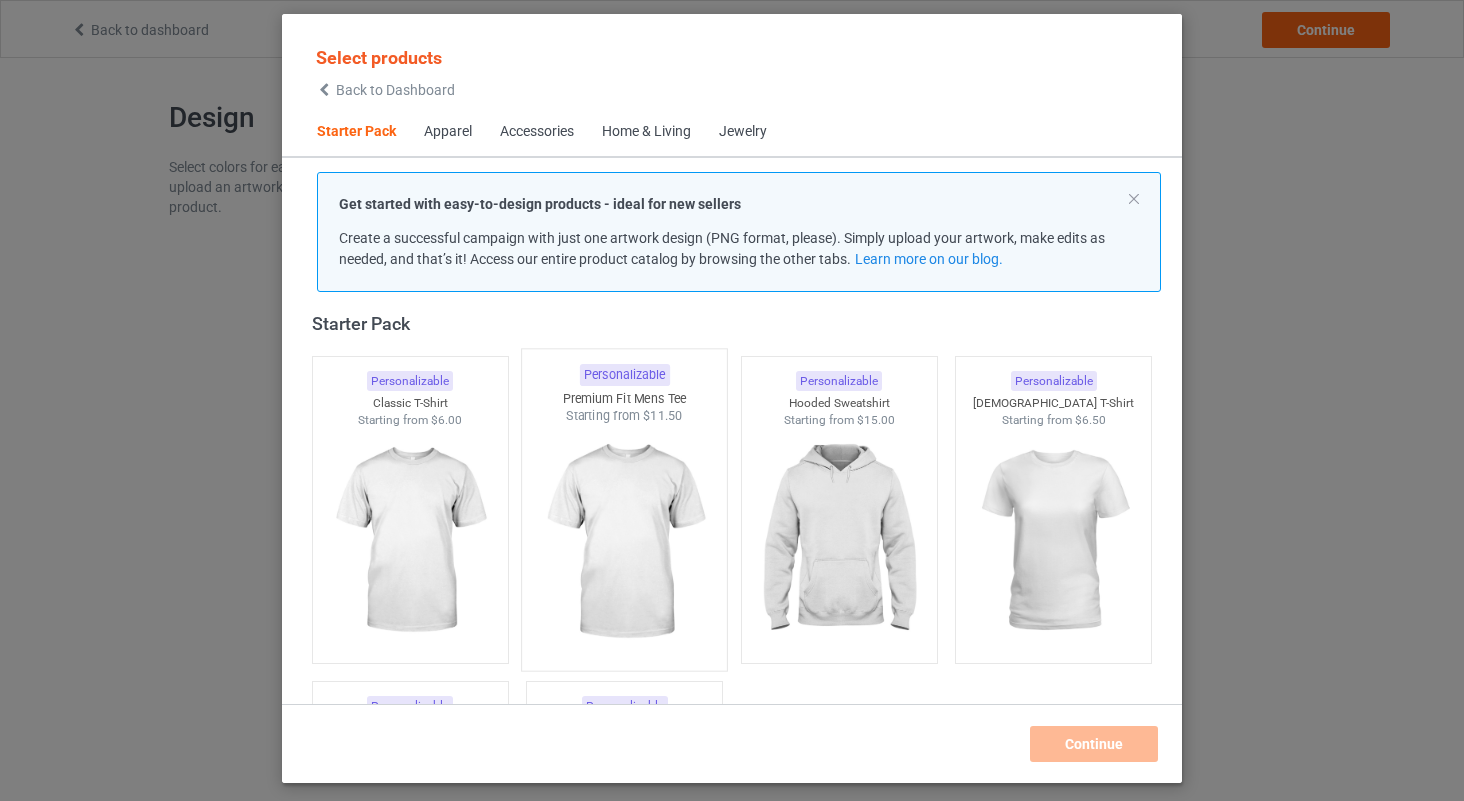 click at bounding box center (625, 542) 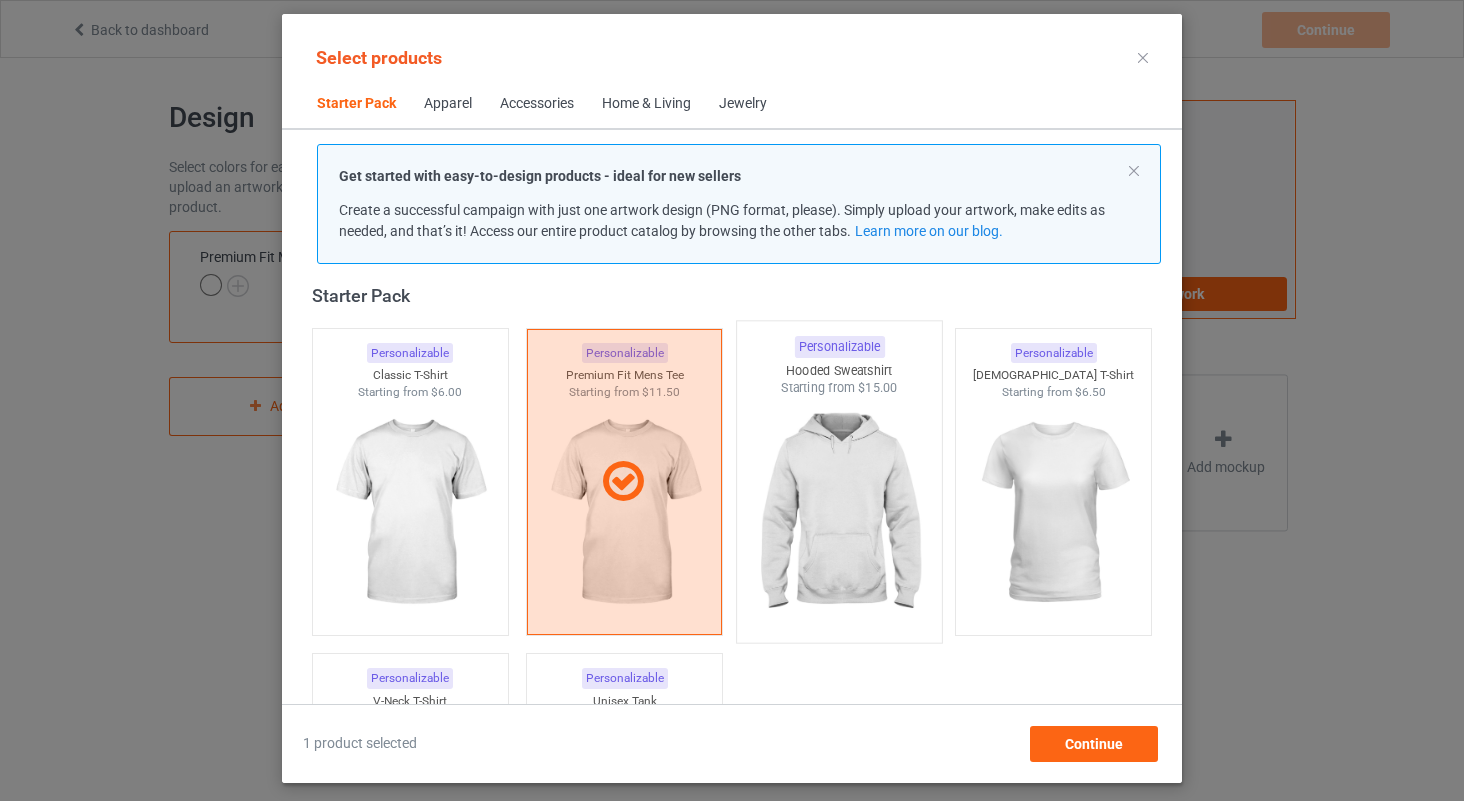 click at bounding box center [839, 514] 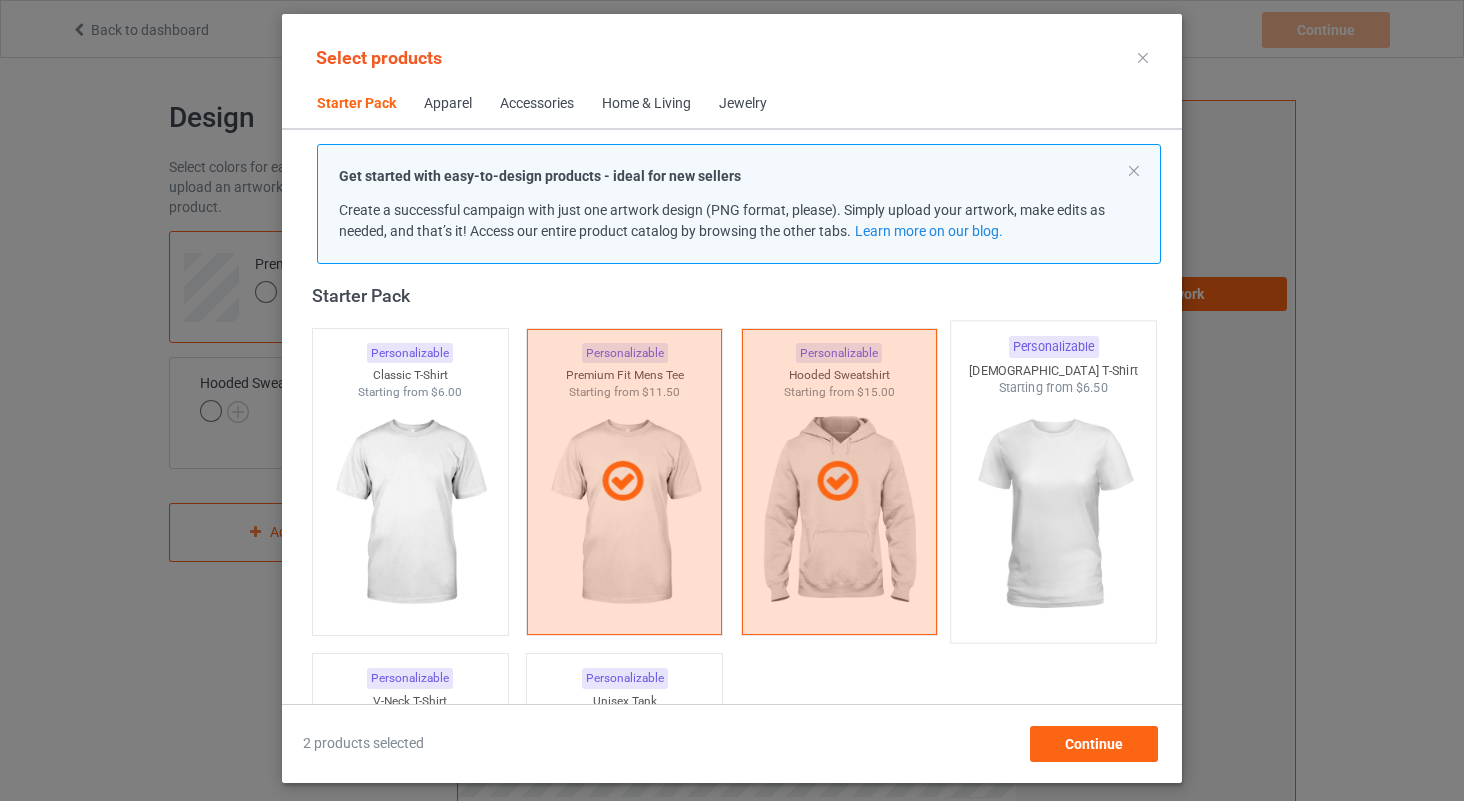 click at bounding box center [1054, 514] 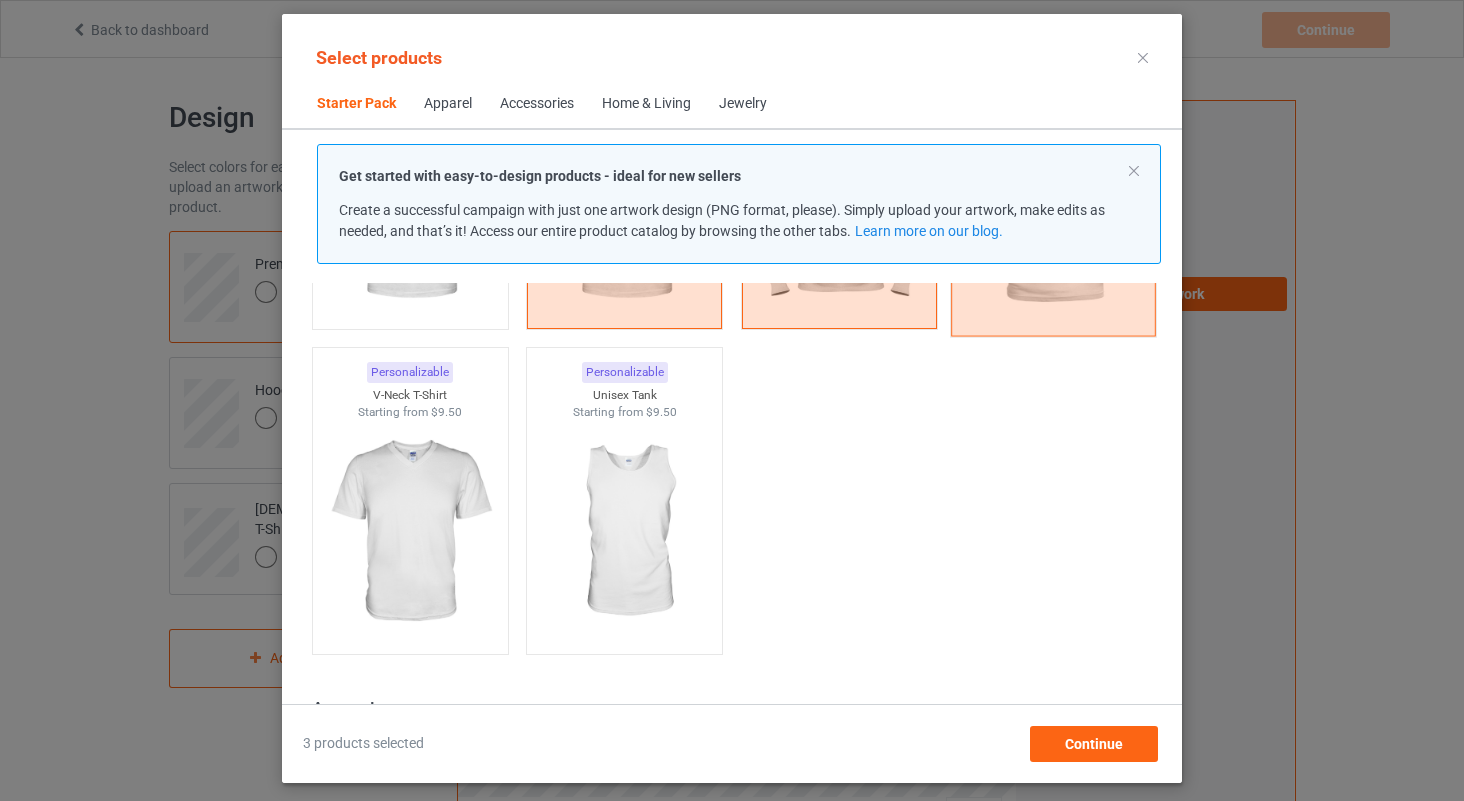 scroll, scrollTop: 373, scrollLeft: 0, axis: vertical 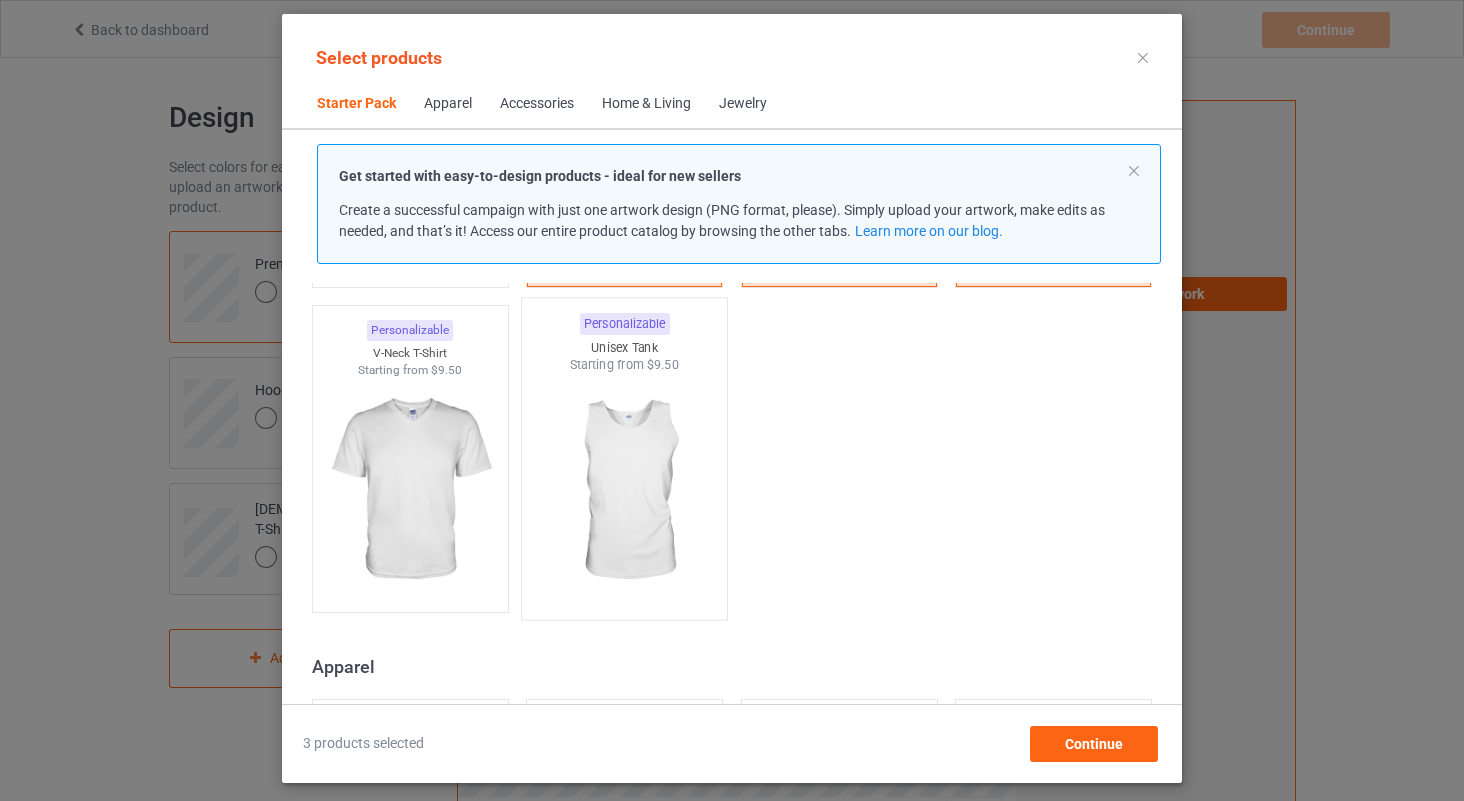 click at bounding box center (625, 491) 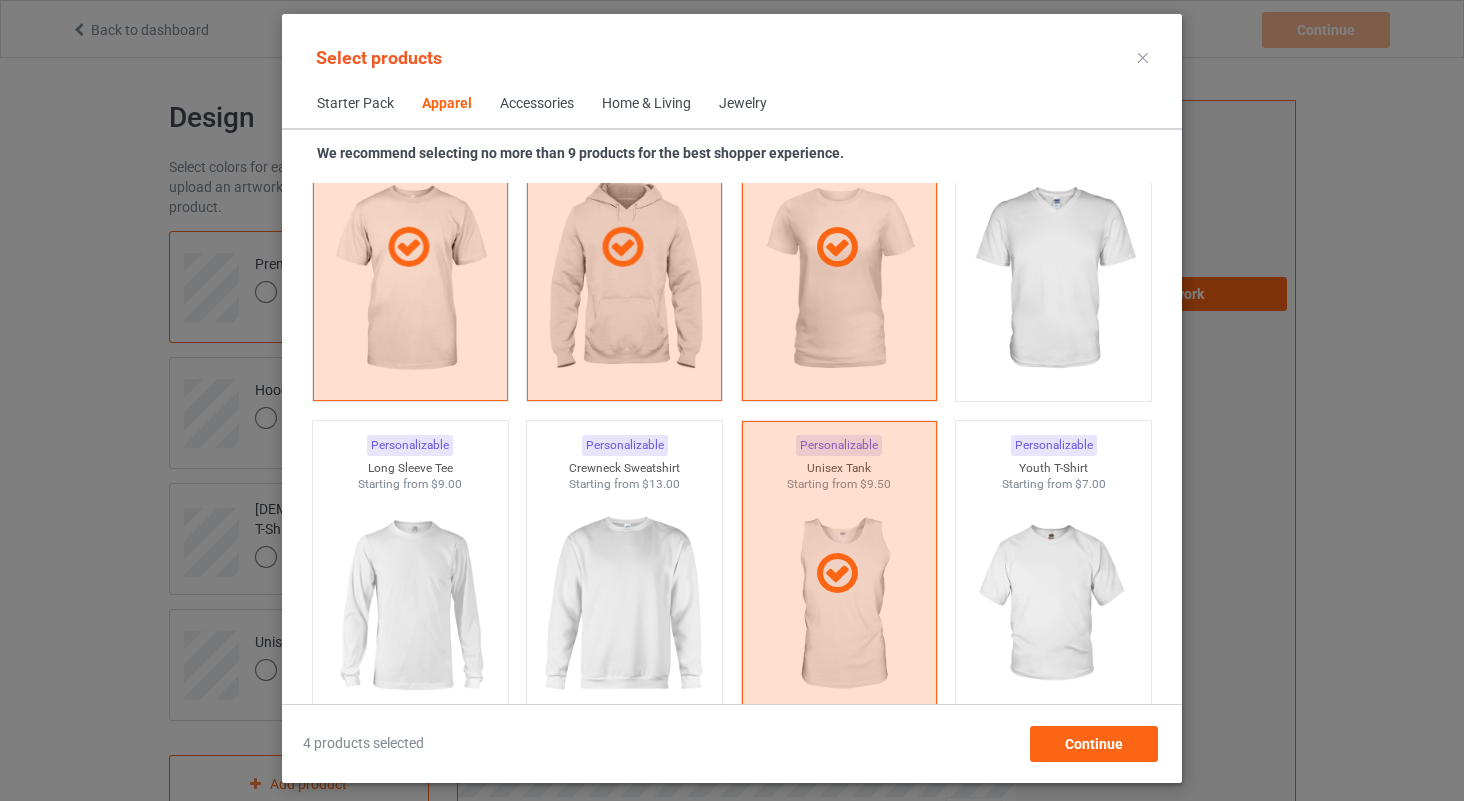 scroll, scrollTop: 1262, scrollLeft: 0, axis: vertical 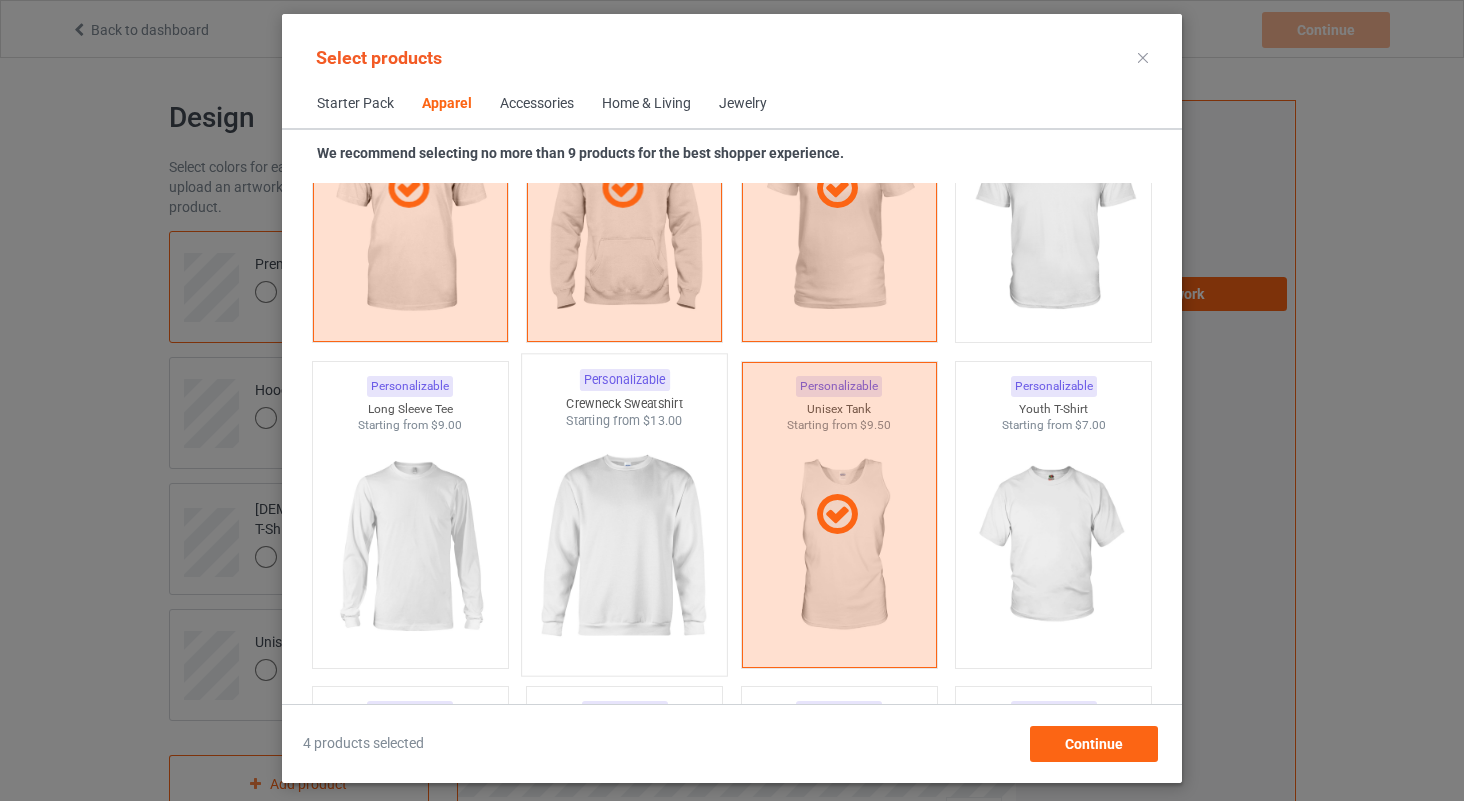 click at bounding box center [625, 547] 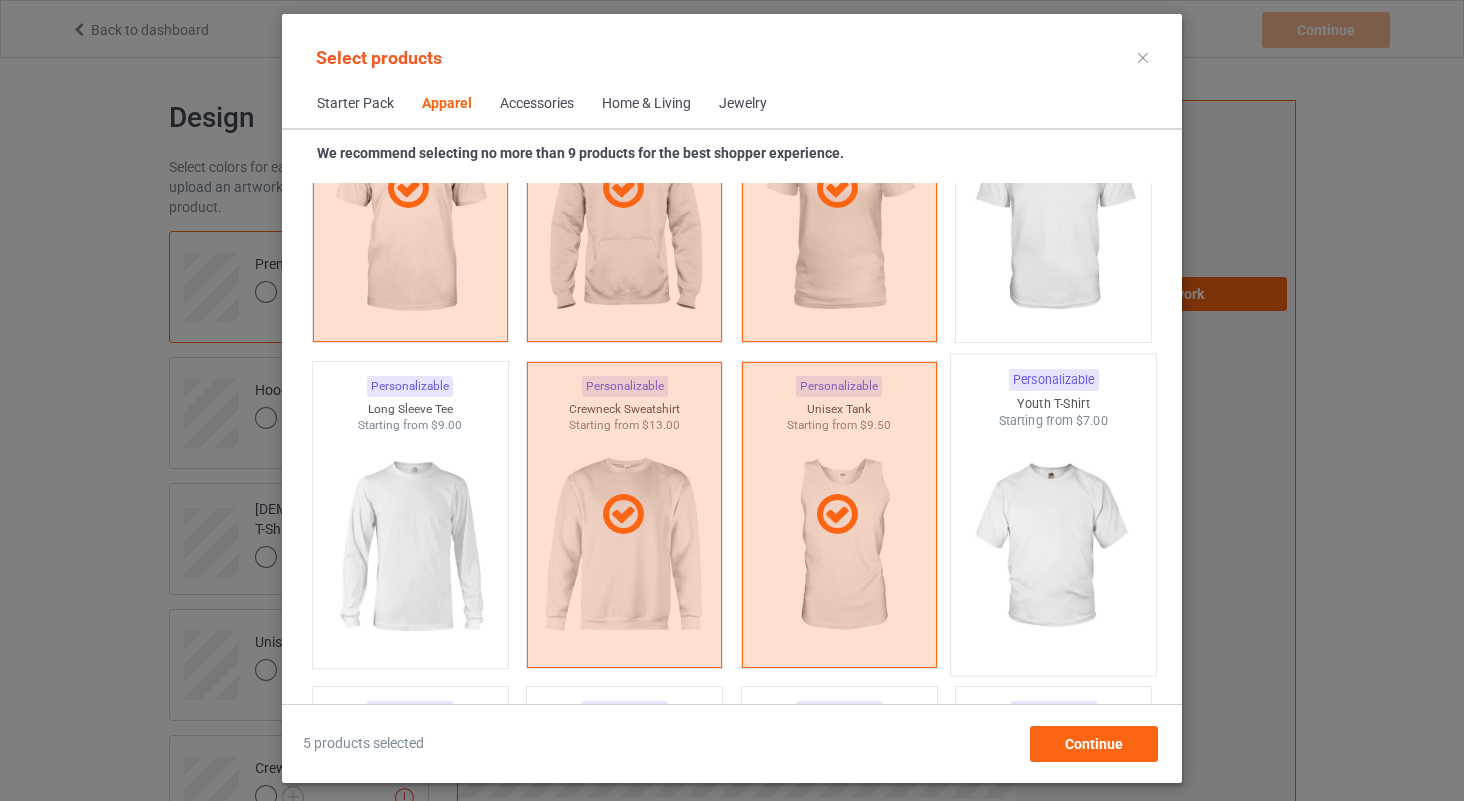 click at bounding box center [1054, 547] 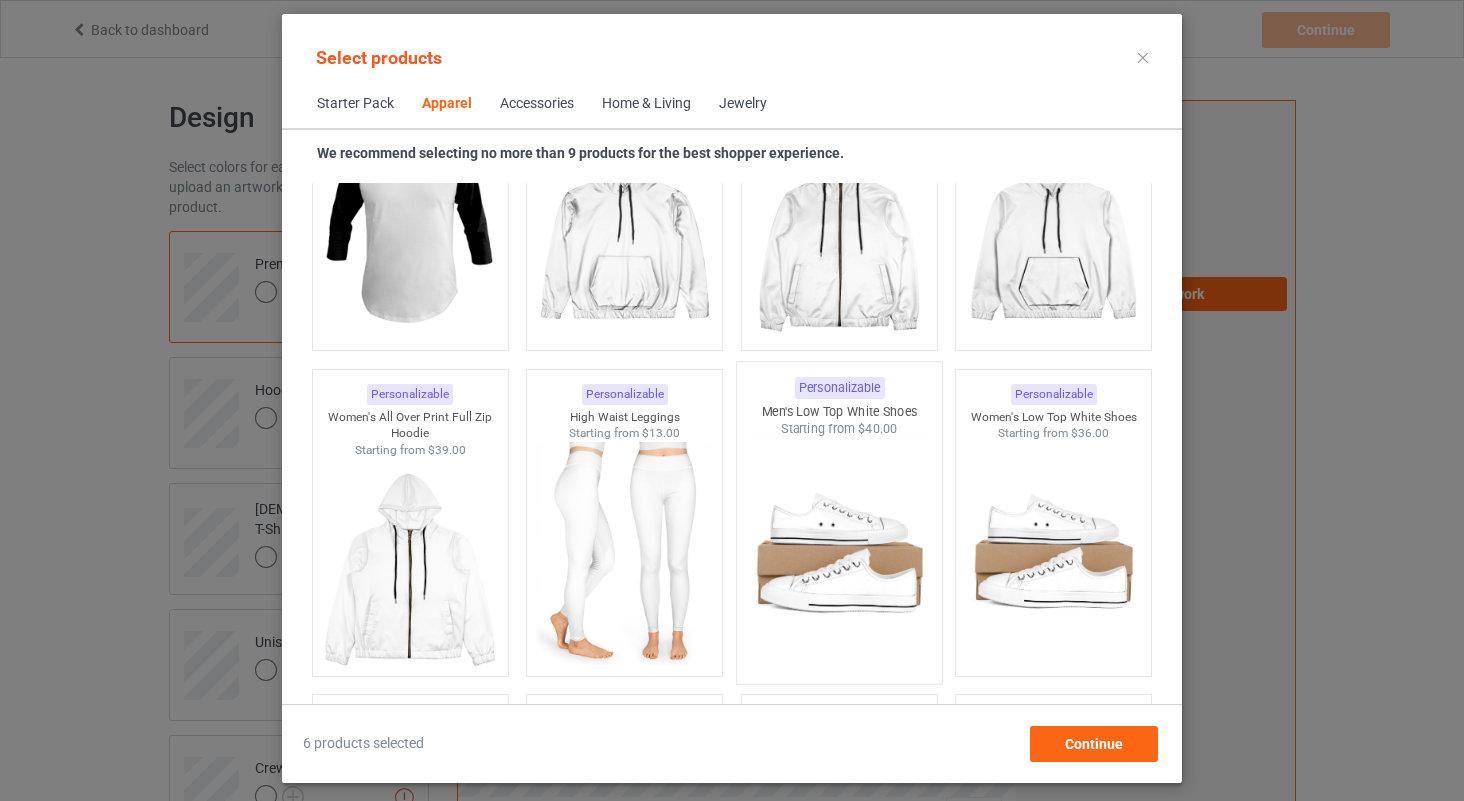 scroll, scrollTop: 1895, scrollLeft: 0, axis: vertical 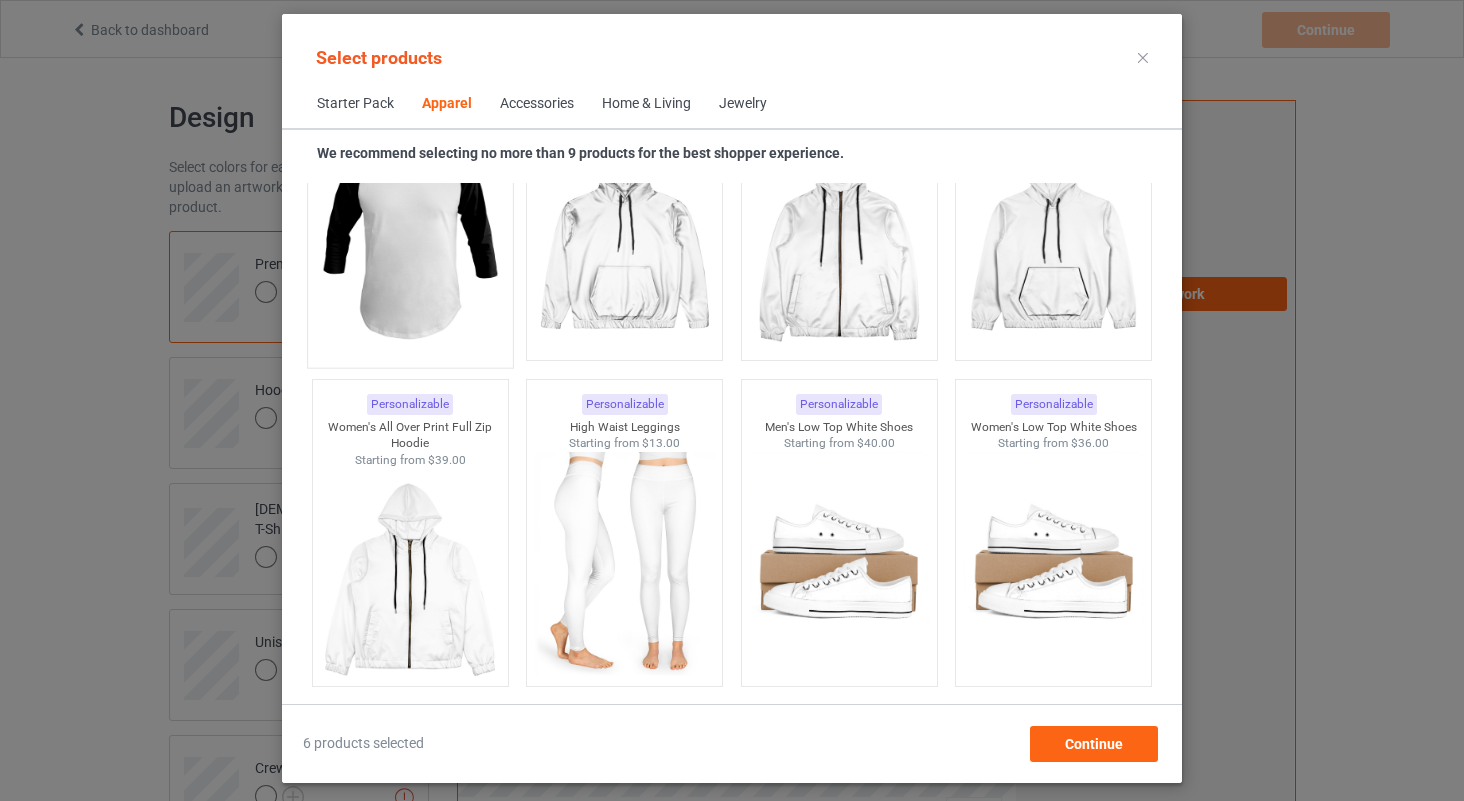 click at bounding box center (410, 239) 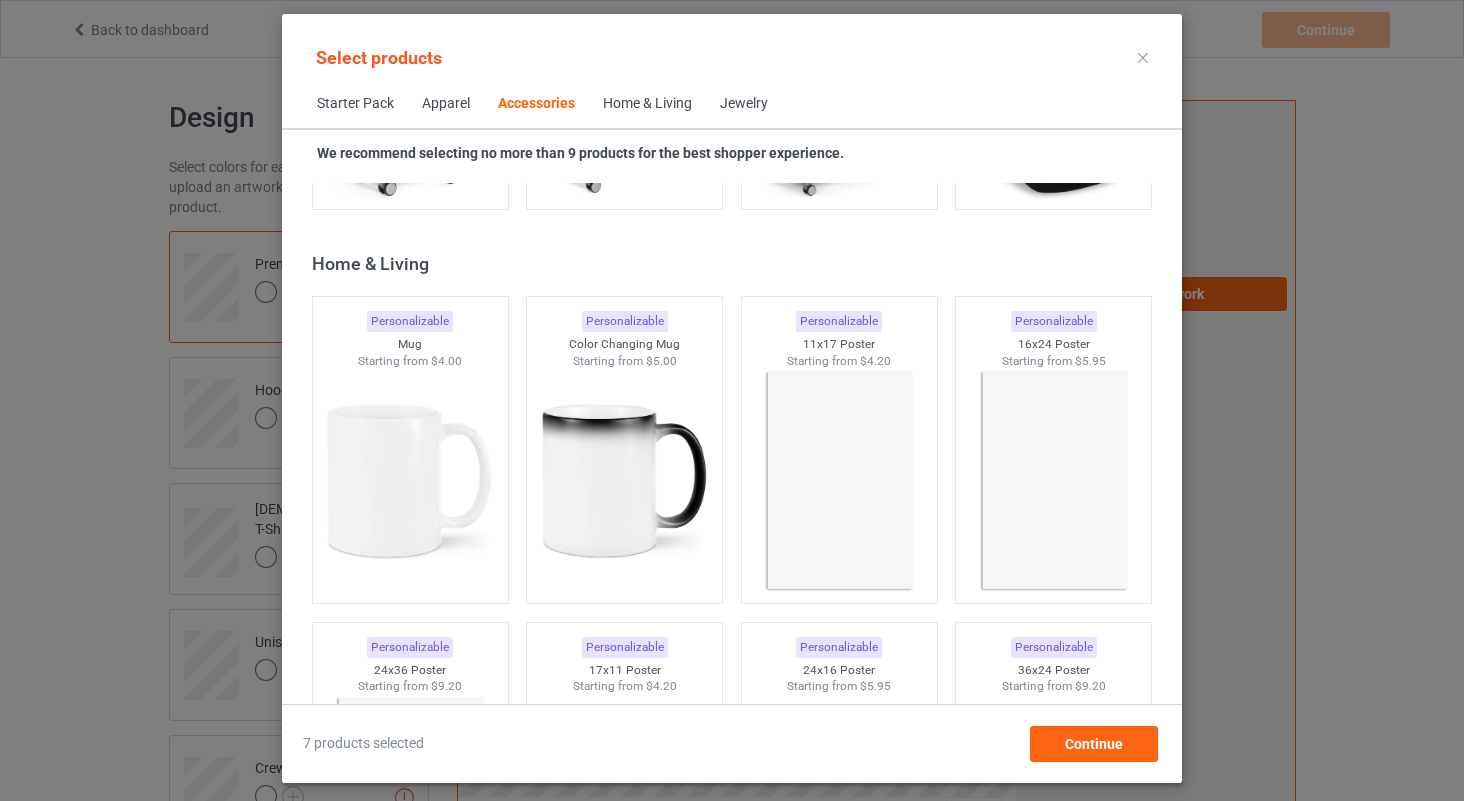 scroll, scrollTop: 8952, scrollLeft: 0, axis: vertical 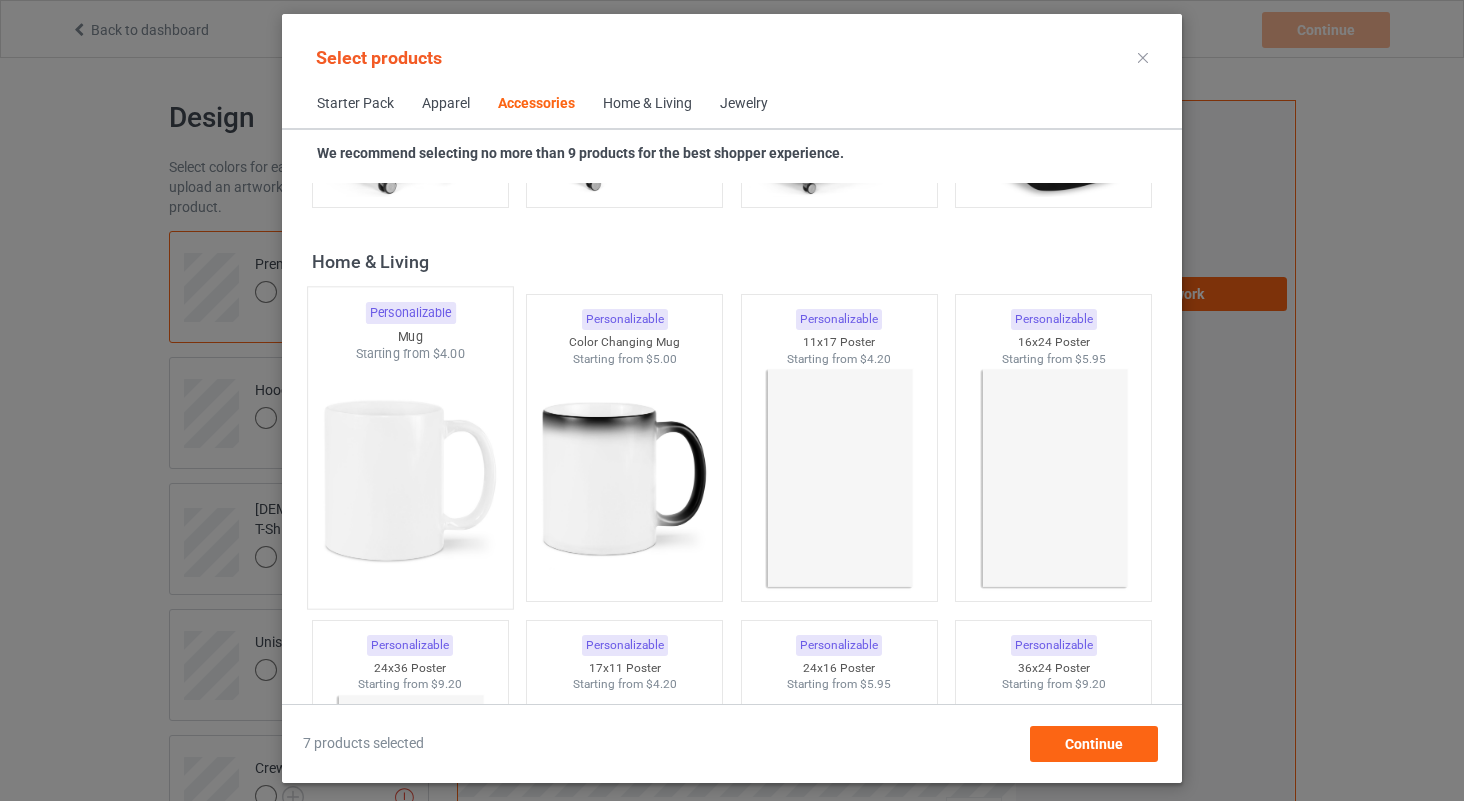 click at bounding box center (410, 480) 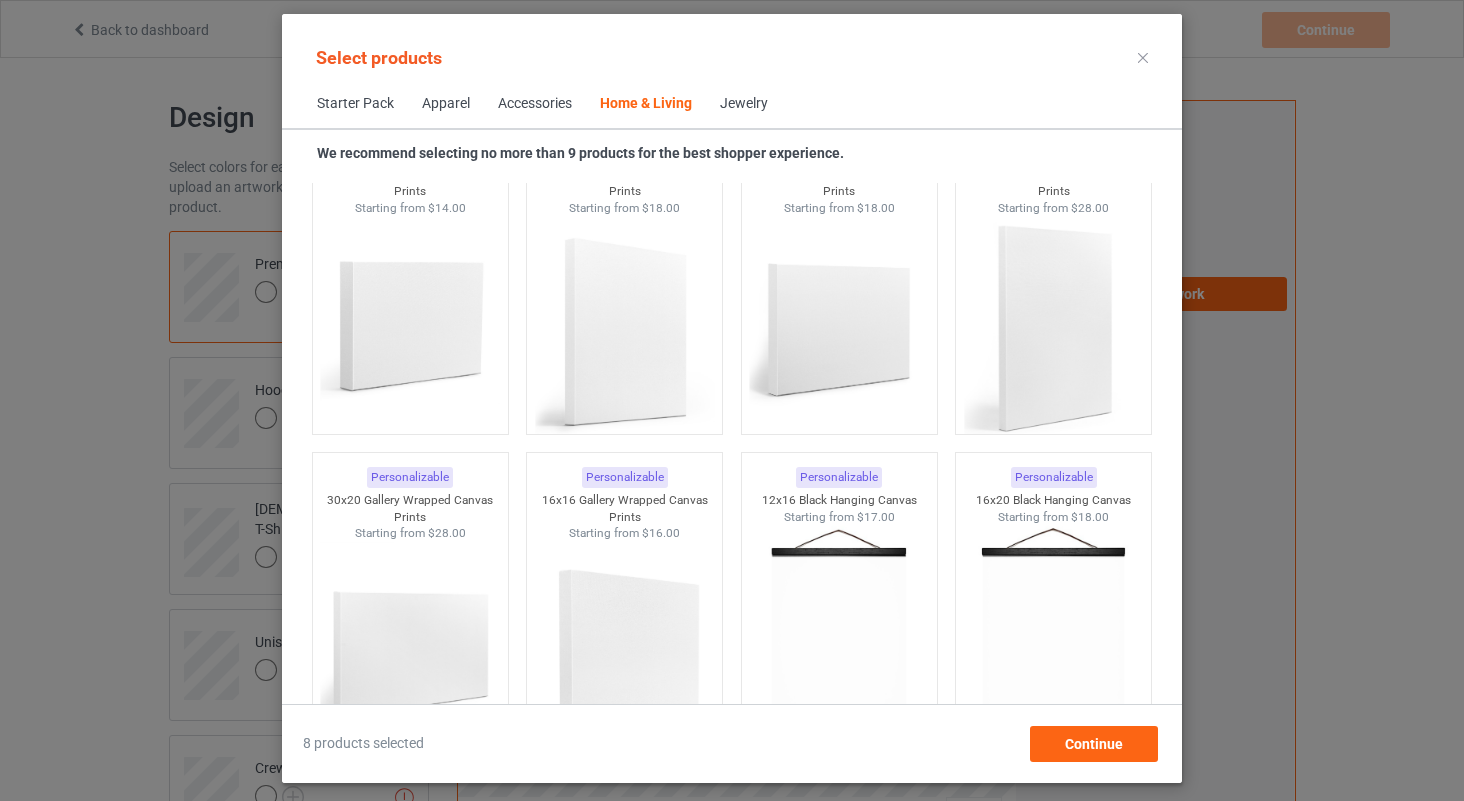 scroll, scrollTop: 13353, scrollLeft: 0, axis: vertical 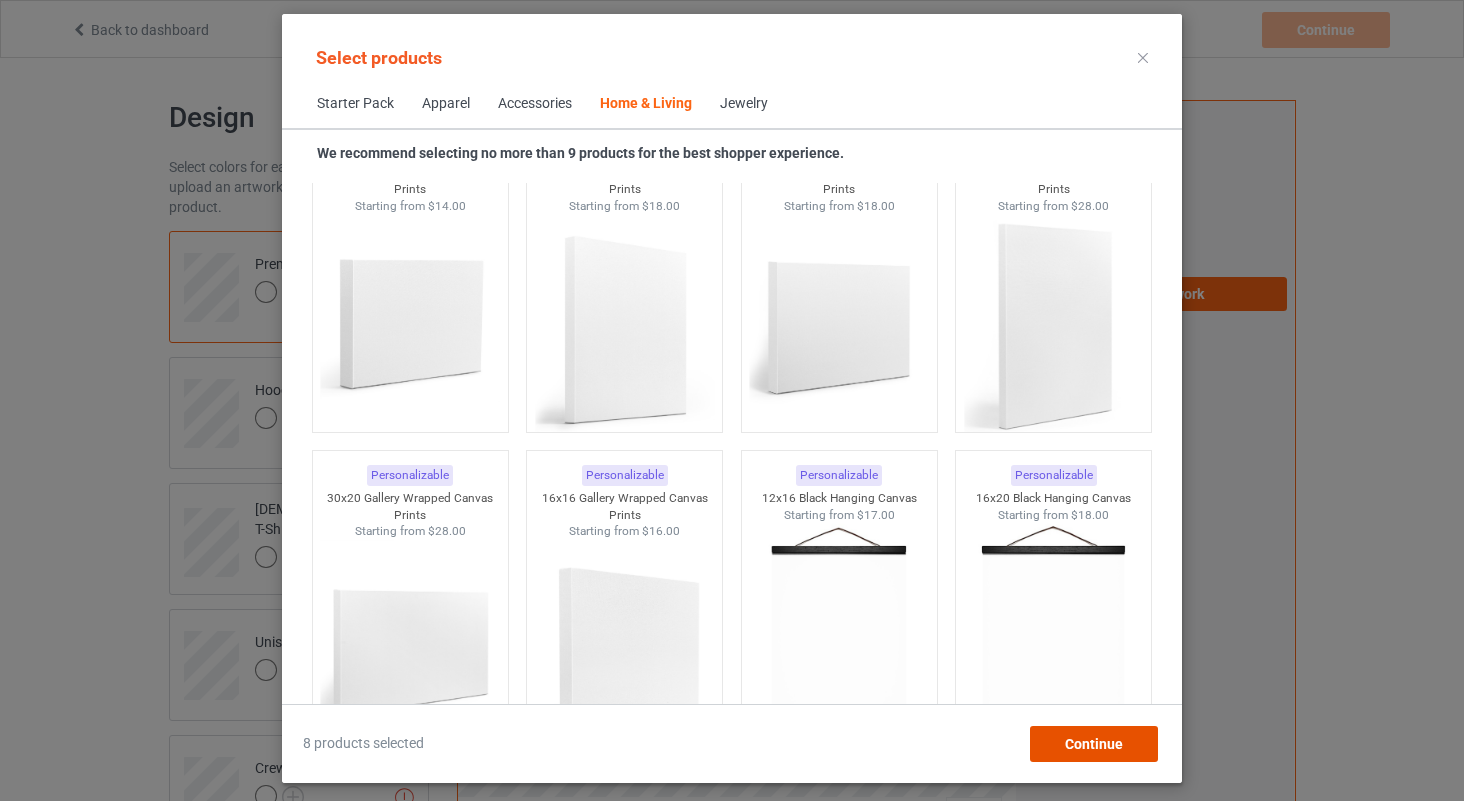 click on "Continue" at bounding box center (1094, 744) 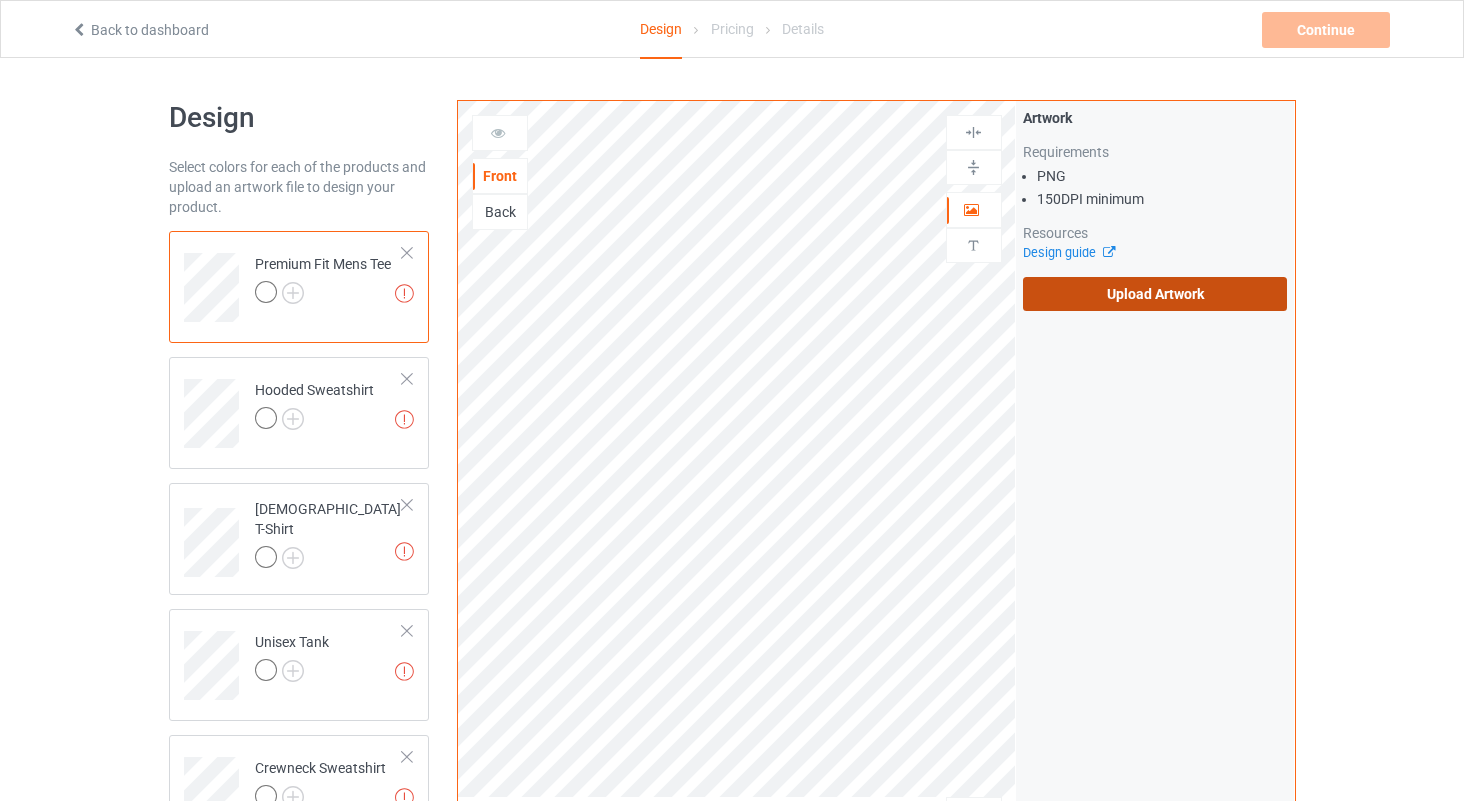 click on "Upload Artwork" at bounding box center (1155, 294) 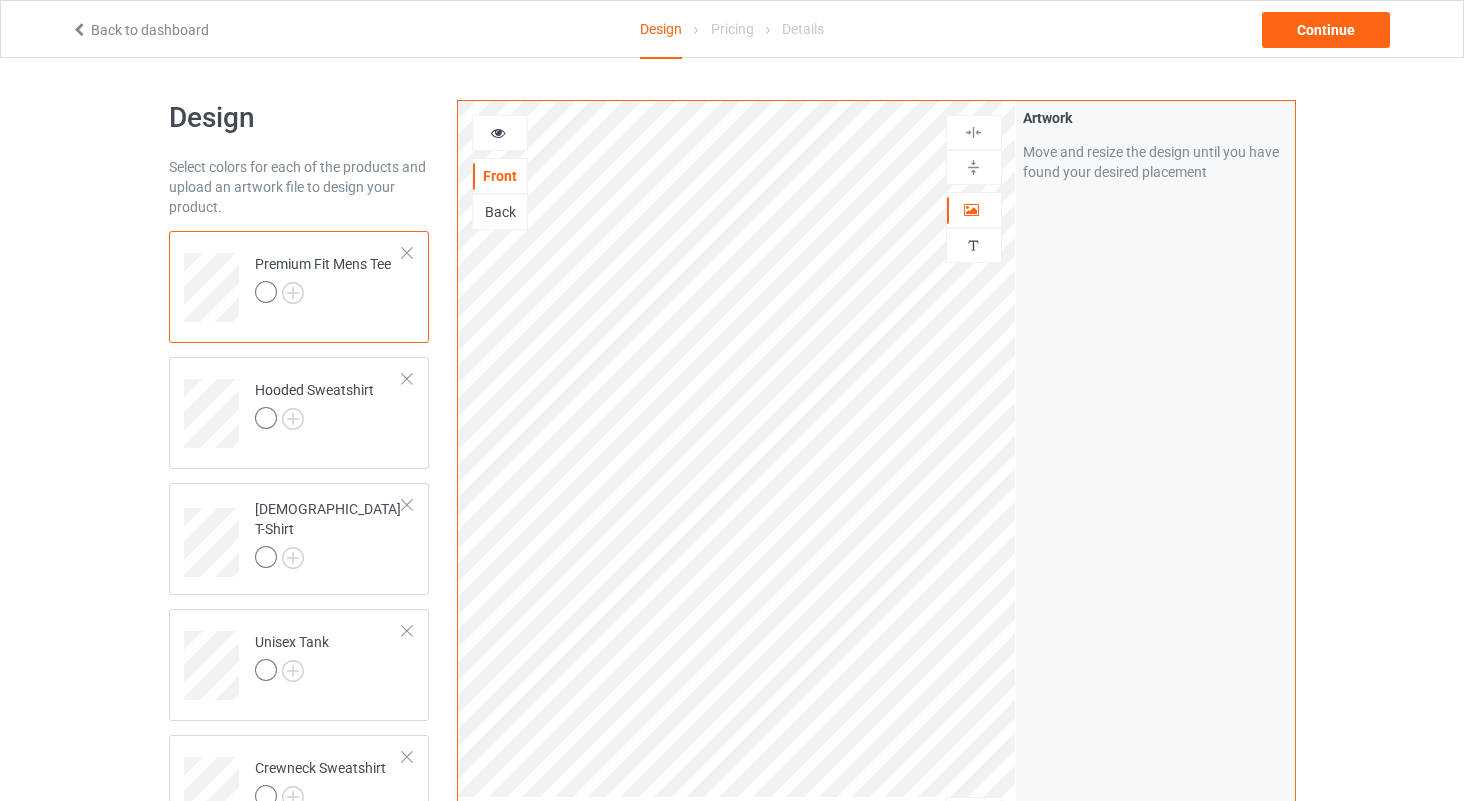 click at bounding box center [498, 130] 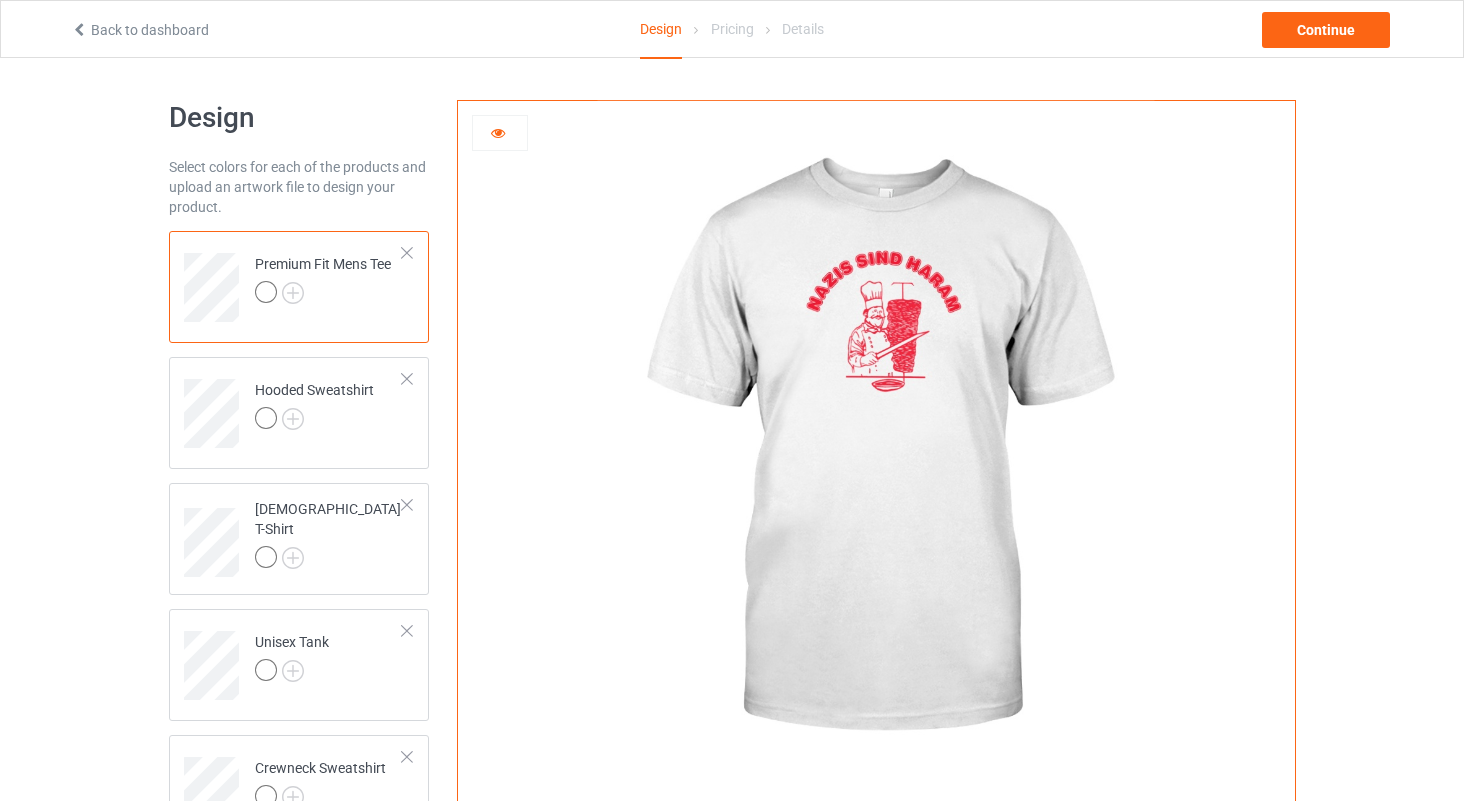 click at bounding box center (500, 133) 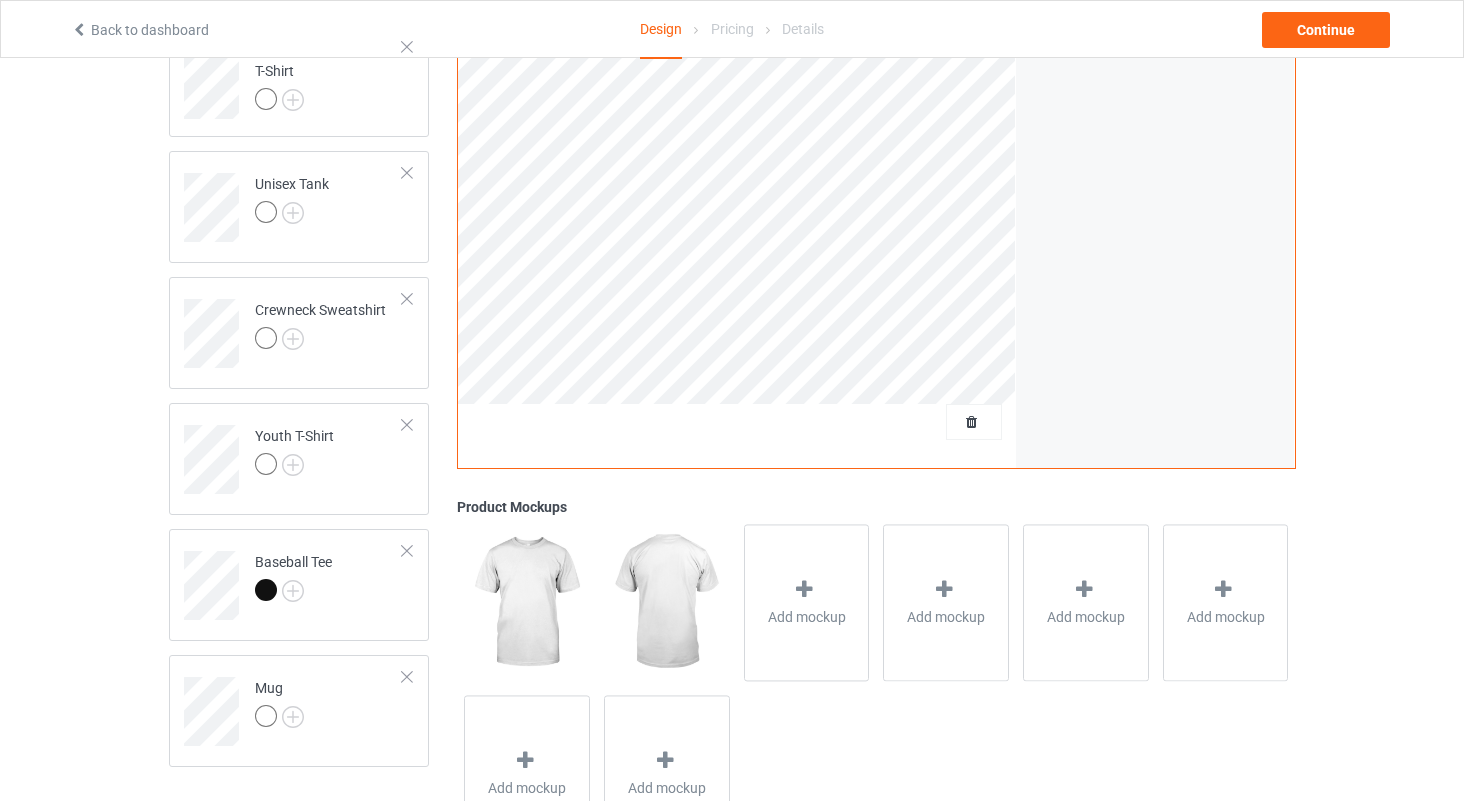 scroll, scrollTop: 459, scrollLeft: 0, axis: vertical 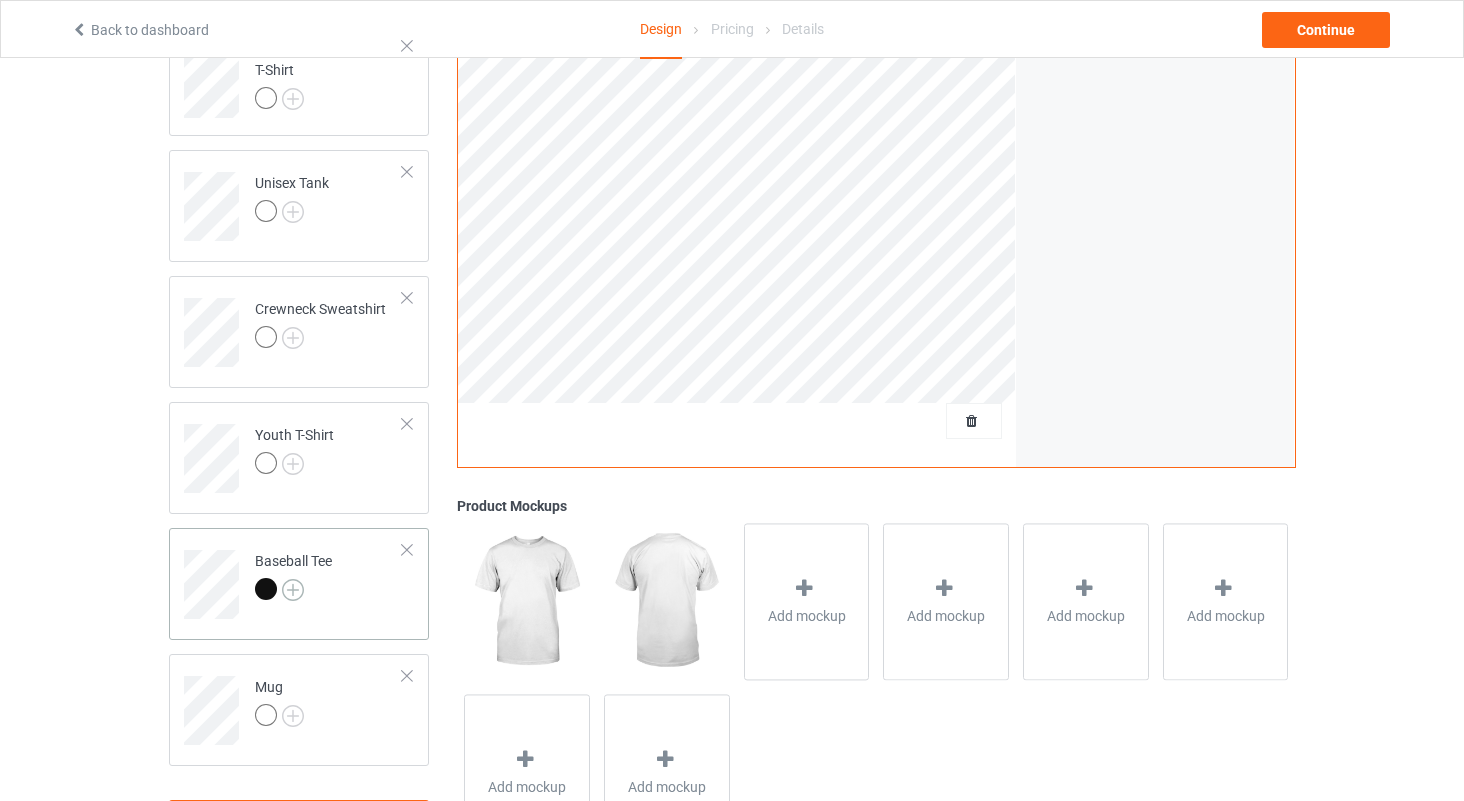 click at bounding box center [293, 590] 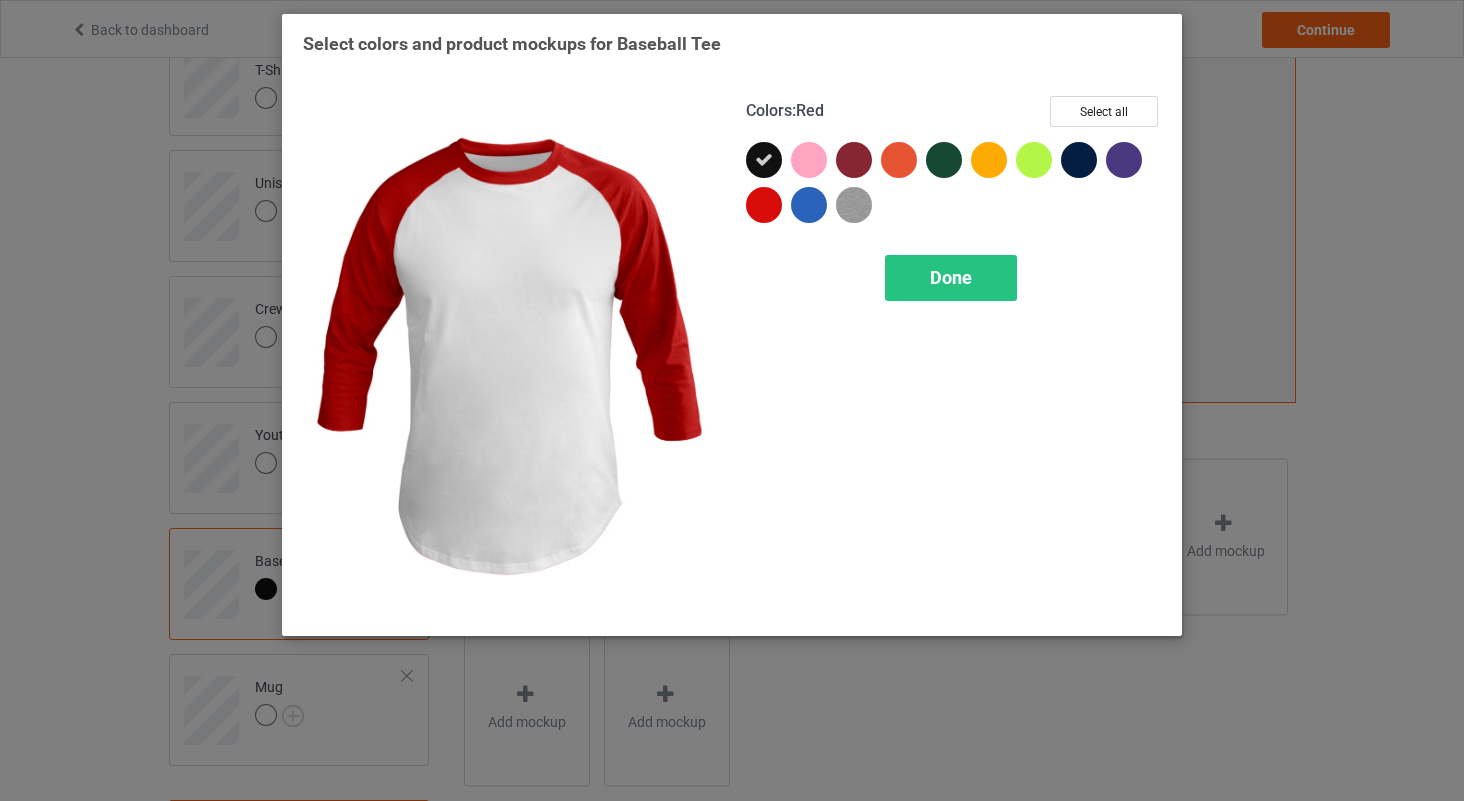 click at bounding box center [764, 205] 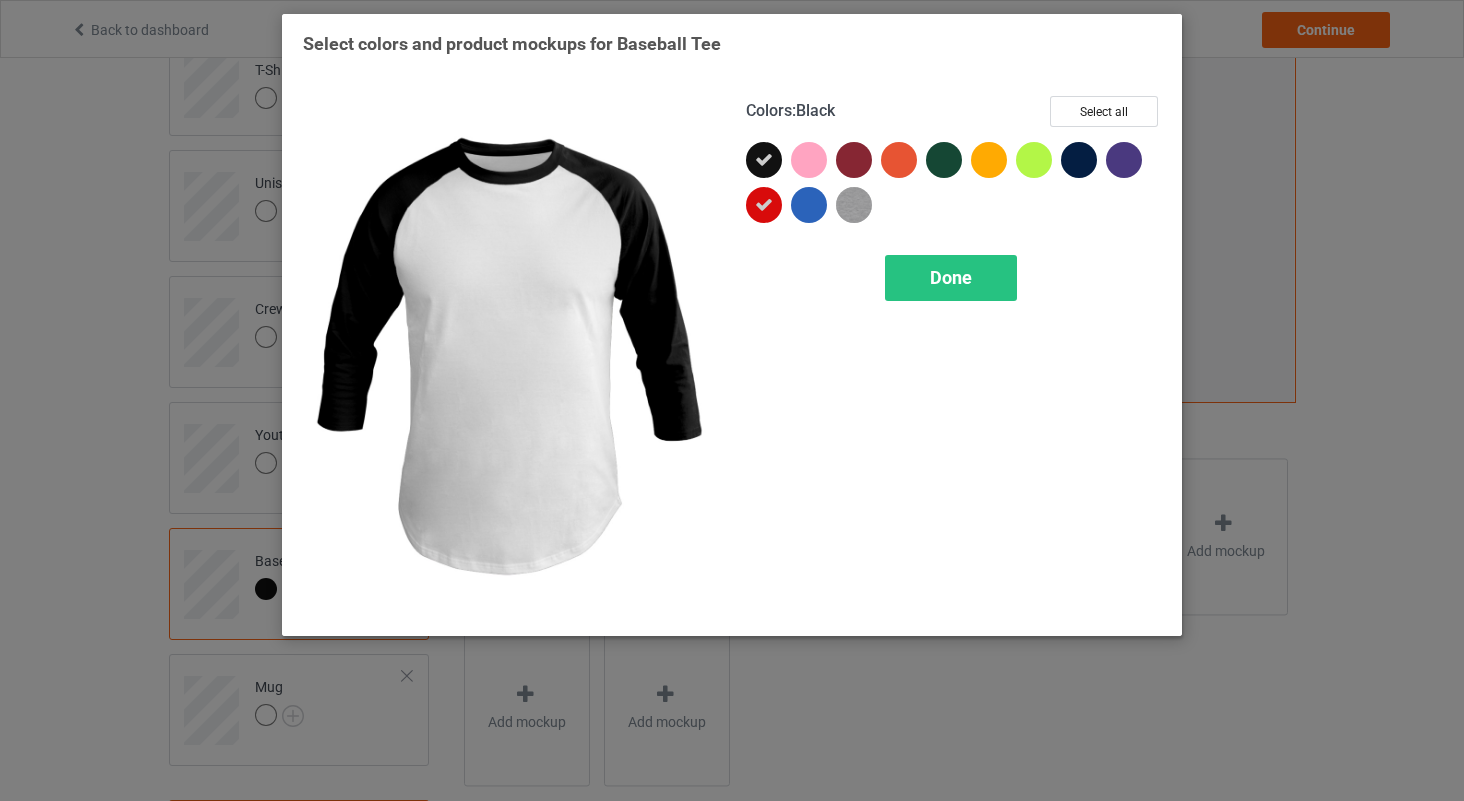 click at bounding box center (764, 160) 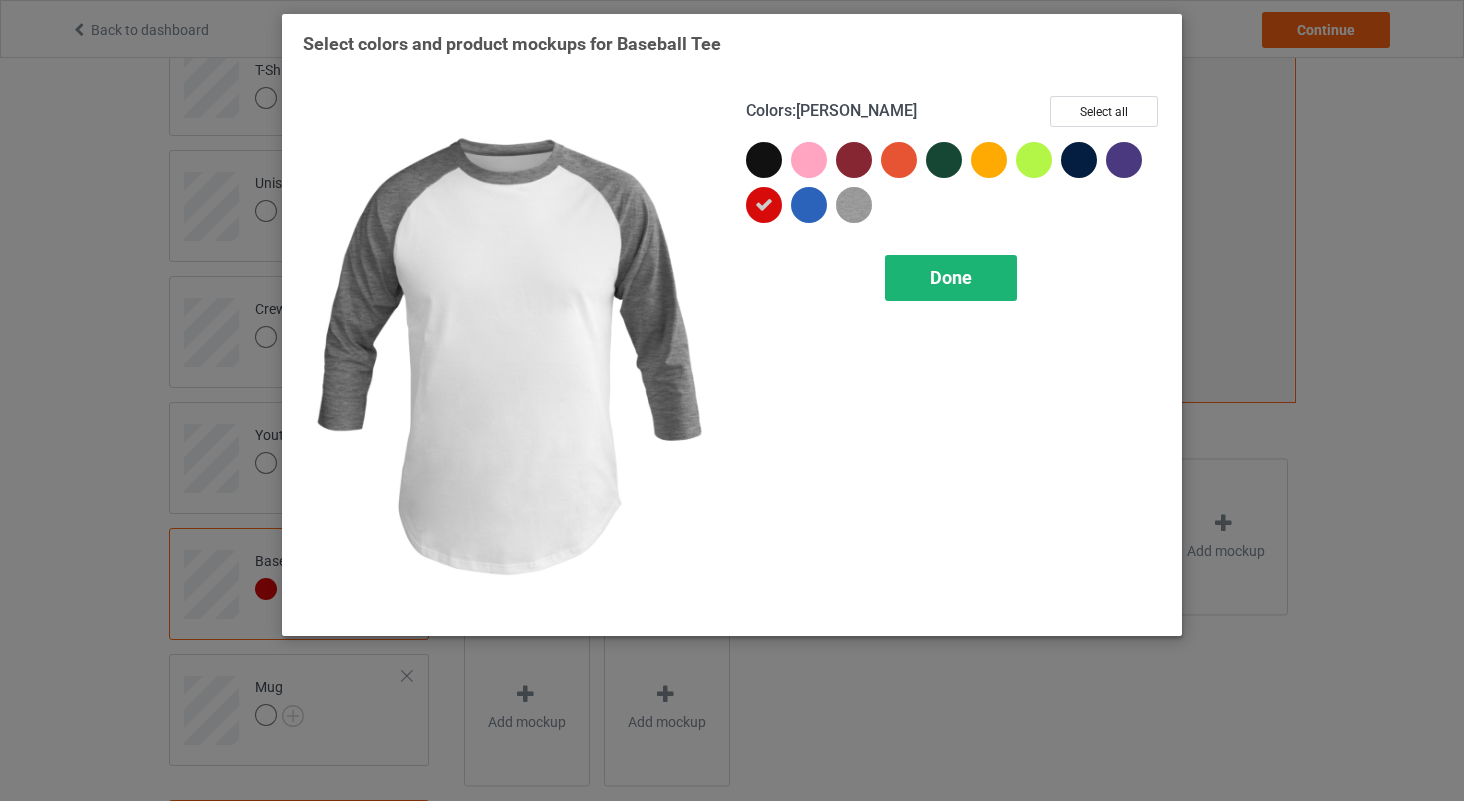 click on "Done" at bounding box center [951, 278] 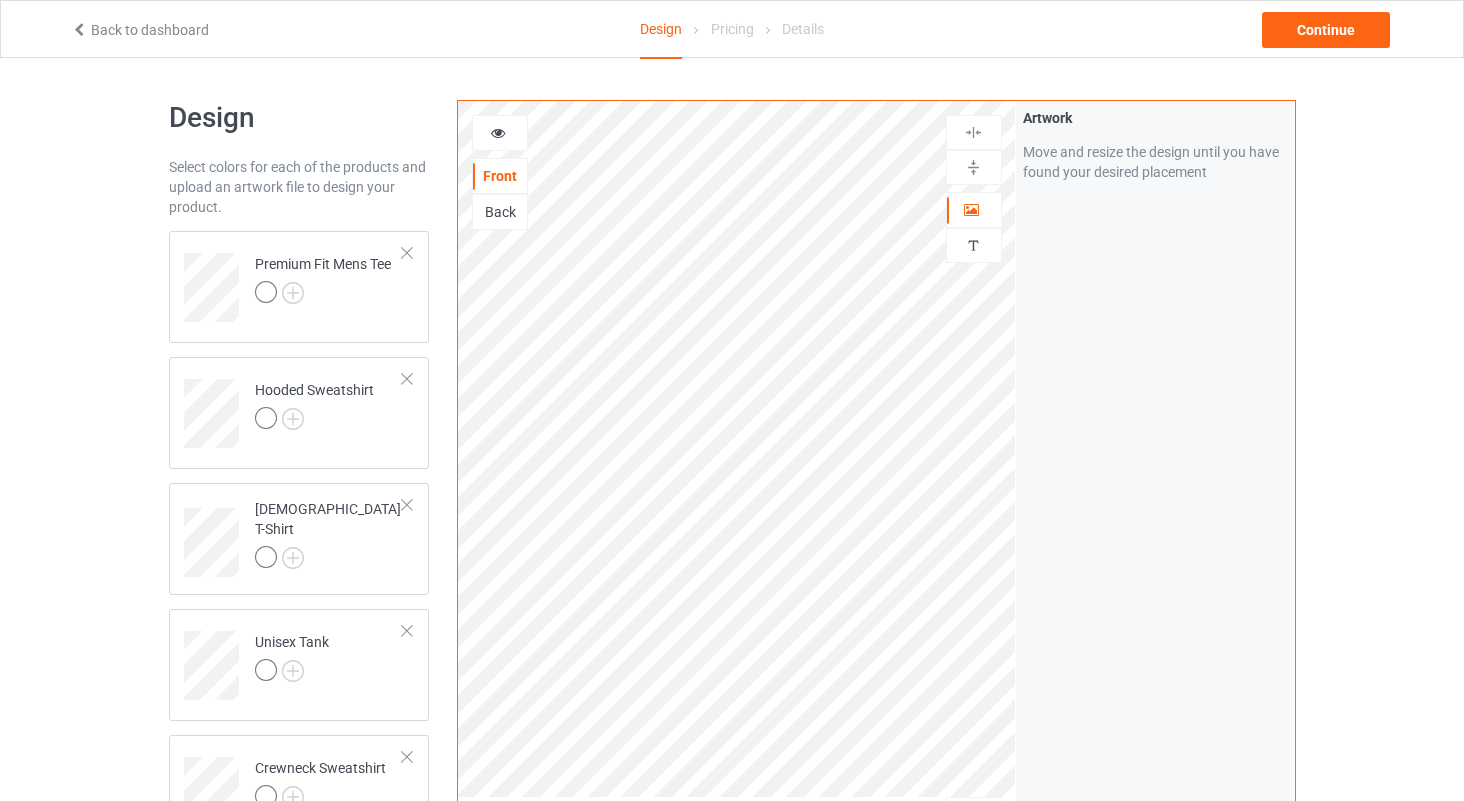 scroll, scrollTop: 0, scrollLeft: 0, axis: both 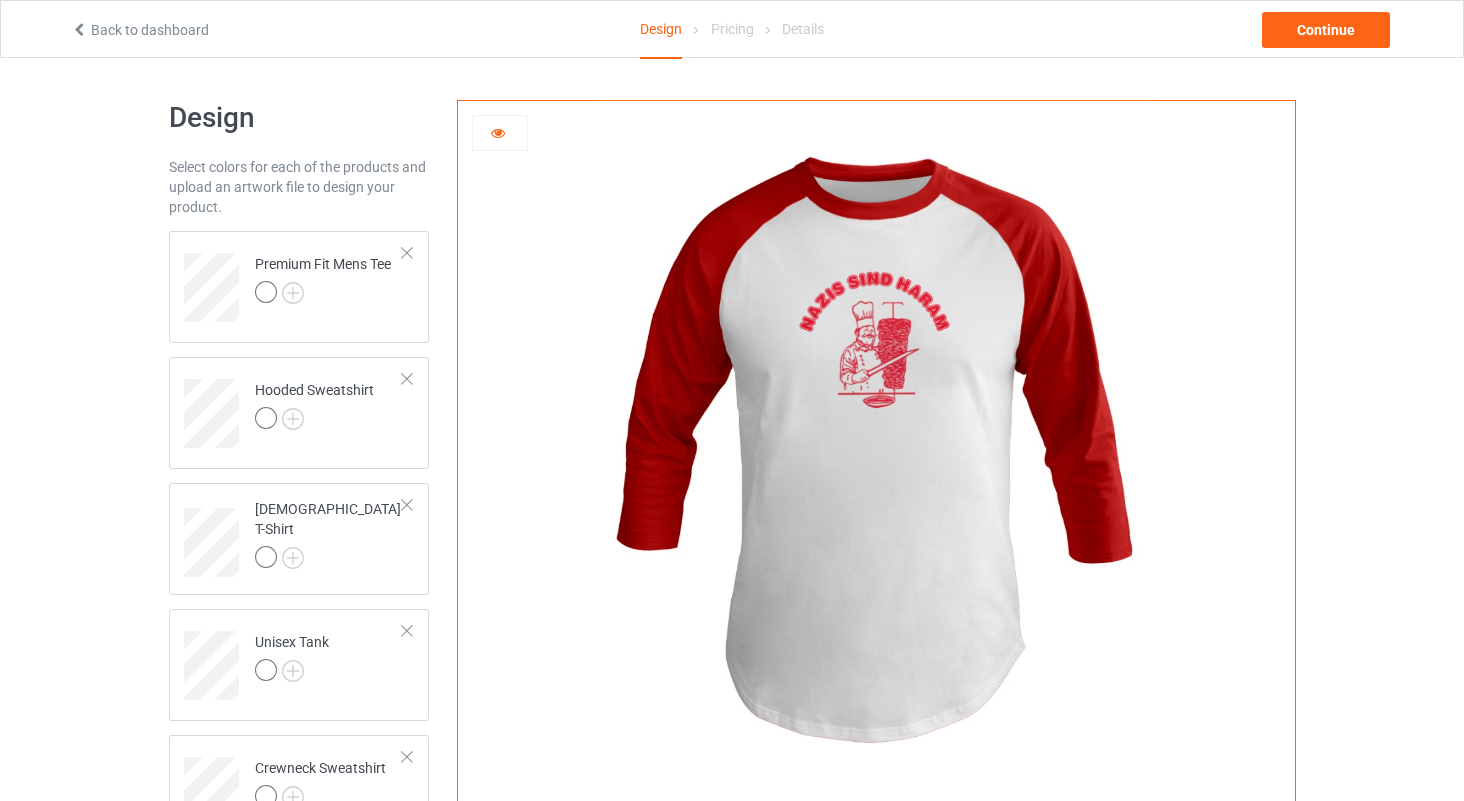 click at bounding box center [498, 130] 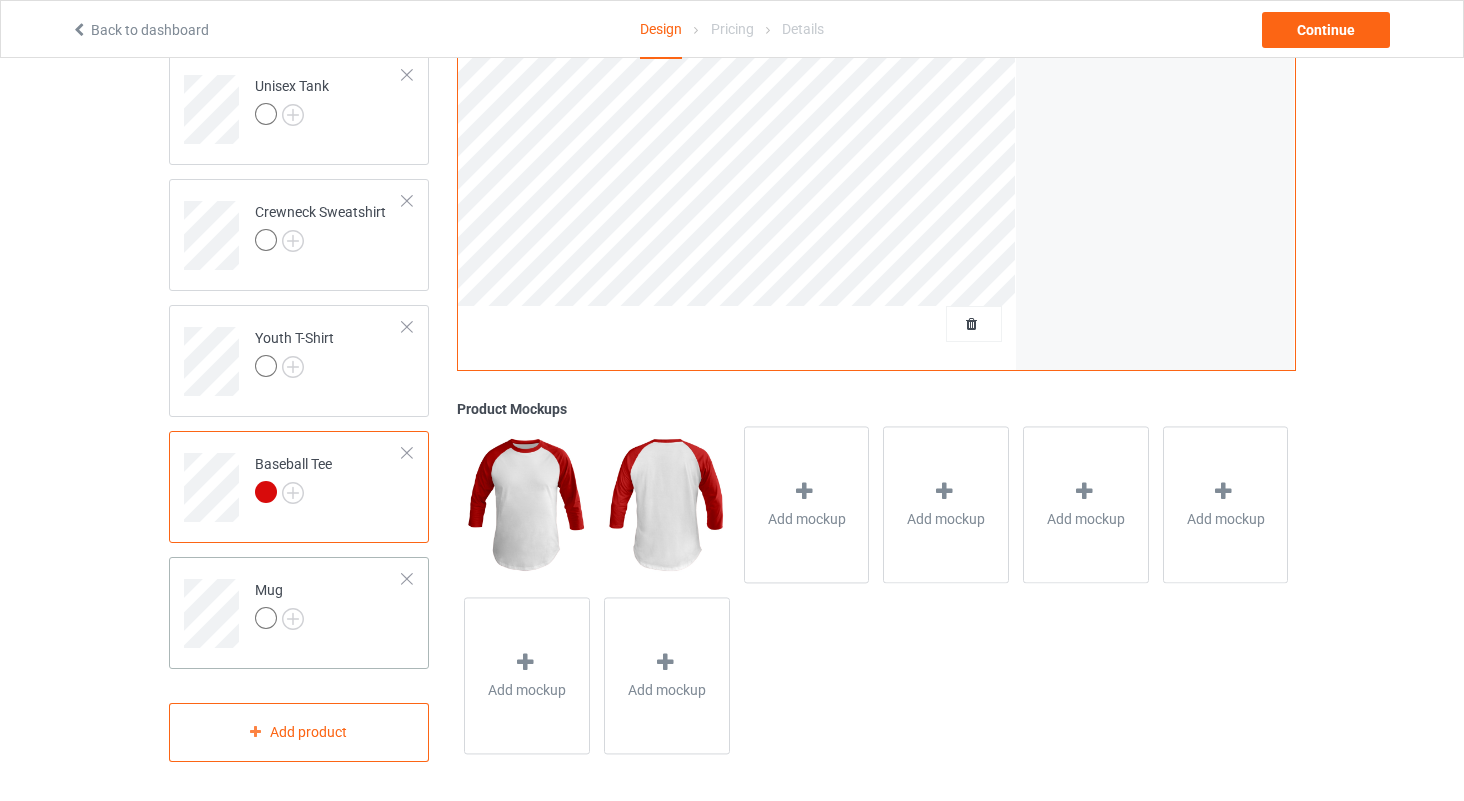 scroll, scrollTop: 554, scrollLeft: 0, axis: vertical 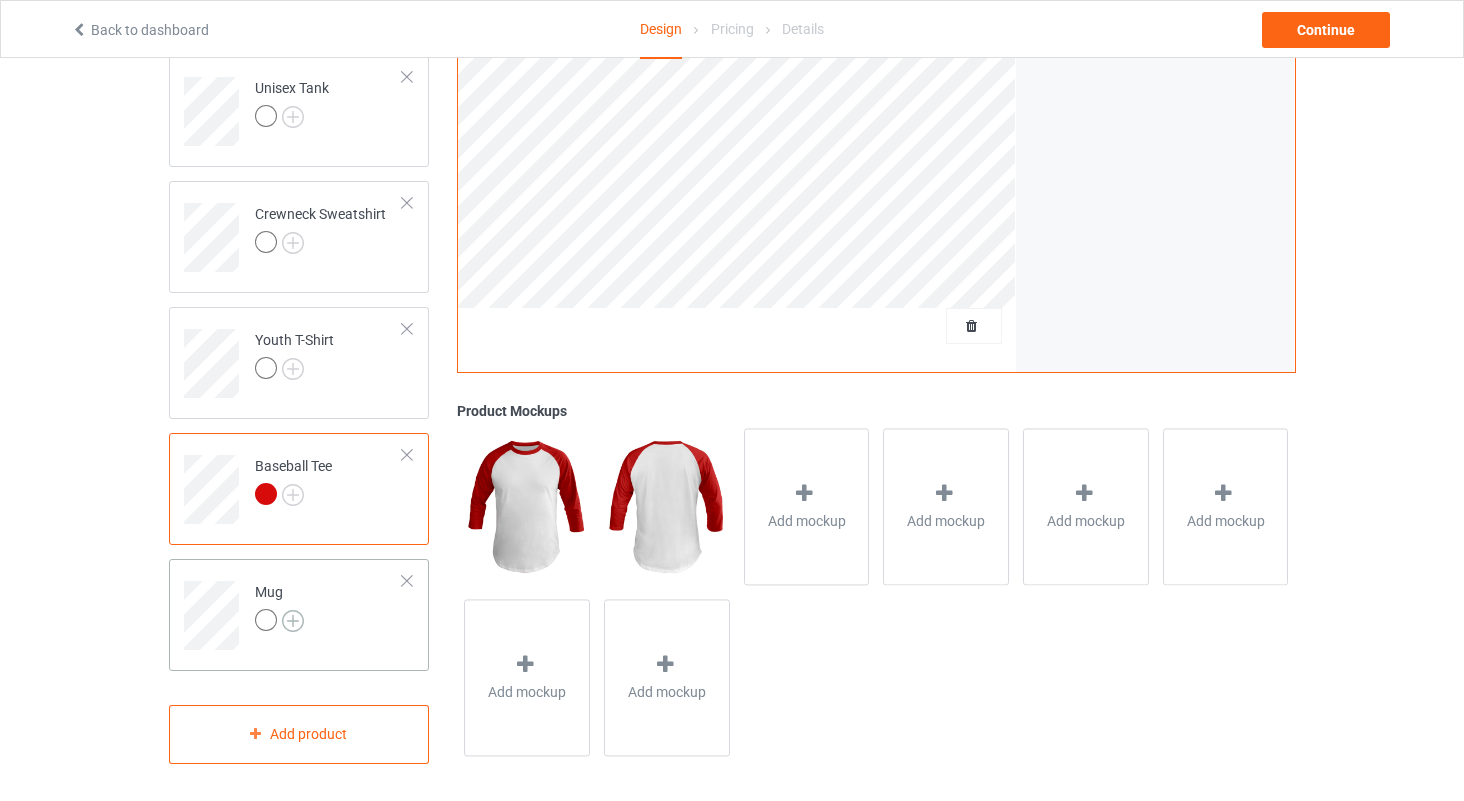 click at bounding box center (293, 621) 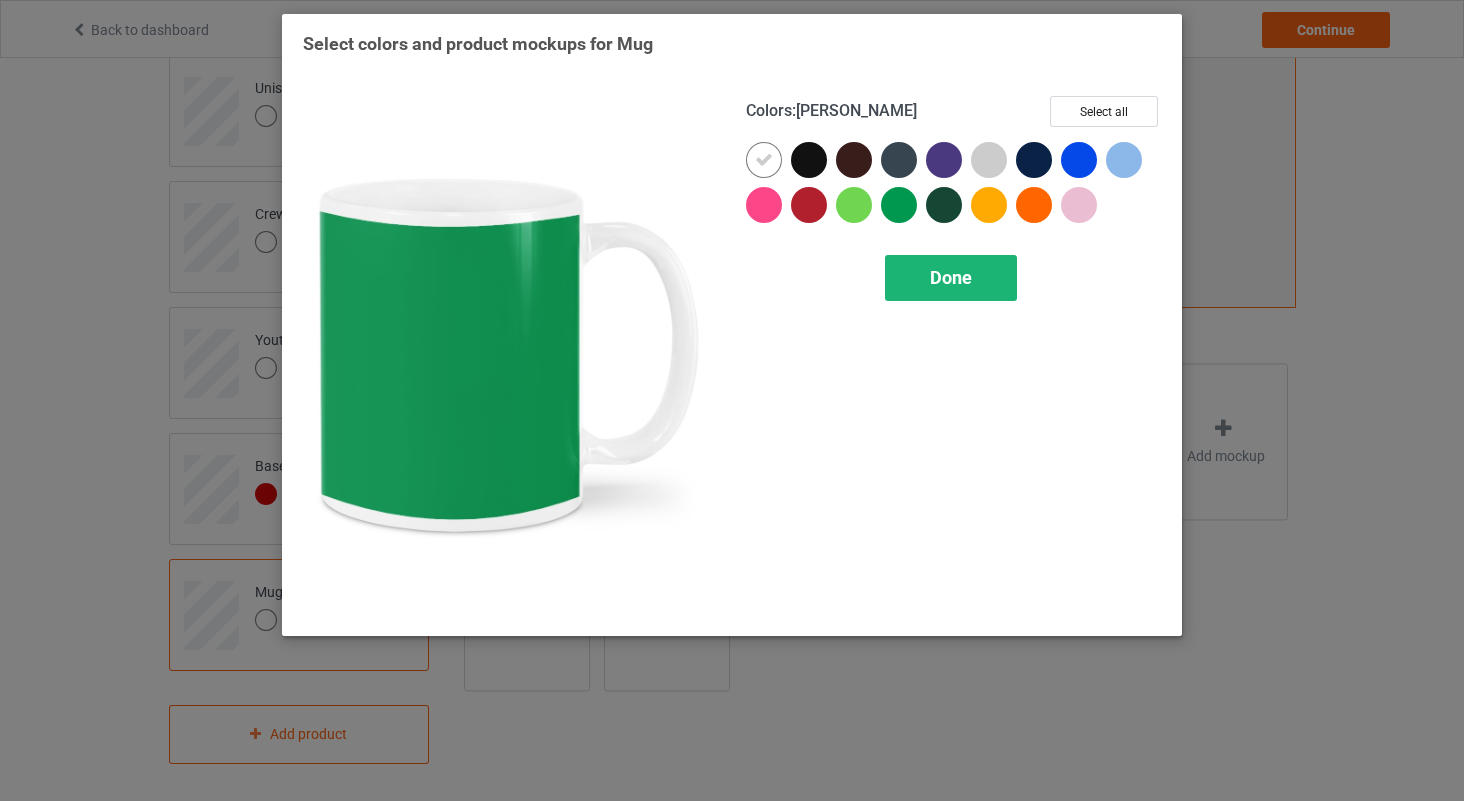 click on "Done" at bounding box center [951, 277] 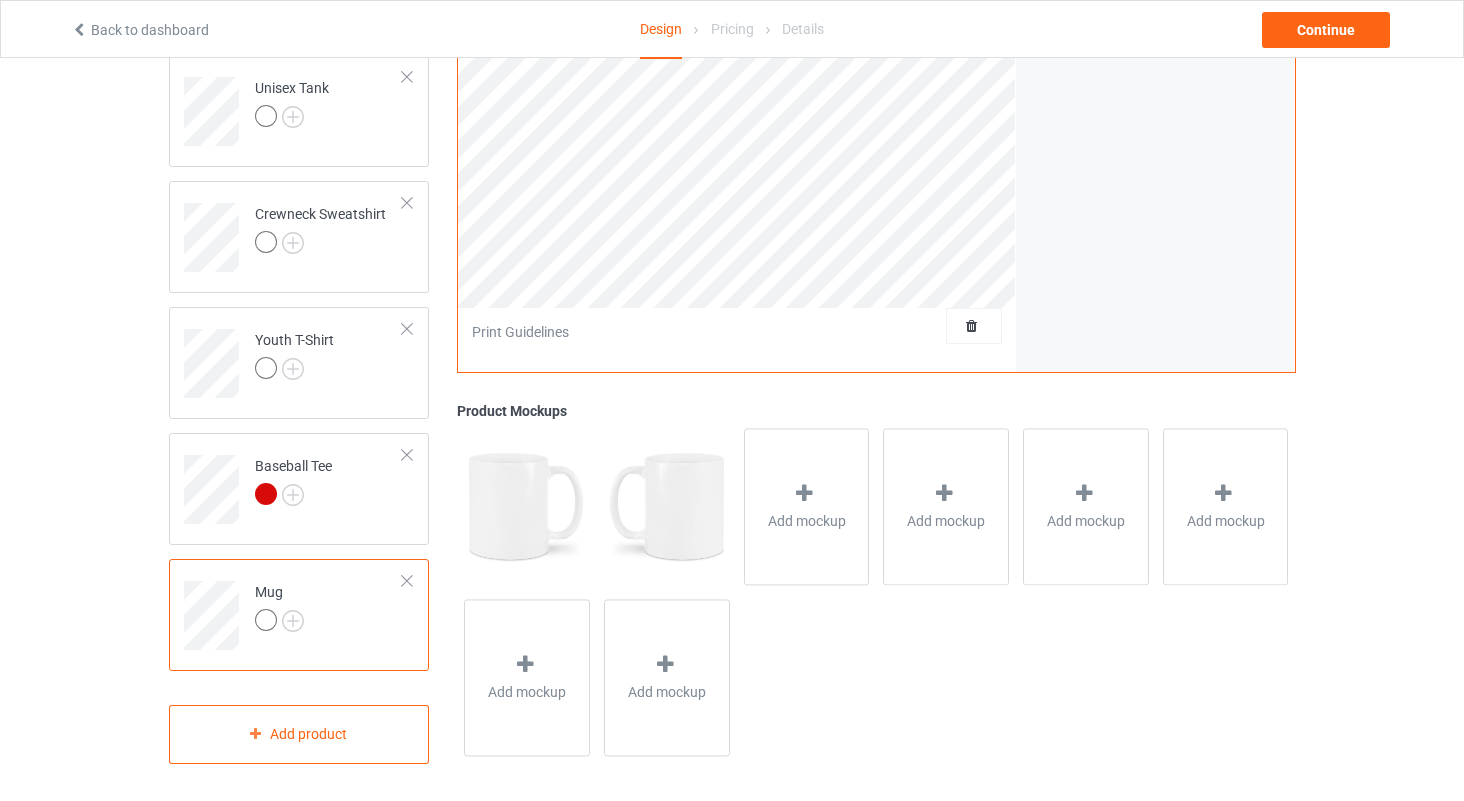 click on "Mug" at bounding box center (329, 608) 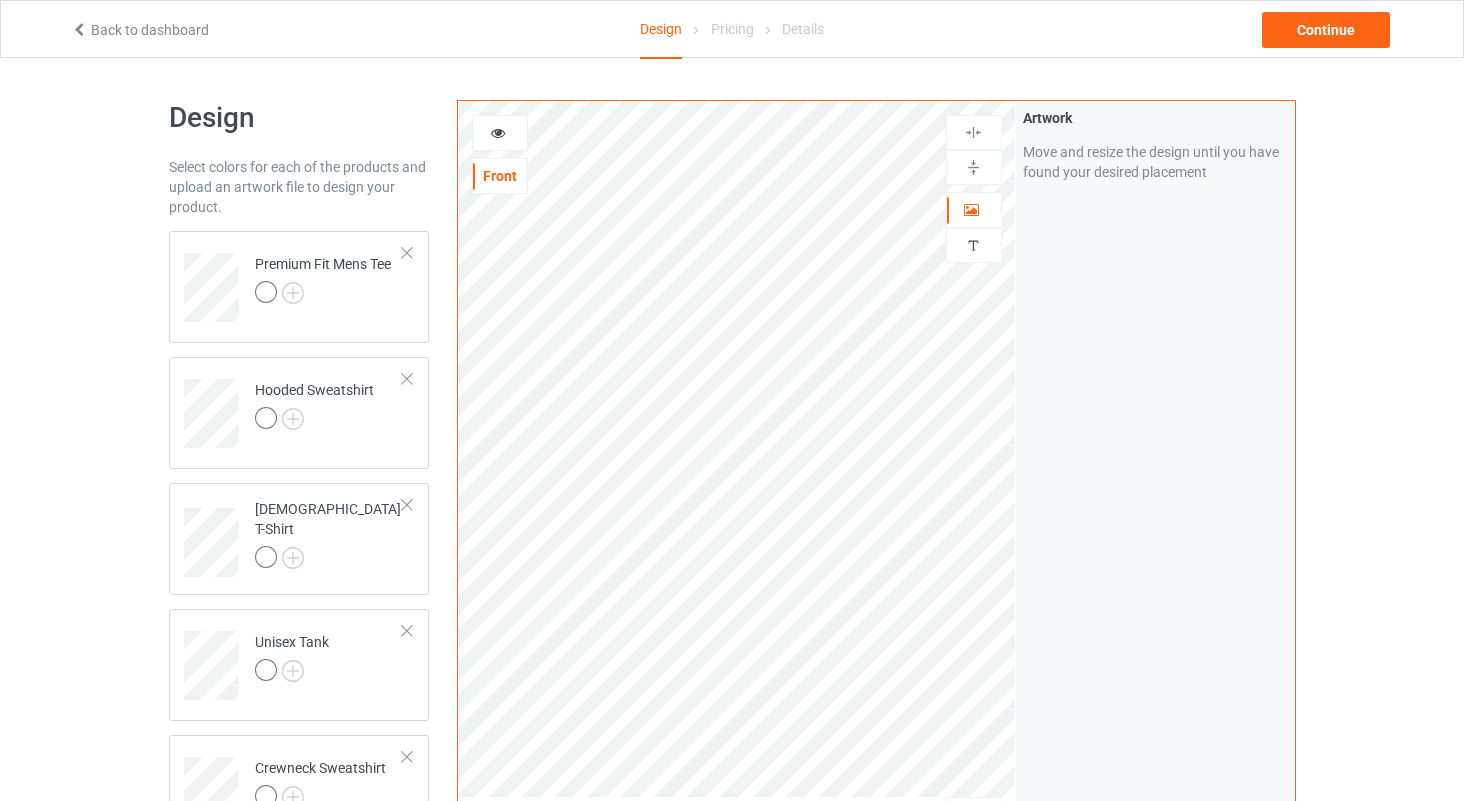 scroll, scrollTop: 0, scrollLeft: 0, axis: both 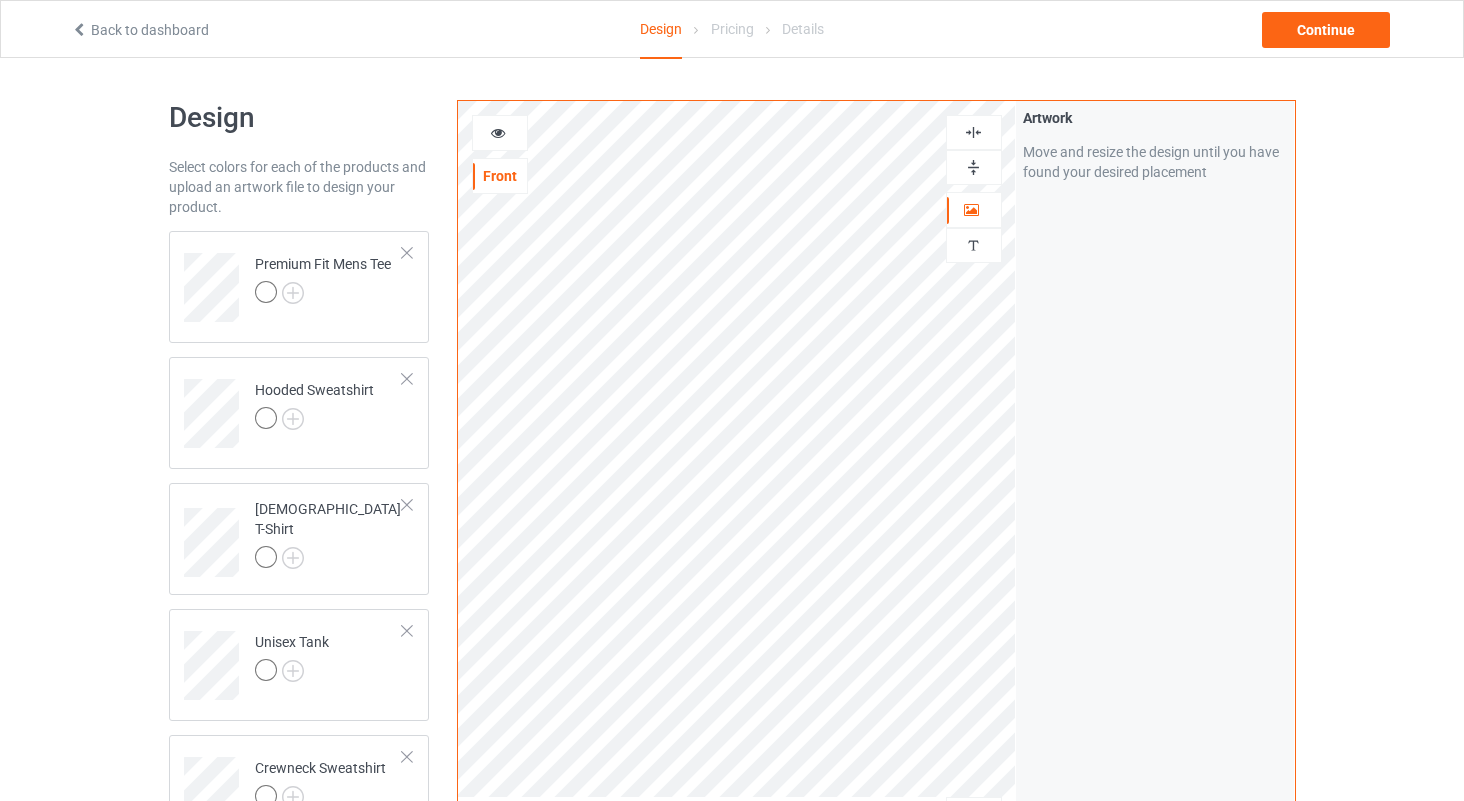 click at bounding box center (973, 132) 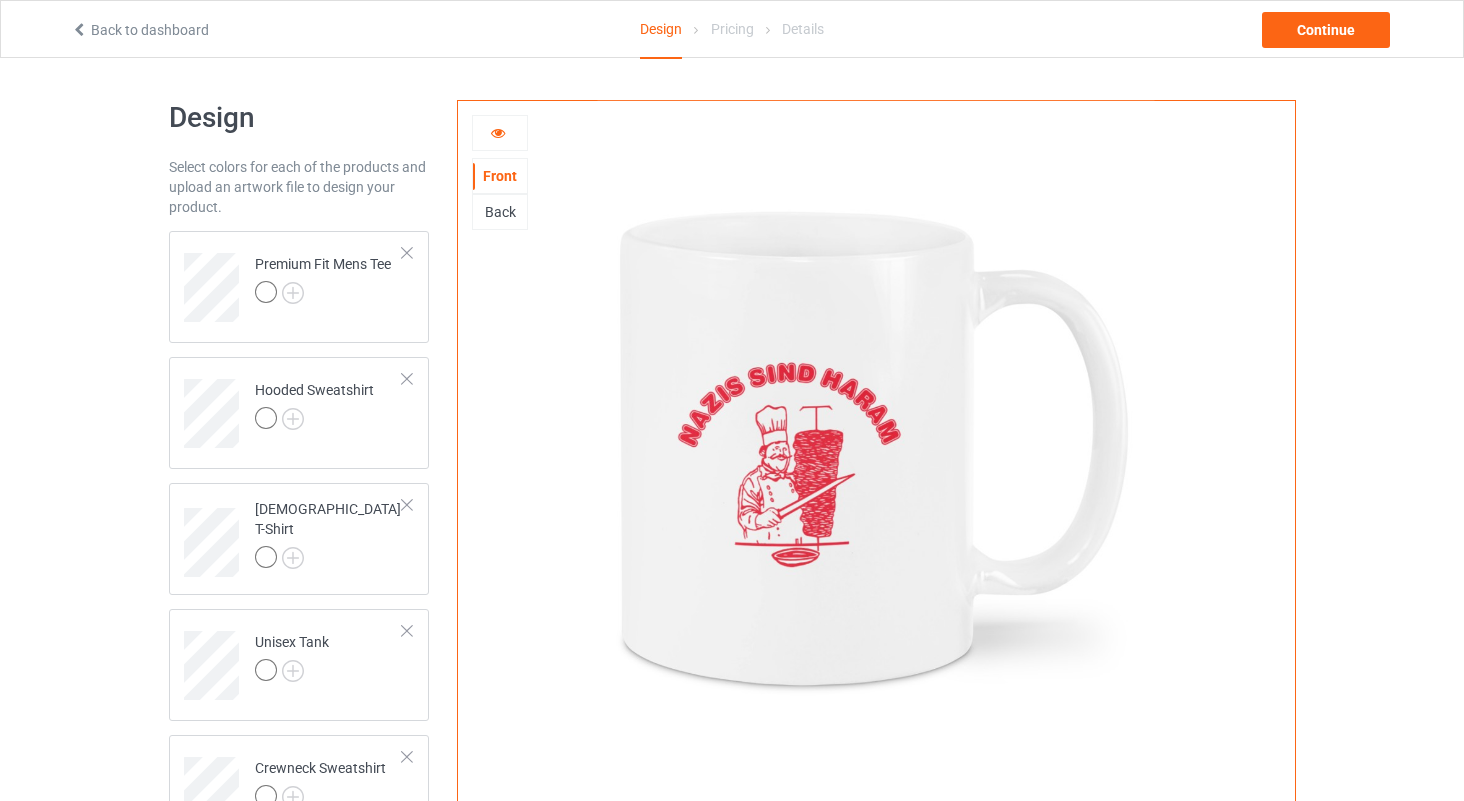 click at bounding box center [498, 130] 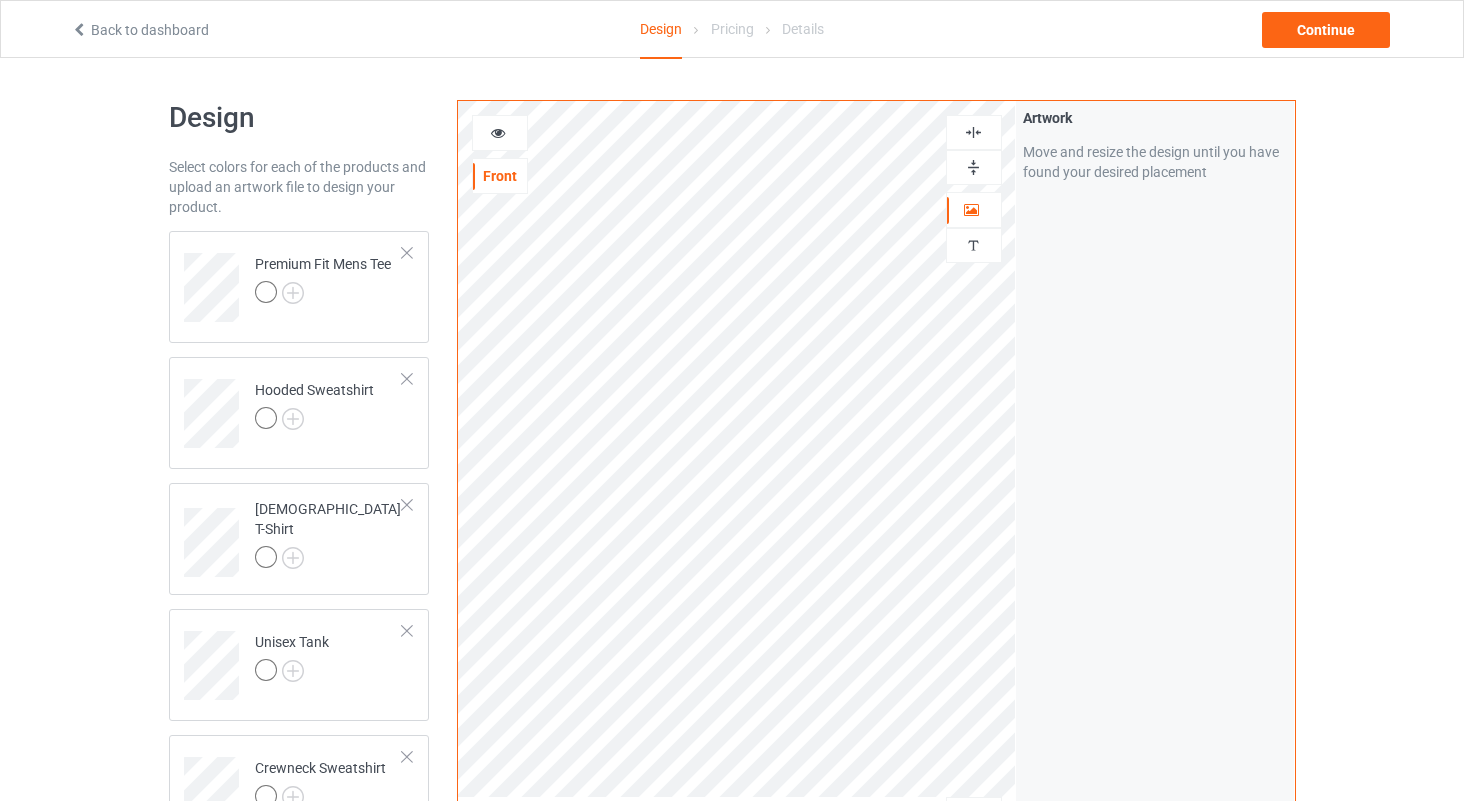 scroll, scrollTop: 0, scrollLeft: 0, axis: both 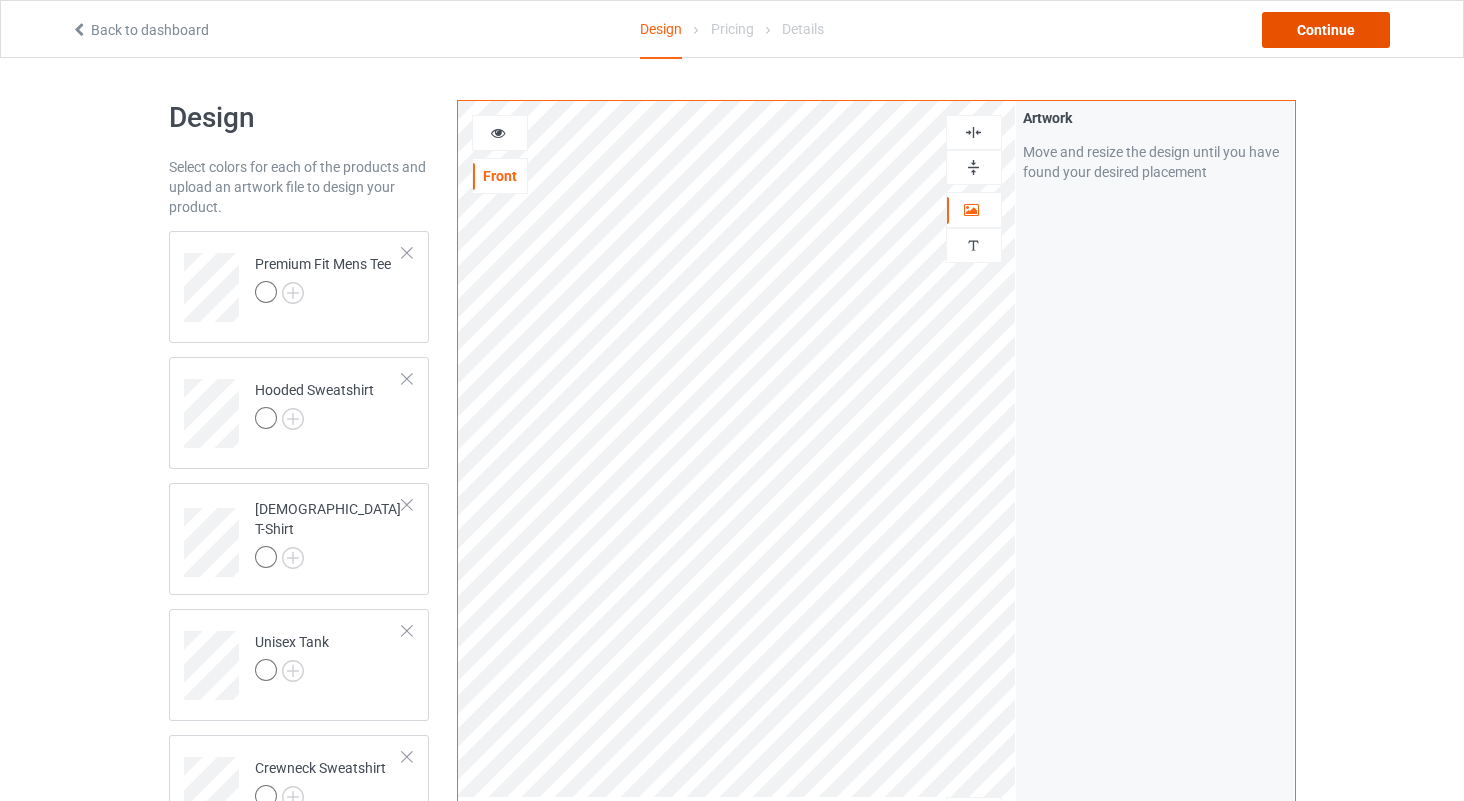 click on "Continue" at bounding box center [1326, 30] 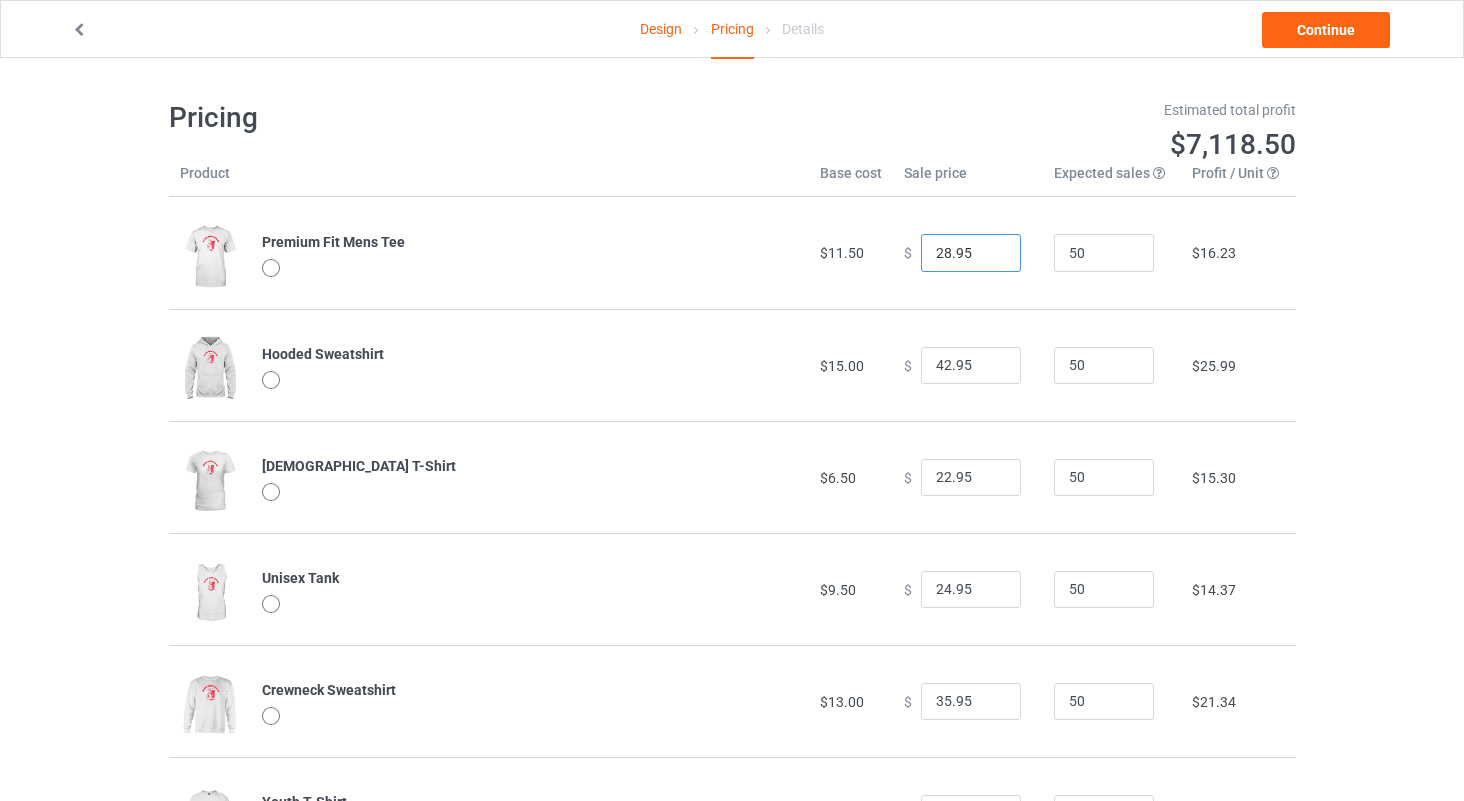 drag, startPoint x: 960, startPoint y: 248, endPoint x: 895, endPoint y: 247, distance: 65.00769 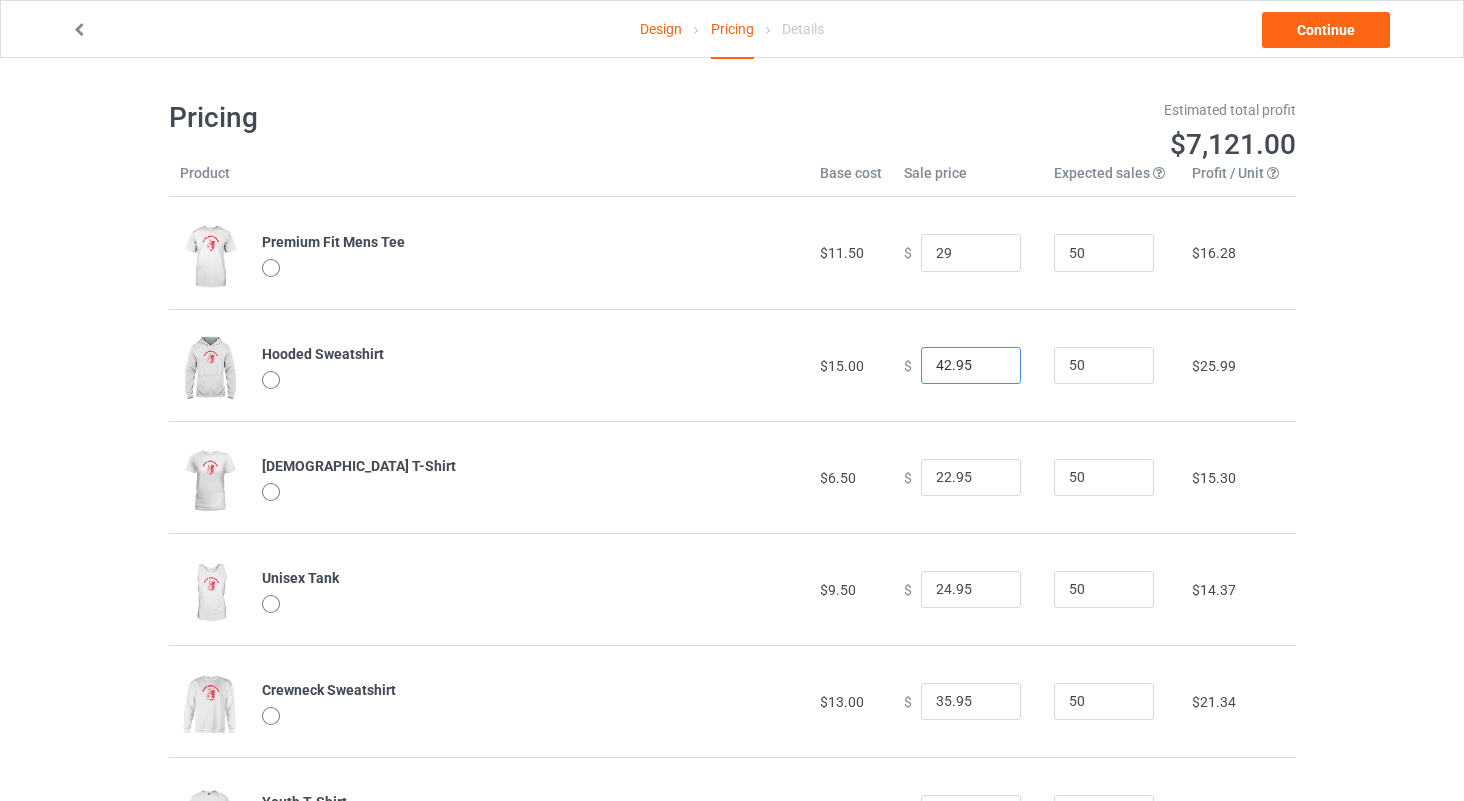 type on "29.00" 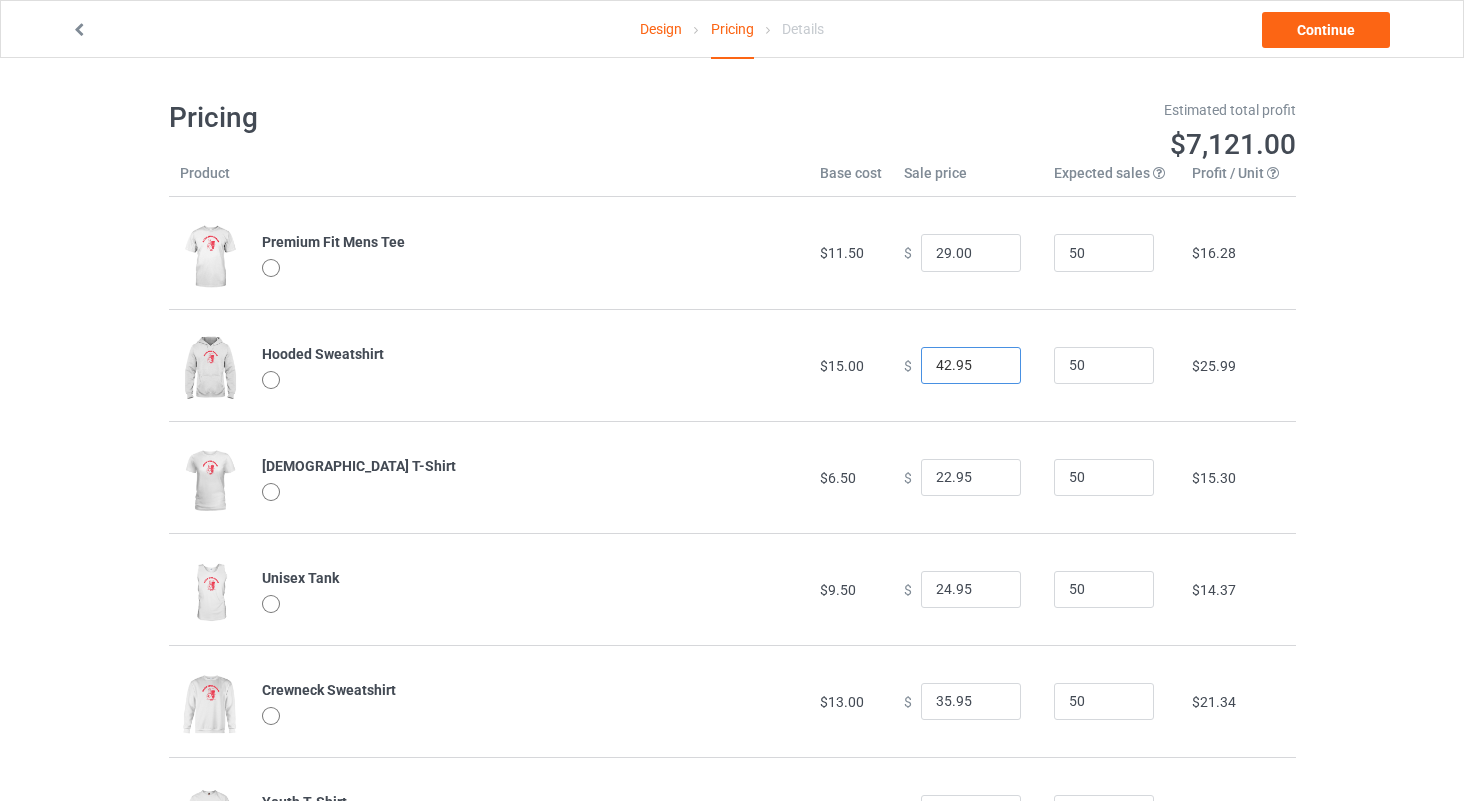 drag, startPoint x: 959, startPoint y: 360, endPoint x: 813, endPoint y: 340, distance: 147.3635 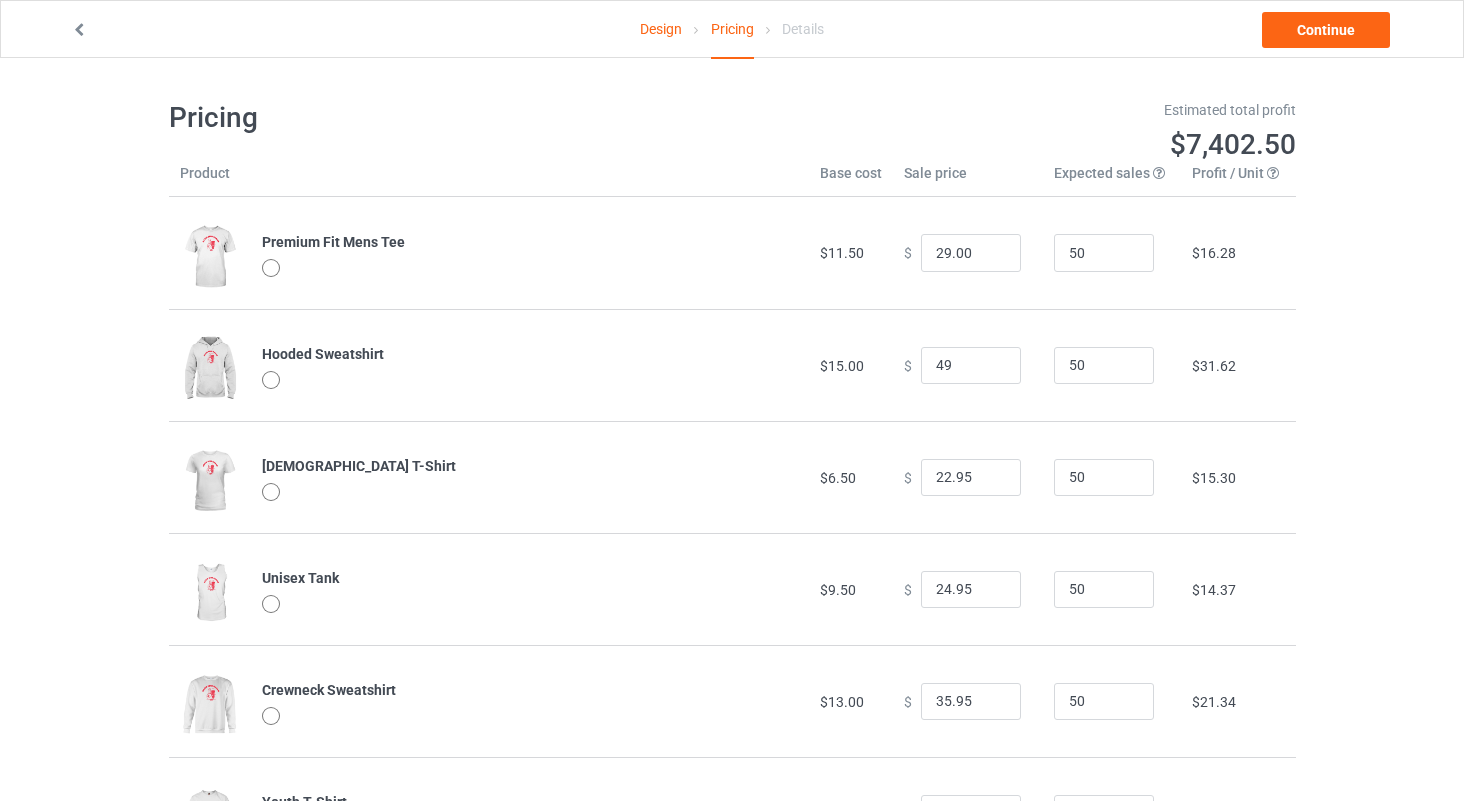 type on "49.00" 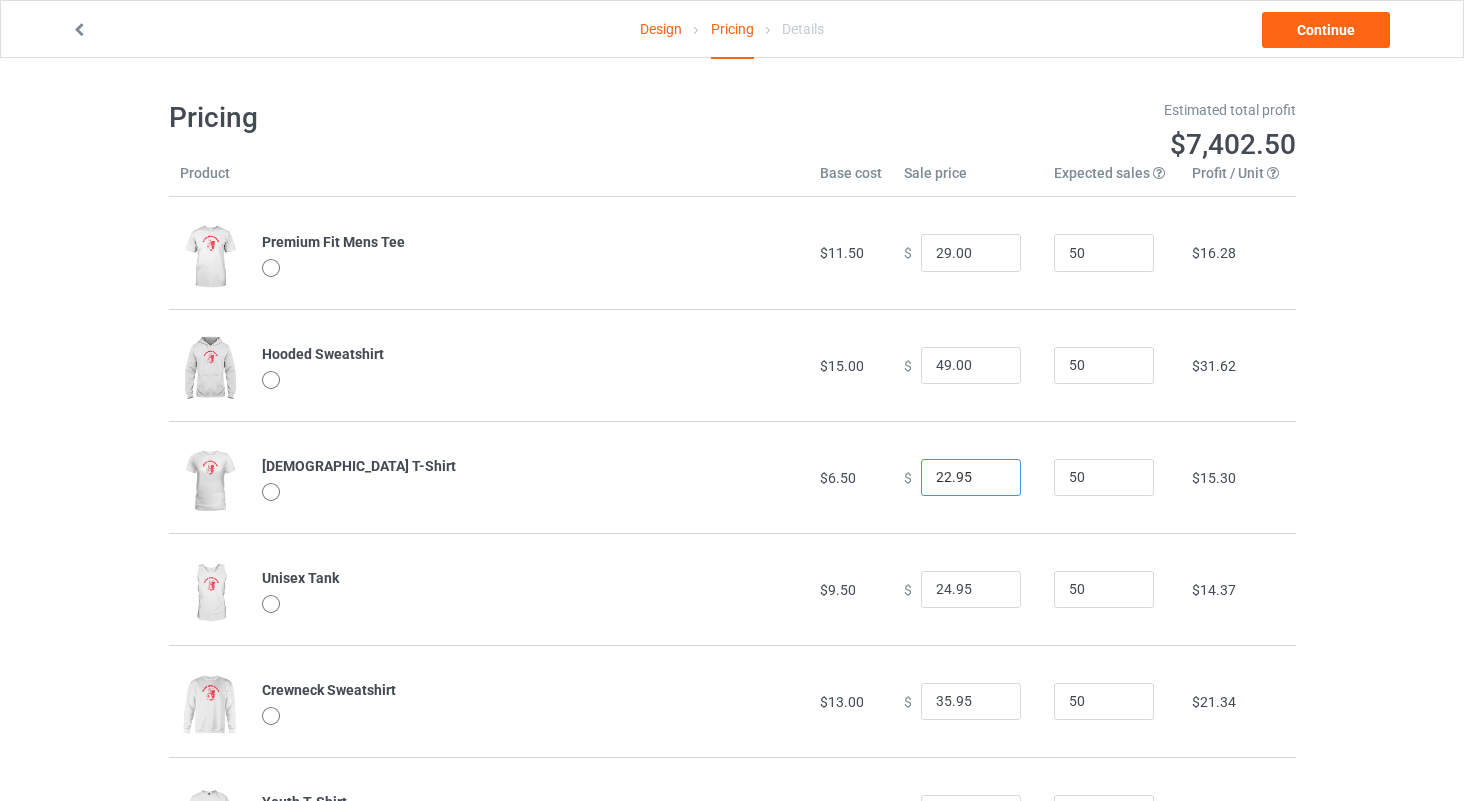 drag, startPoint x: 961, startPoint y: 467, endPoint x: 867, endPoint y: 467, distance: 94 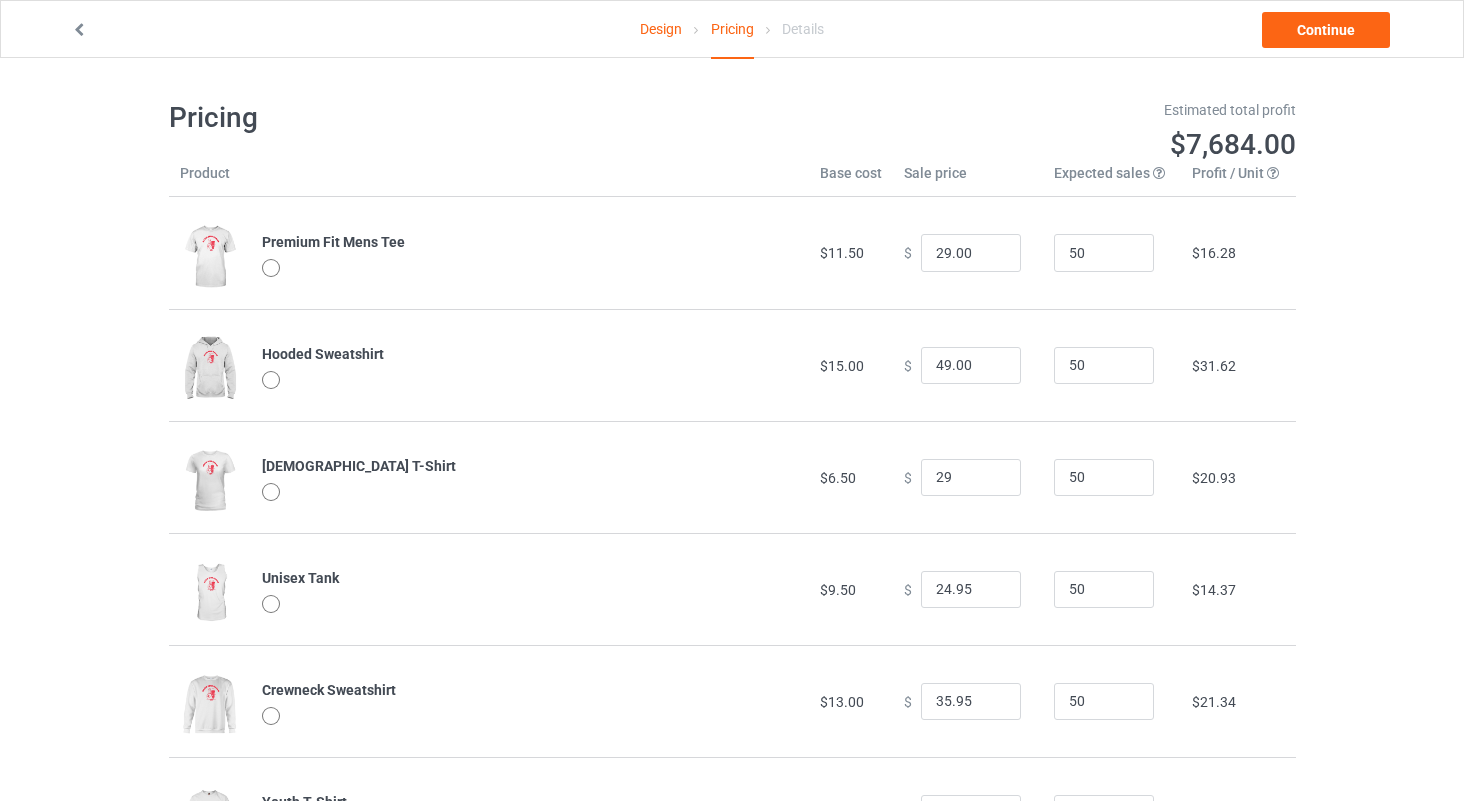 type on "29.00" 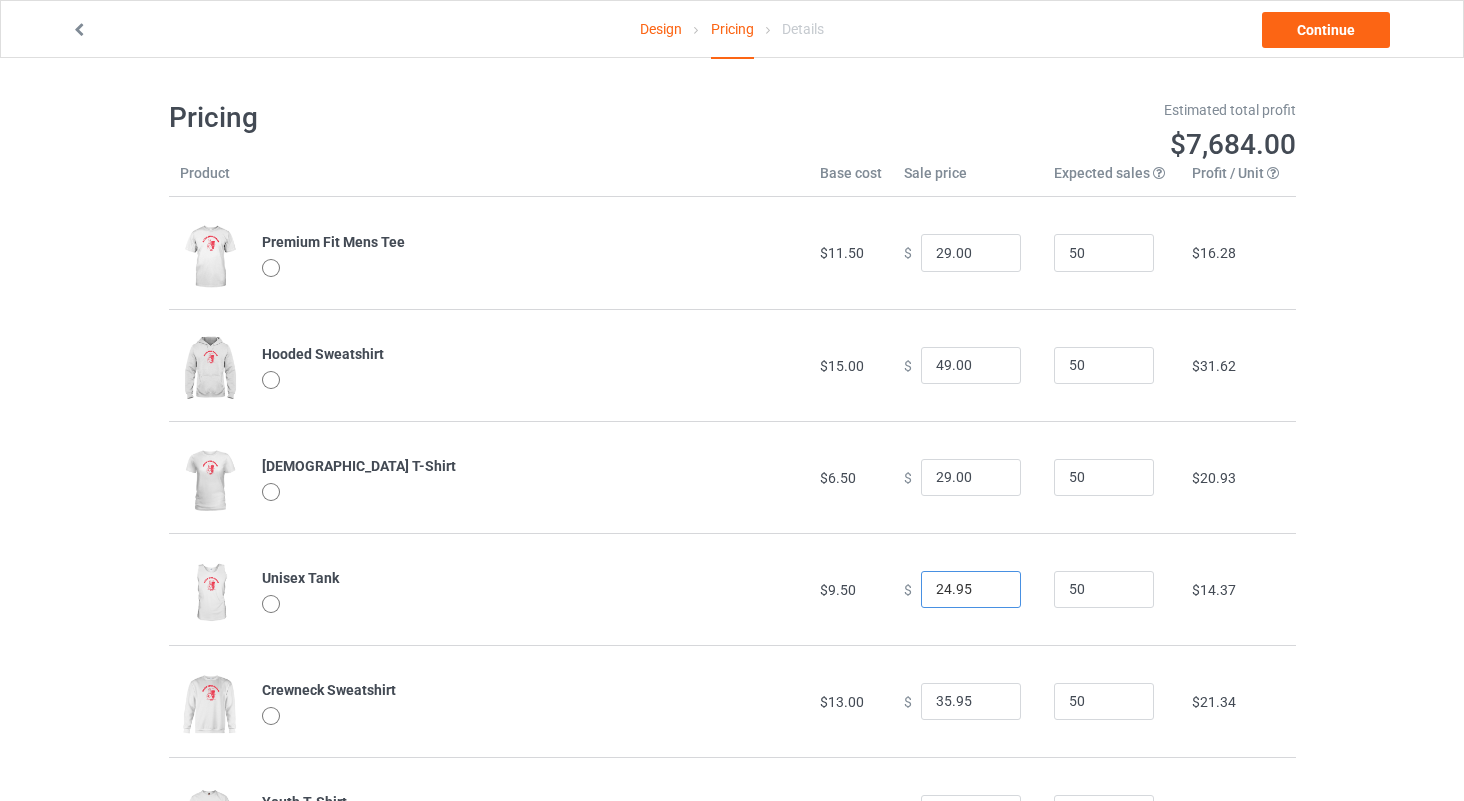 drag, startPoint x: 960, startPoint y: 591, endPoint x: 877, endPoint y: 577, distance: 84.17244 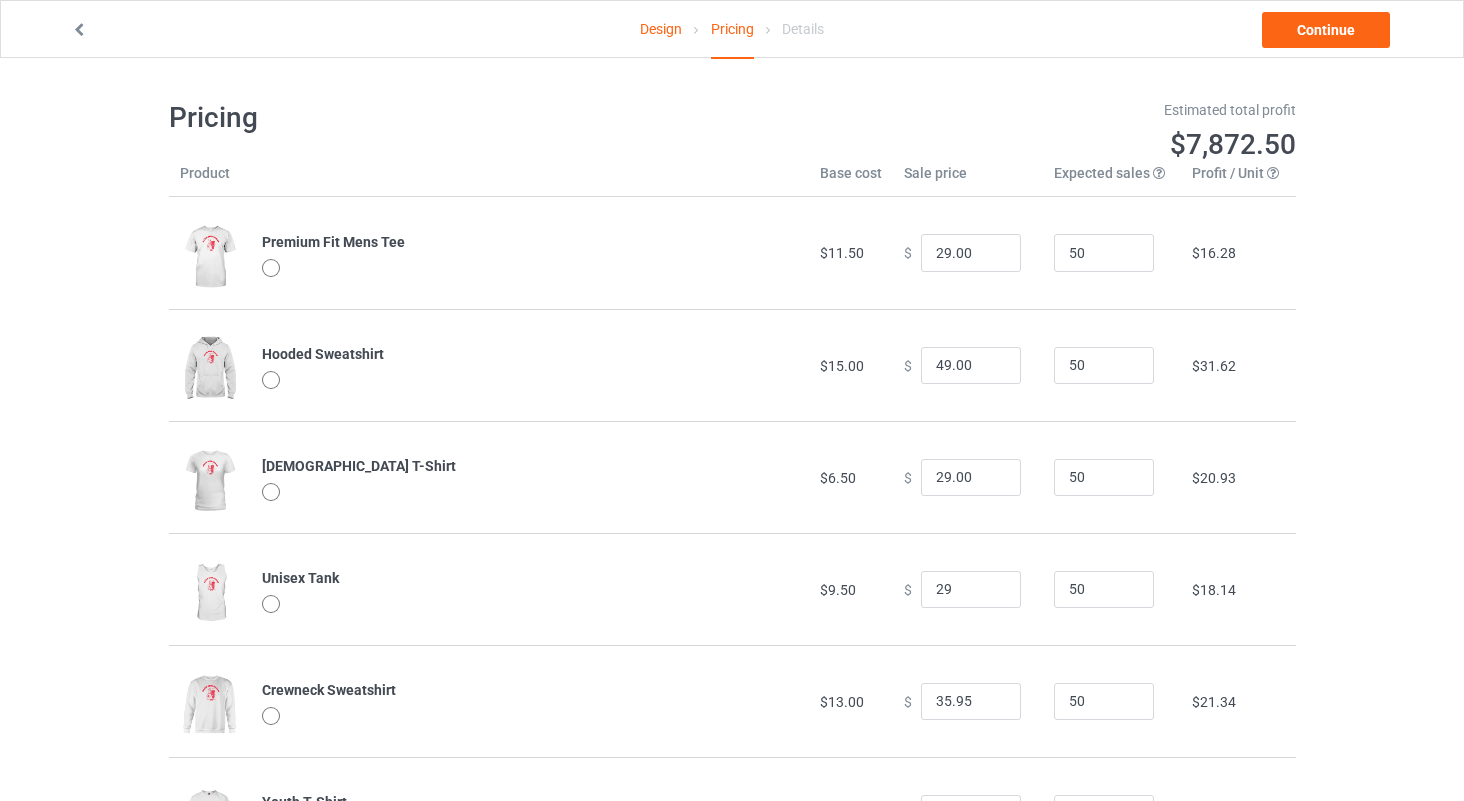 type on "29.00" 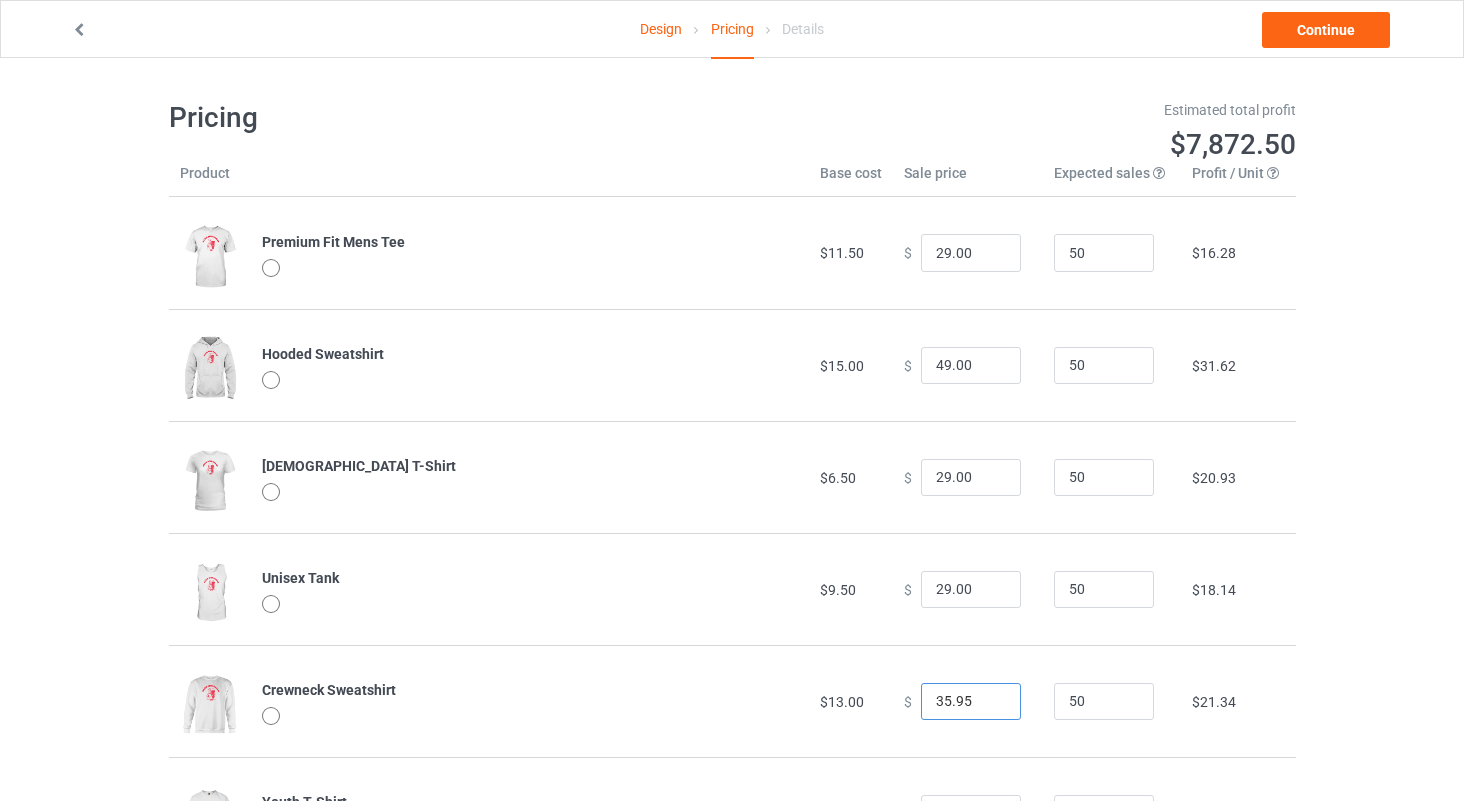 drag, startPoint x: 962, startPoint y: 704, endPoint x: 819, endPoint y: 676, distance: 145.71547 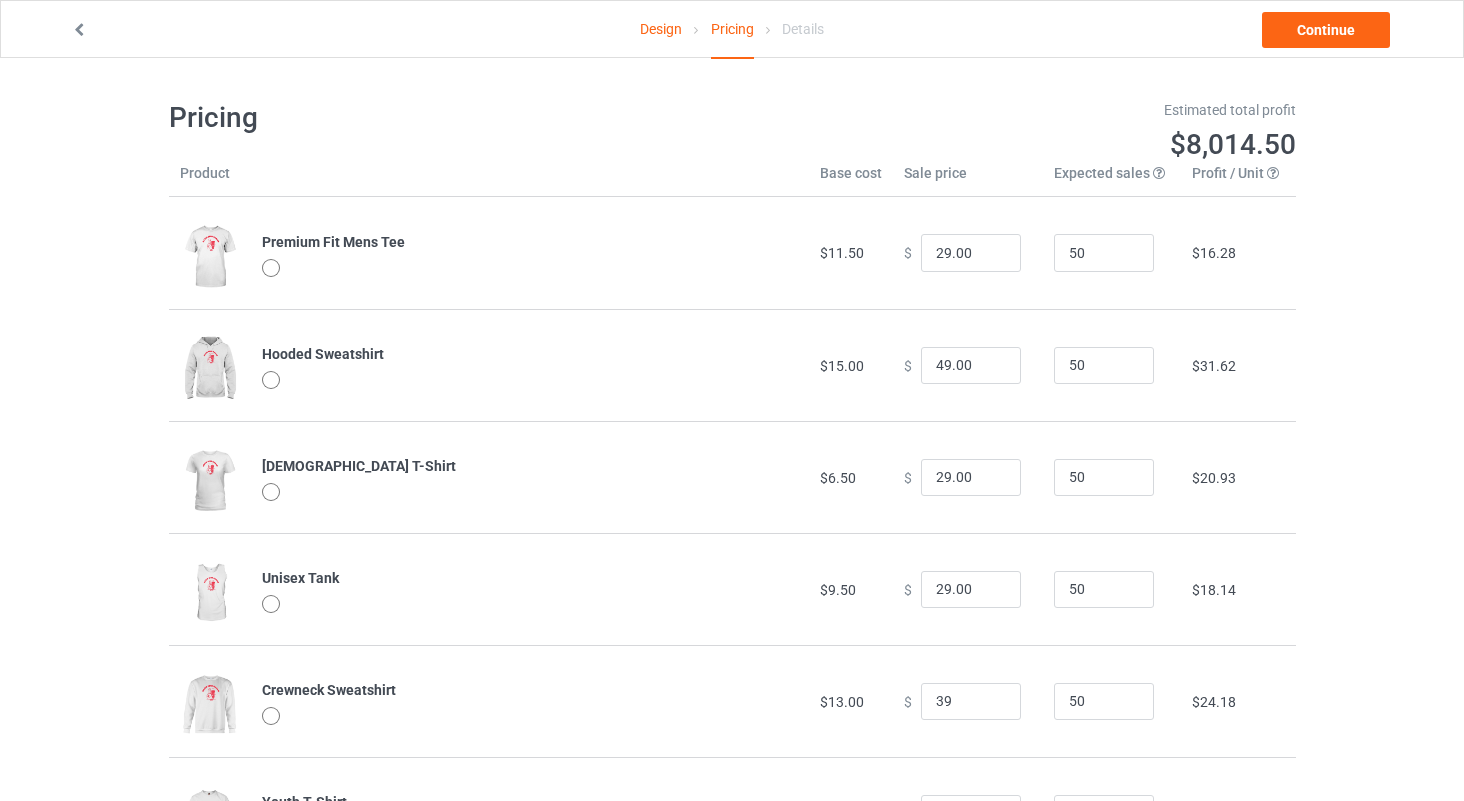 type on "39.00" 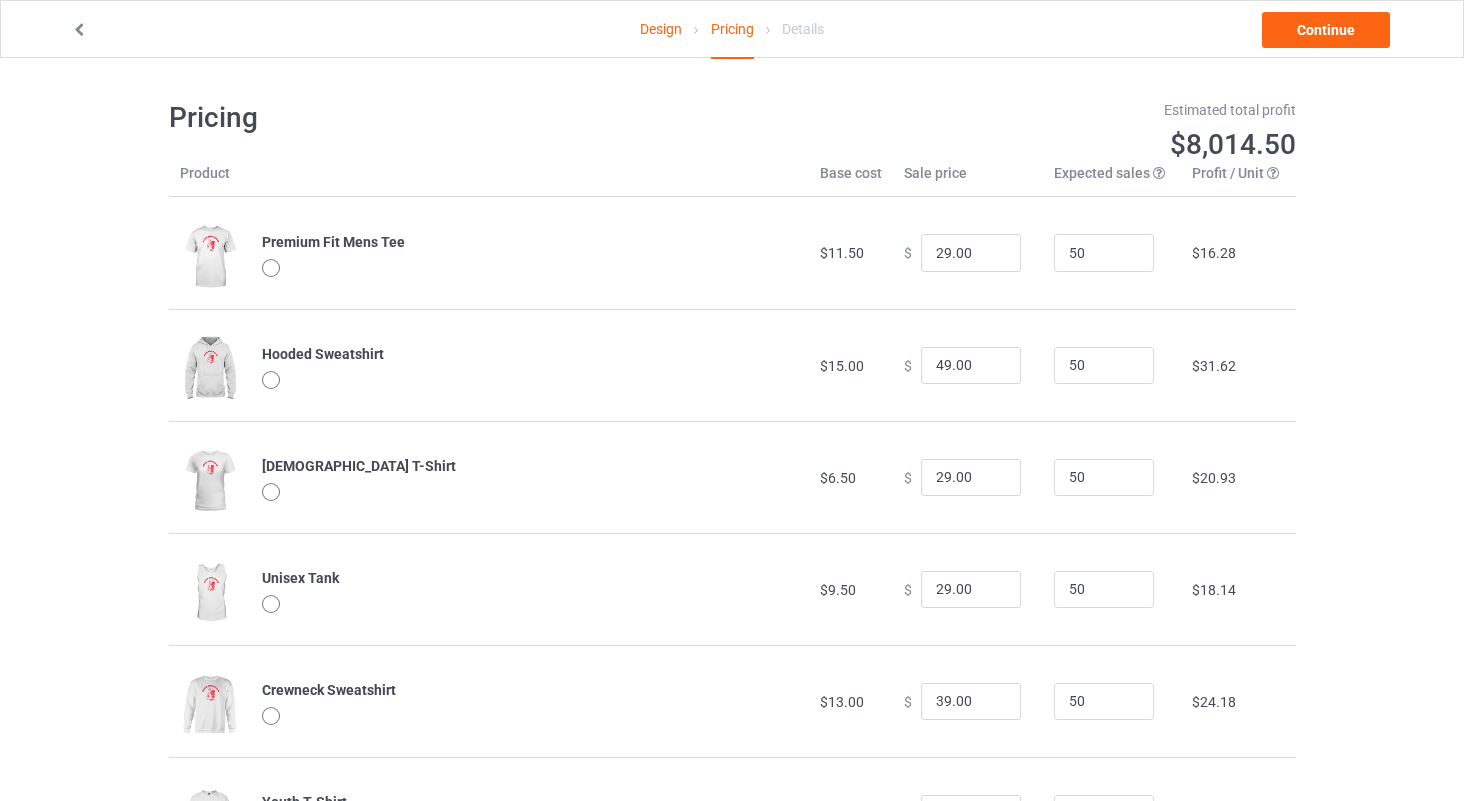 click at bounding box center [530, 606] 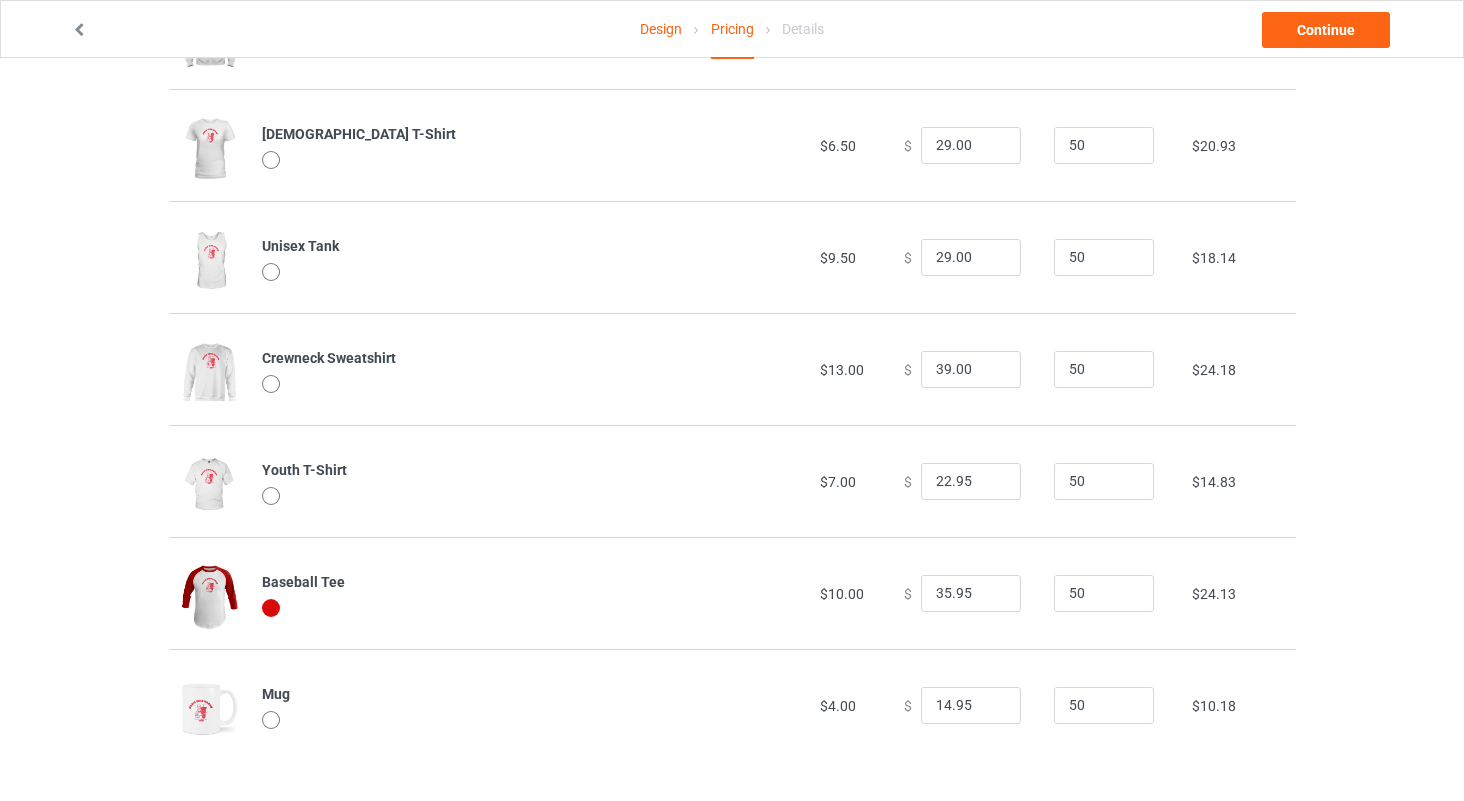 scroll, scrollTop: 331, scrollLeft: 0, axis: vertical 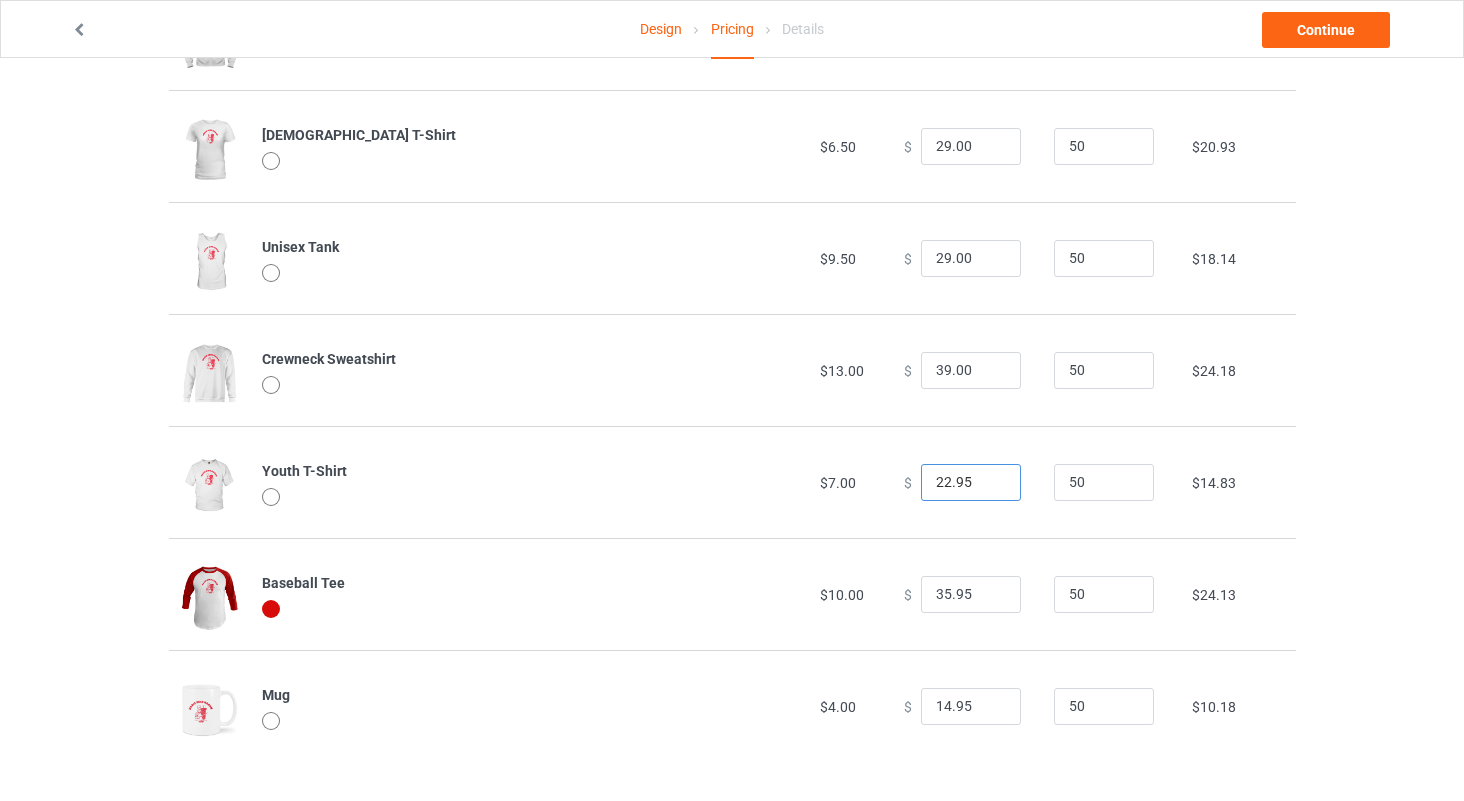 drag, startPoint x: 958, startPoint y: 481, endPoint x: 839, endPoint y: 476, distance: 119.104996 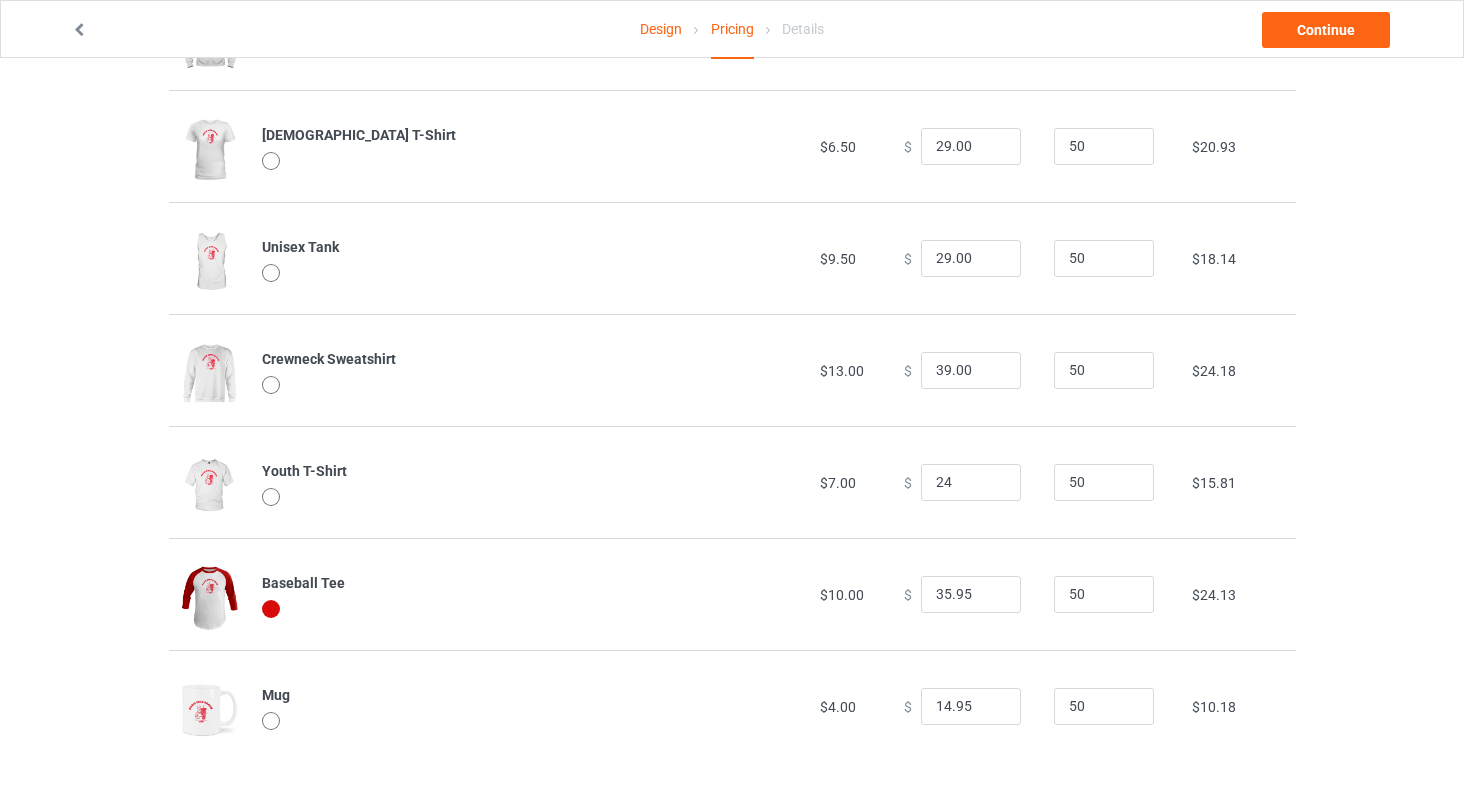 type on "24.00" 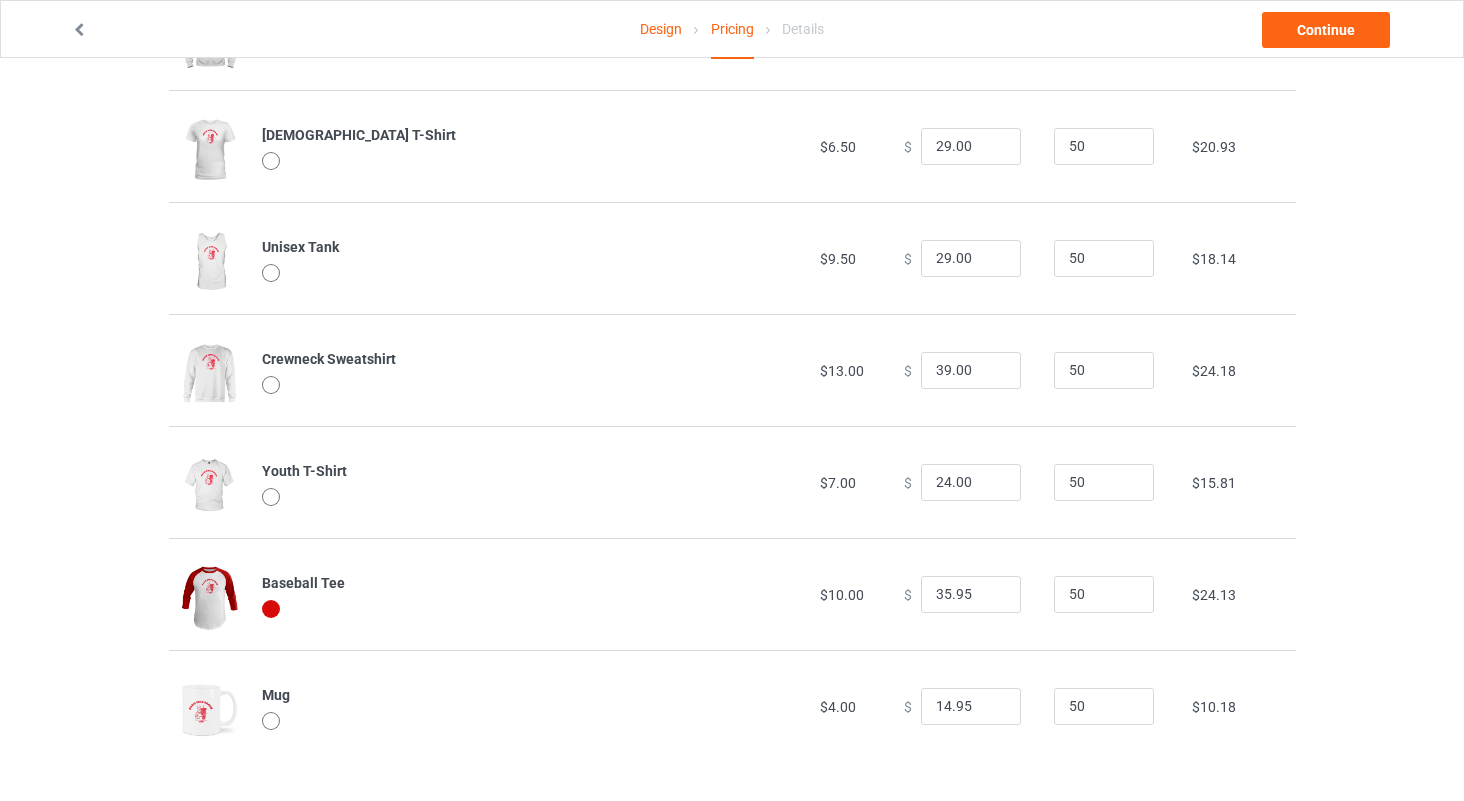 click at bounding box center [530, 499] 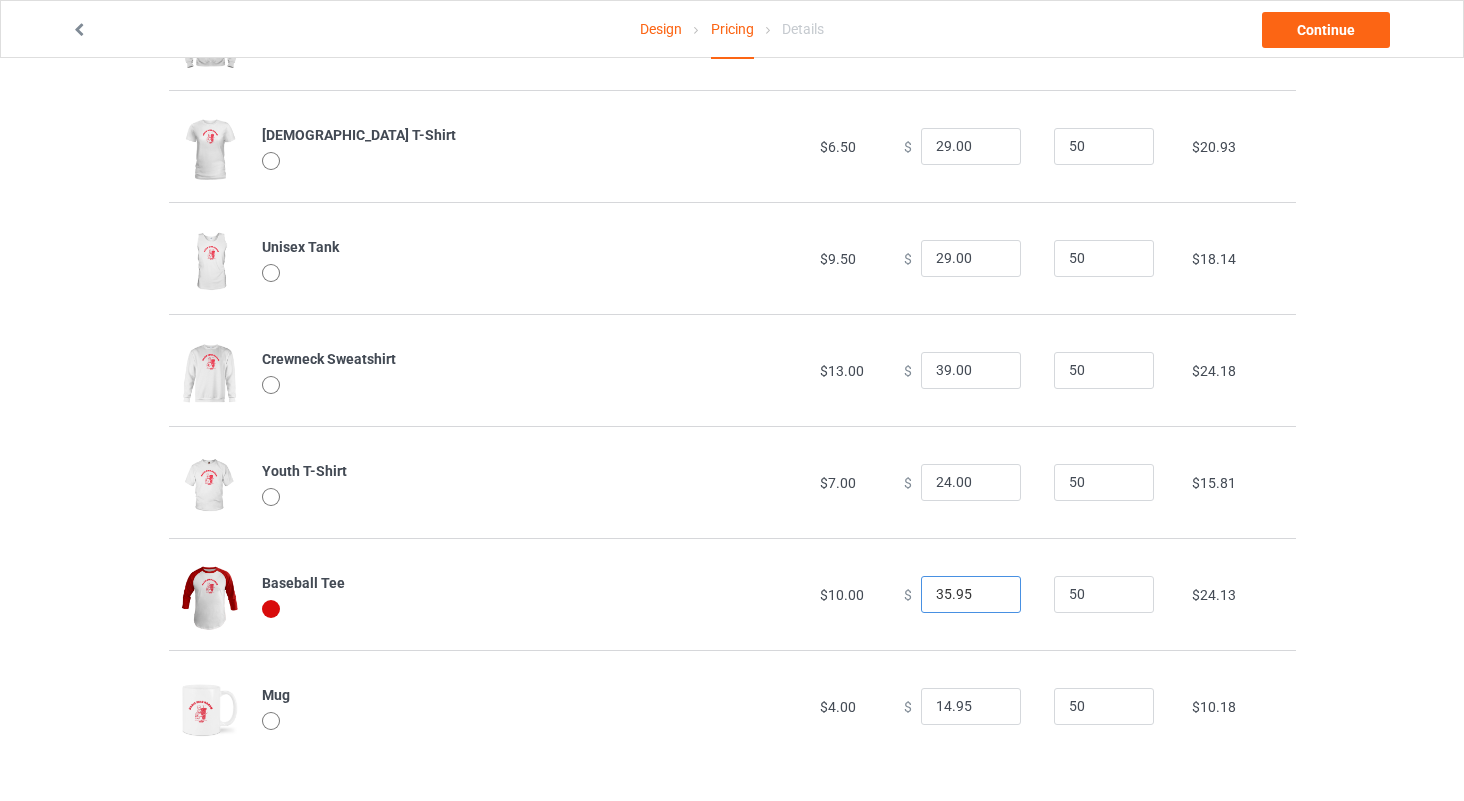 drag, startPoint x: 963, startPoint y: 597, endPoint x: 856, endPoint y: 570, distance: 110.35397 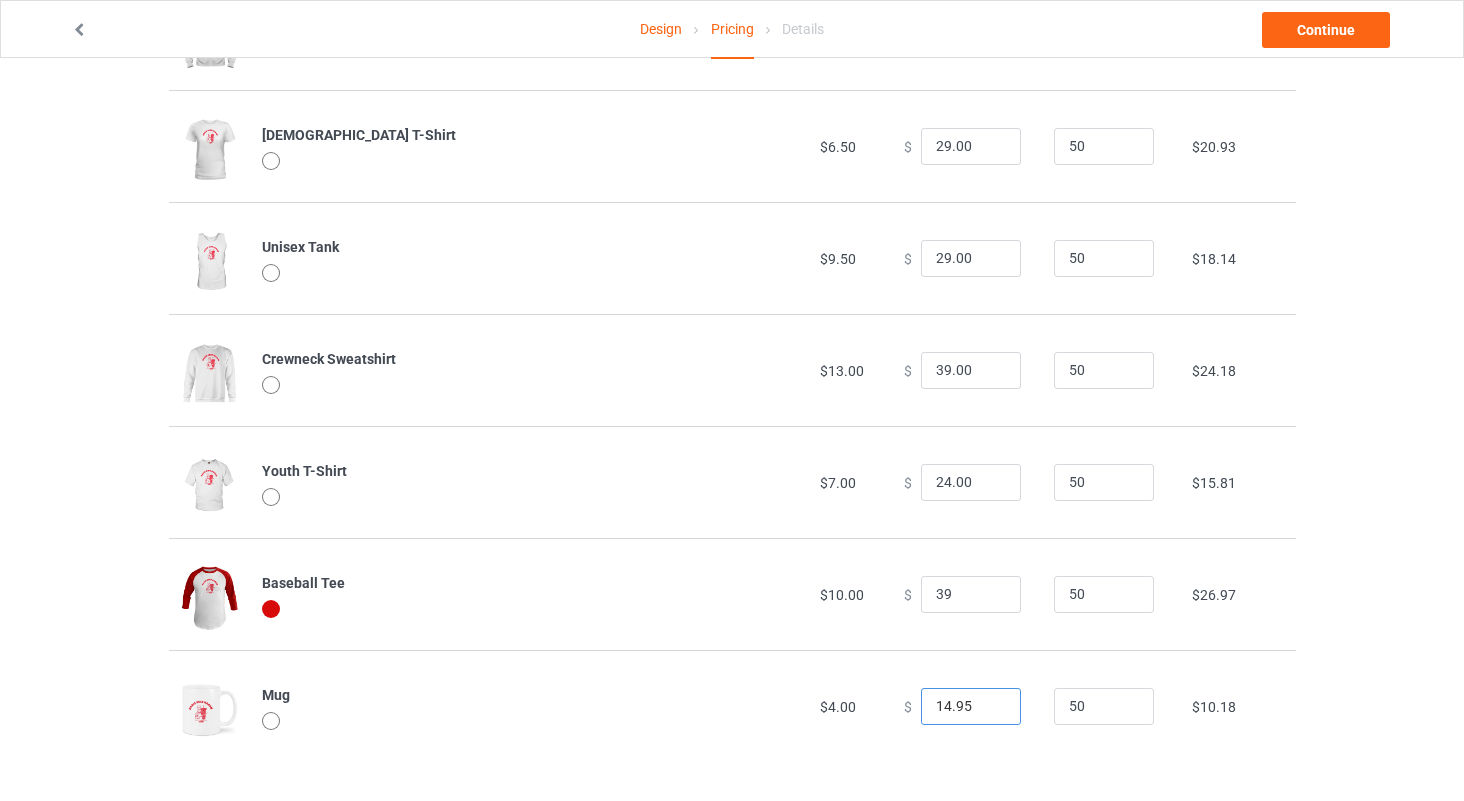 type on "39.00" 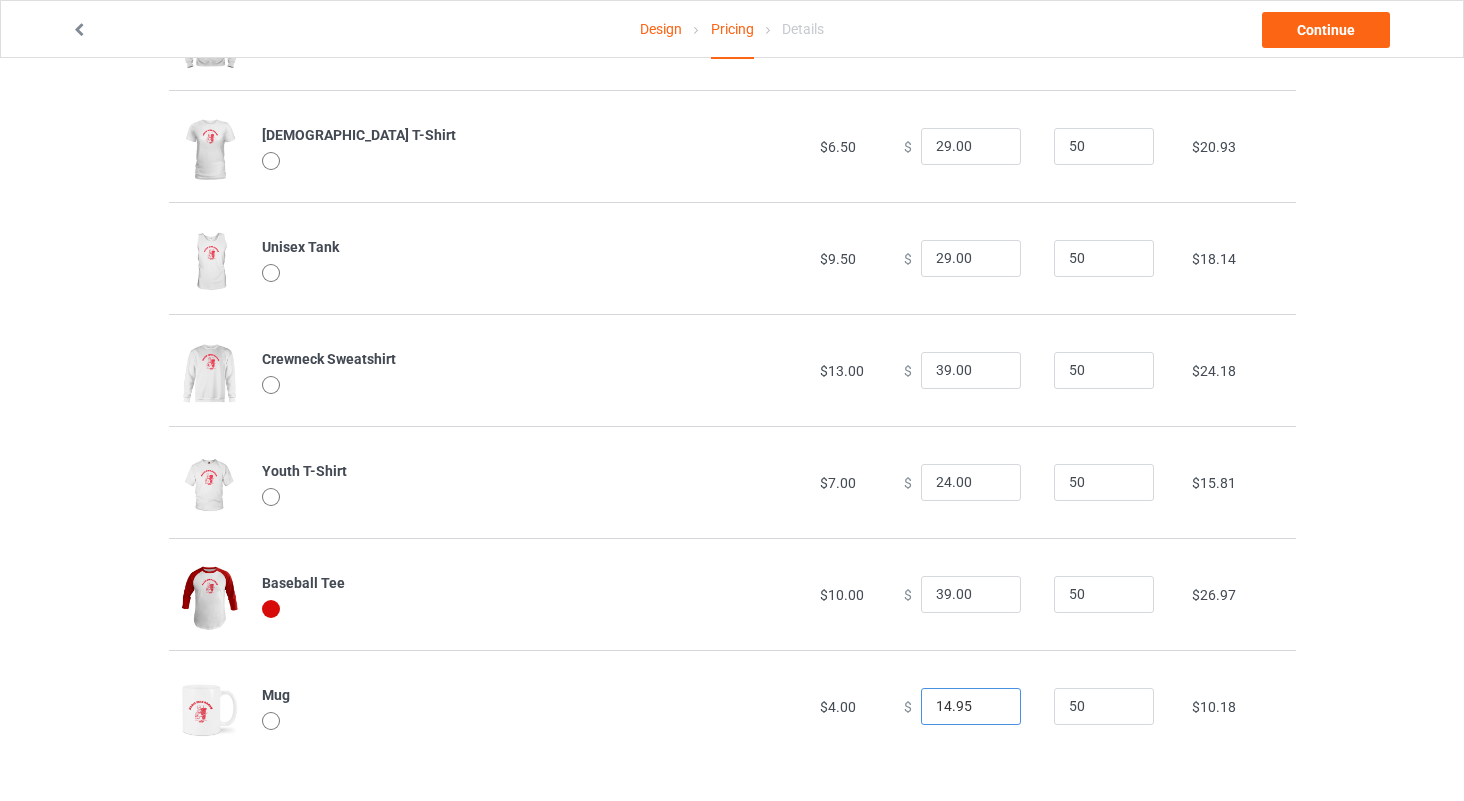 drag, startPoint x: 960, startPoint y: 702, endPoint x: 867, endPoint y: 702, distance: 93 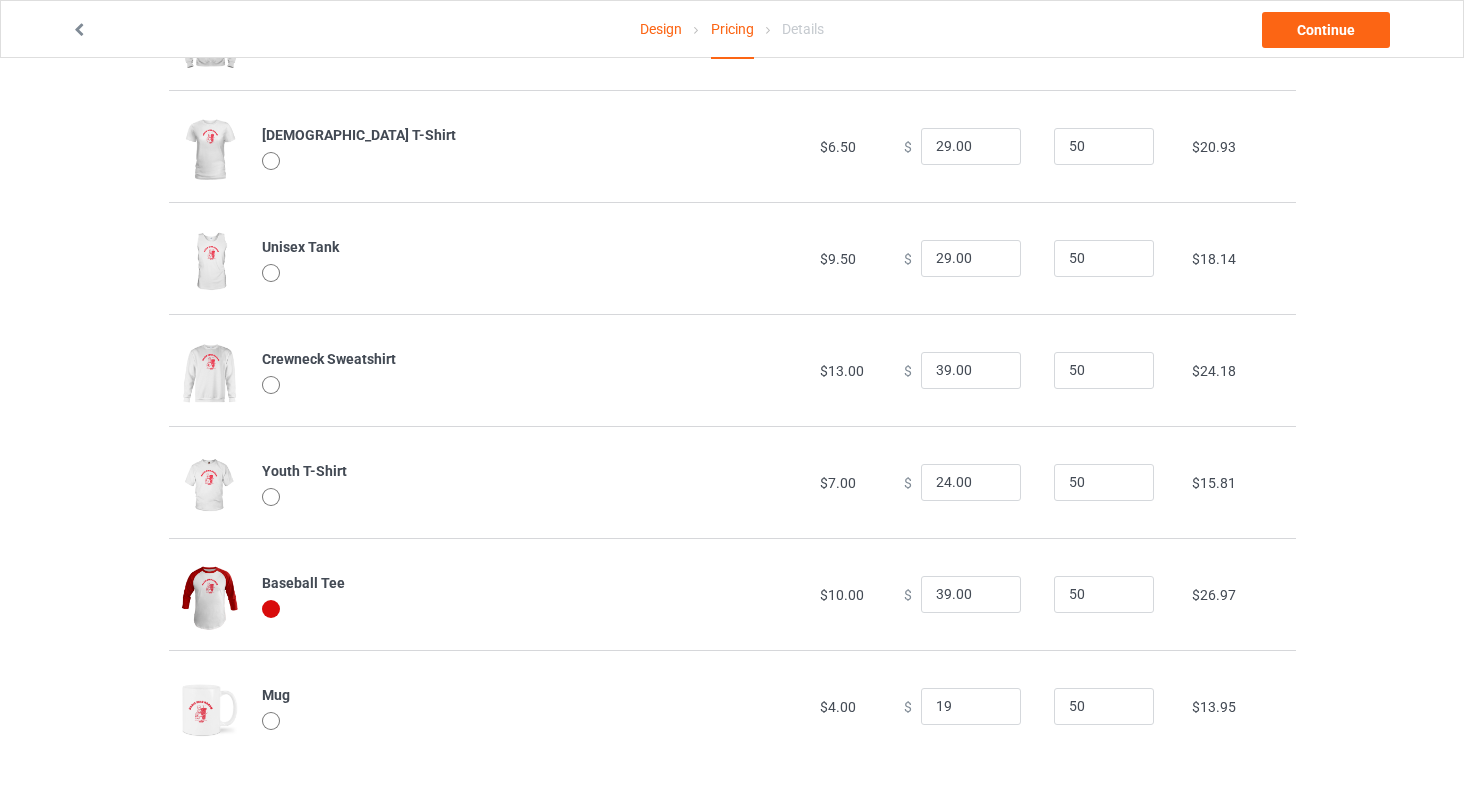 type on "19.00" 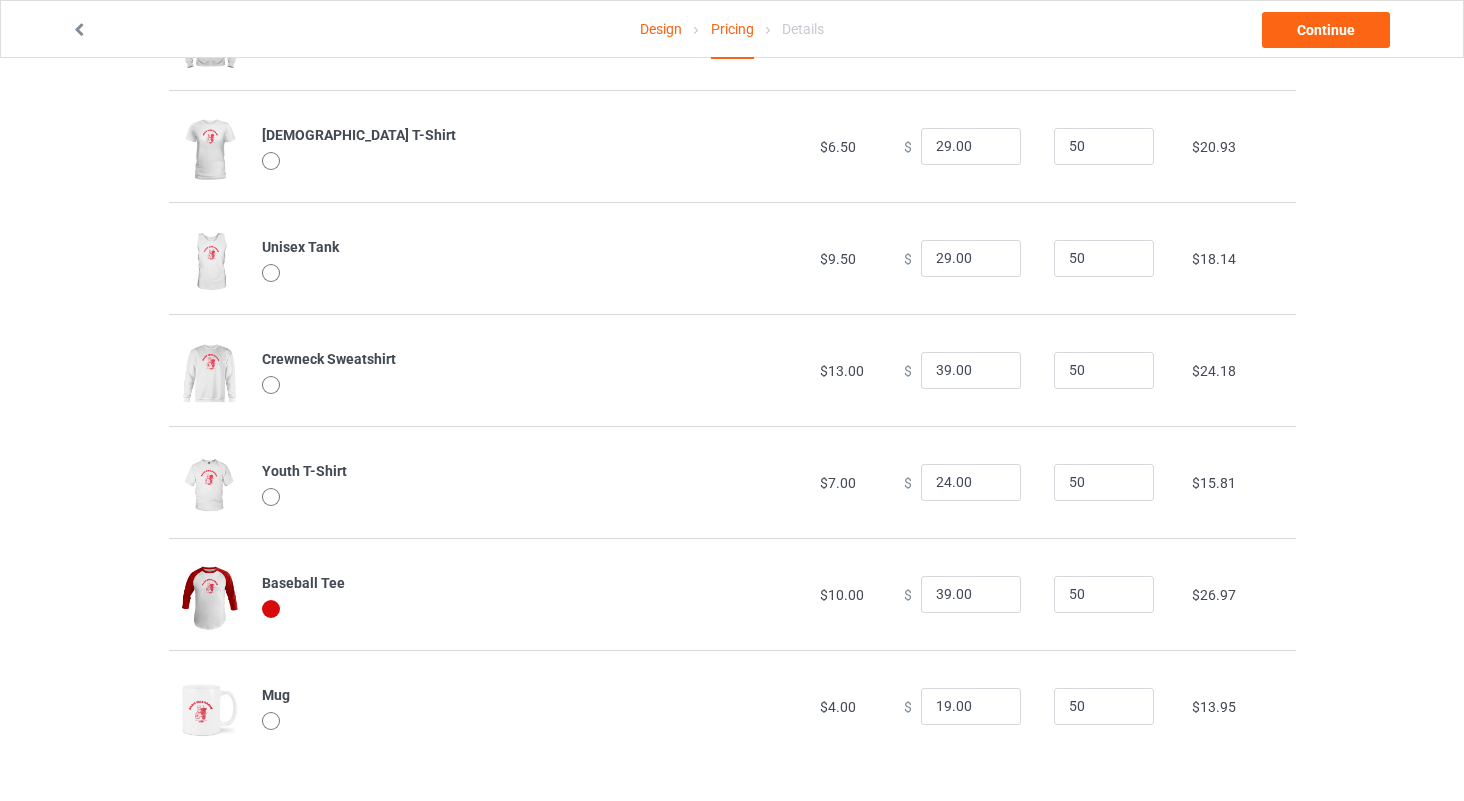 click on "Baseball Tee" at bounding box center [530, 594] 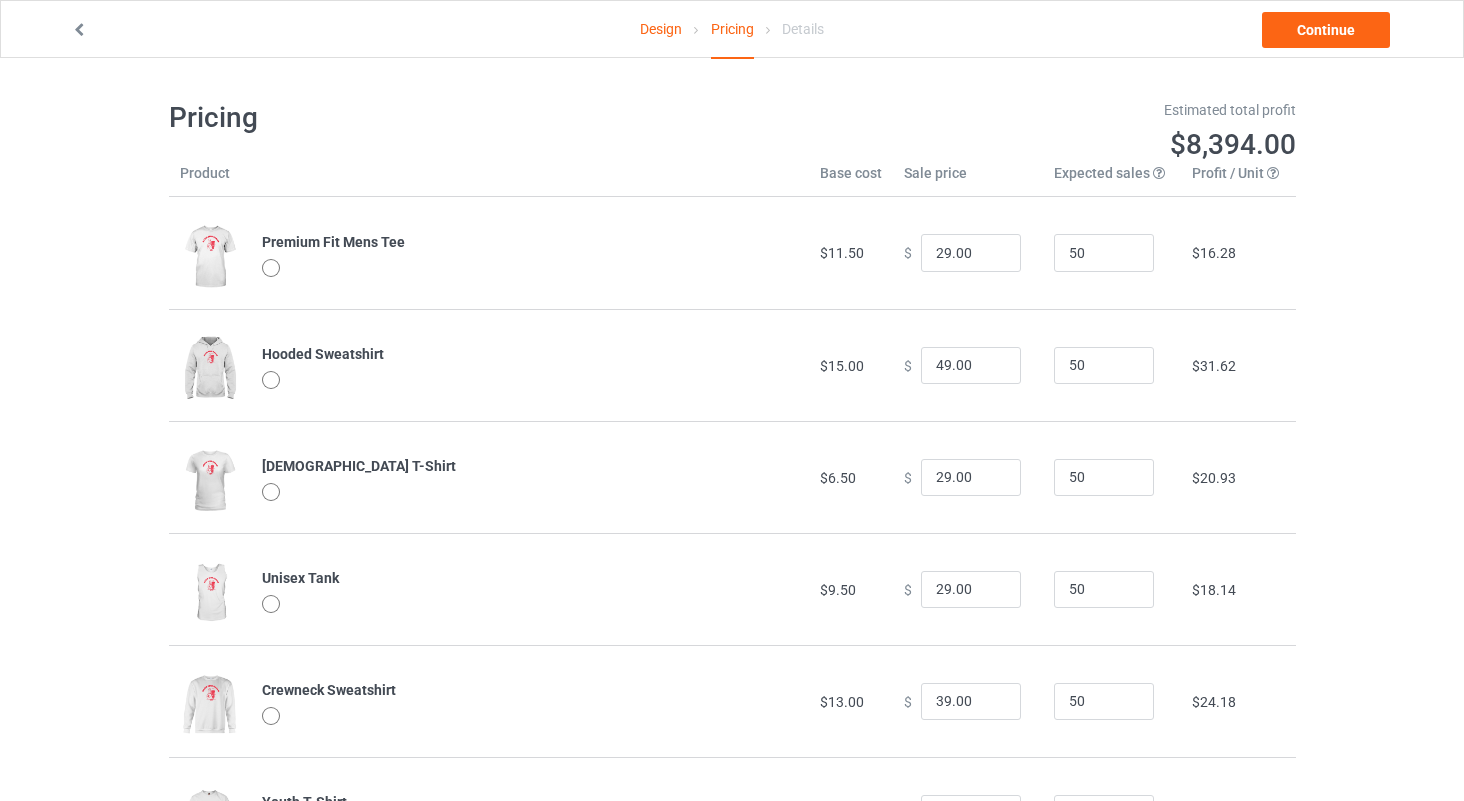 scroll, scrollTop: 0, scrollLeft: 0, axis: both 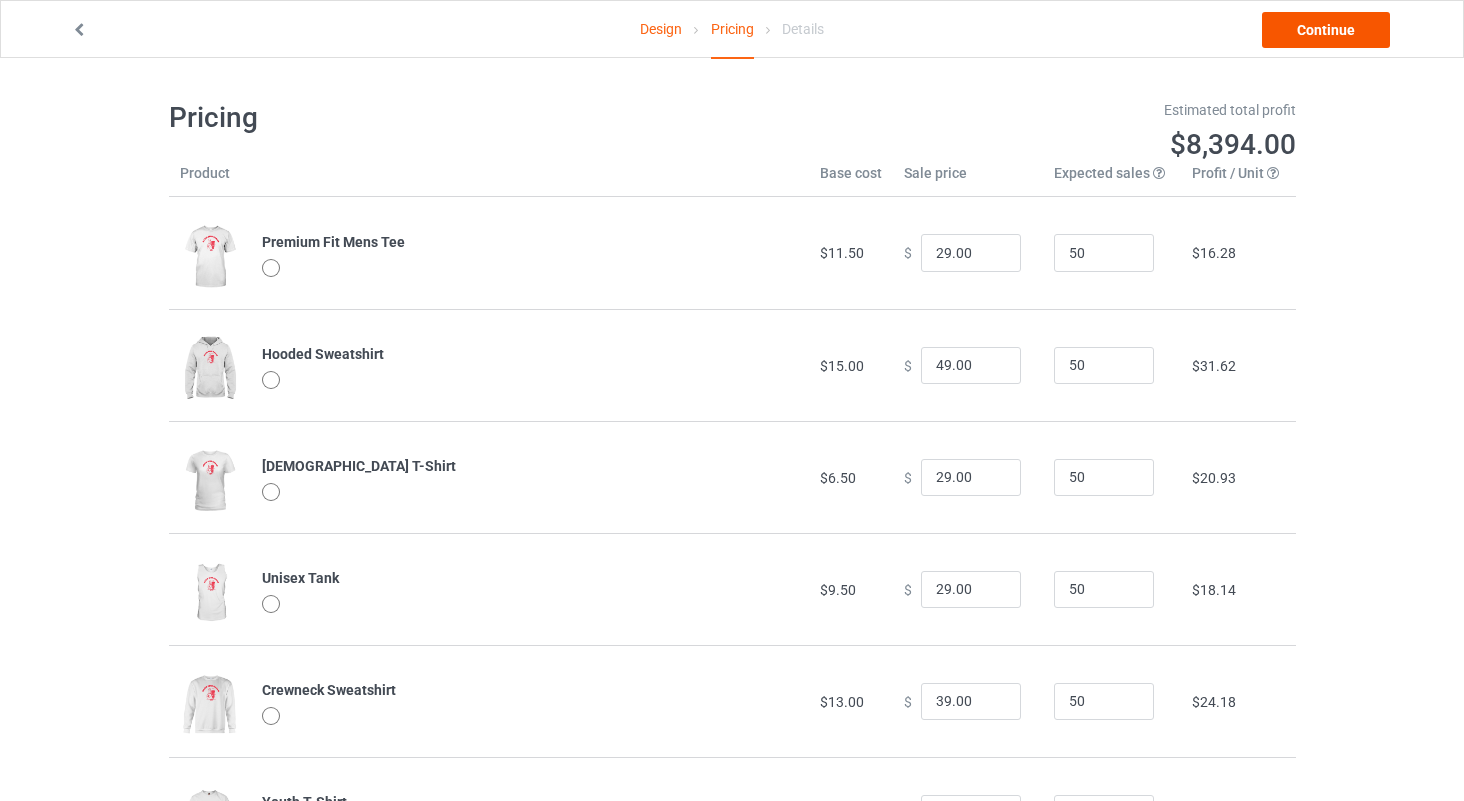 click on "Continue" at bounding box center [1326, 30] 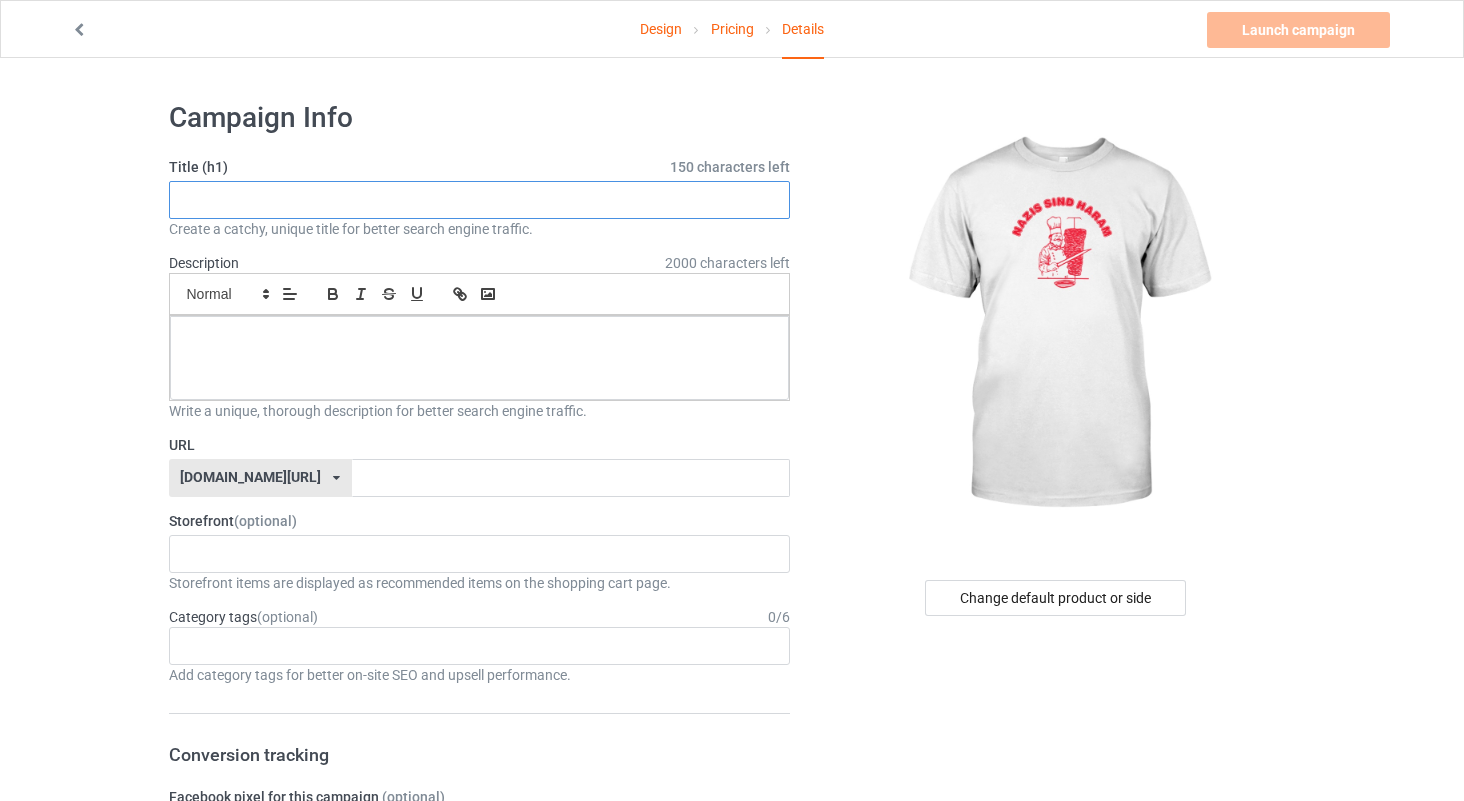 click at bounding box center [480, 200] 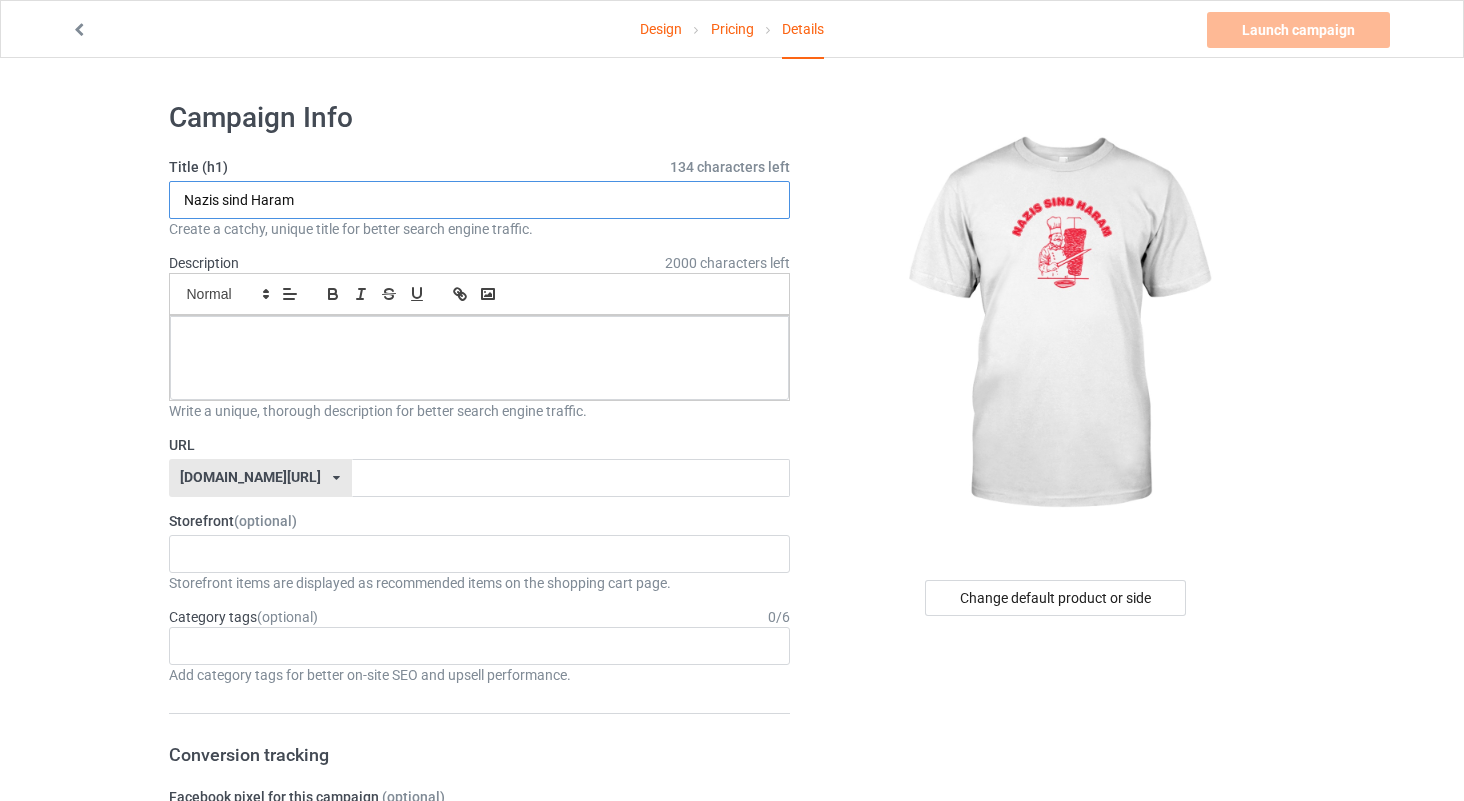 type on "Nazis sind Haram" 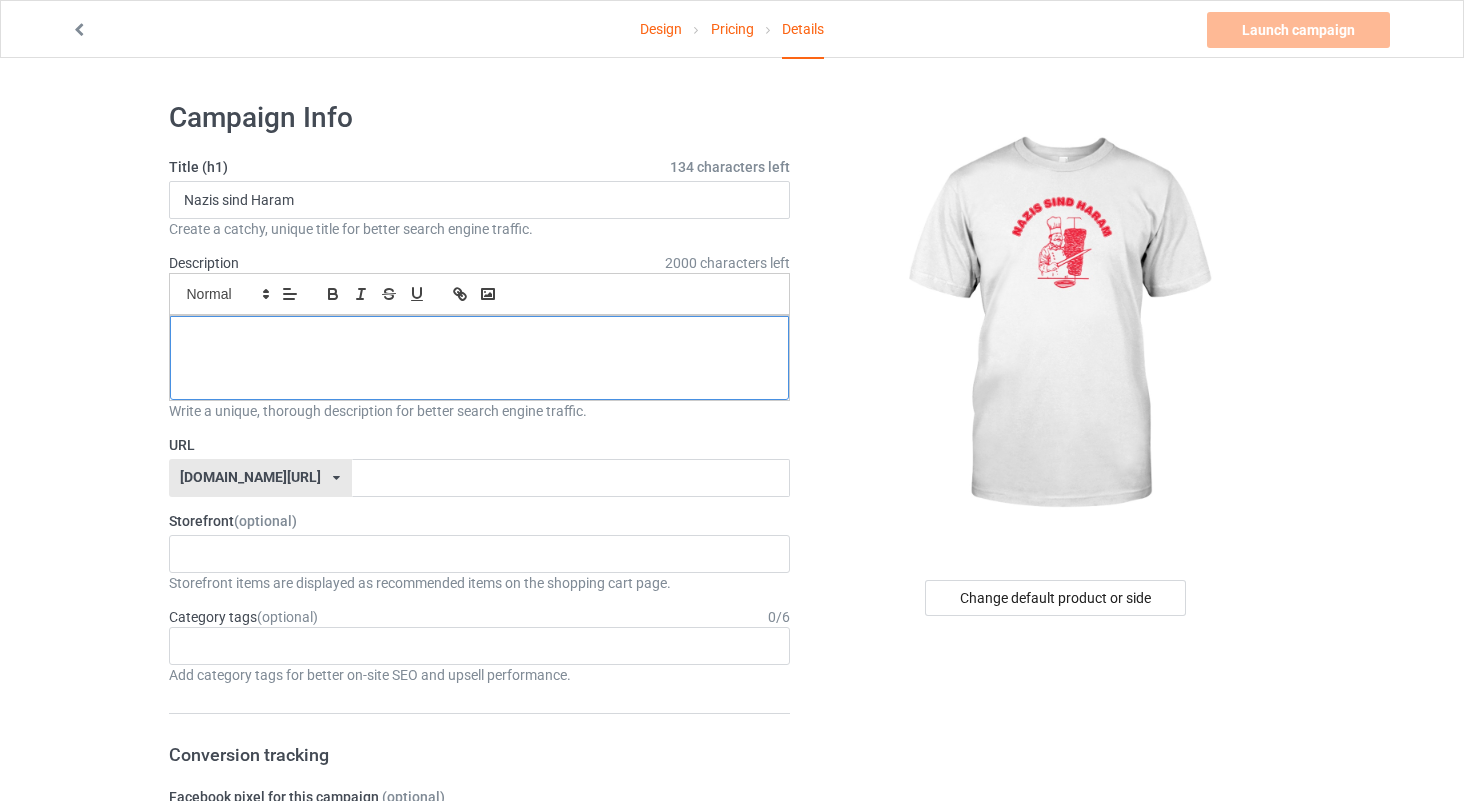 click at bounding box center [480, 358] 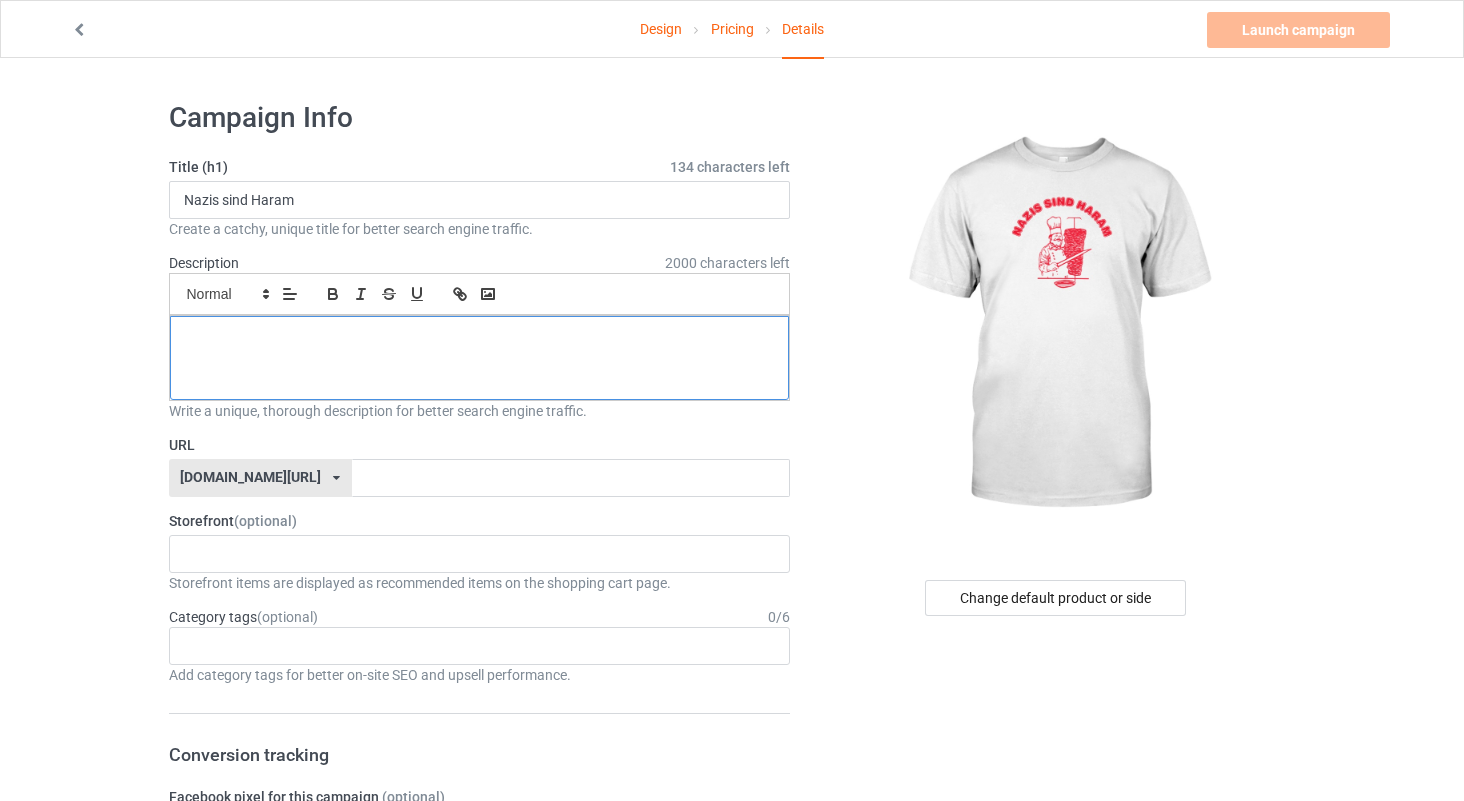type 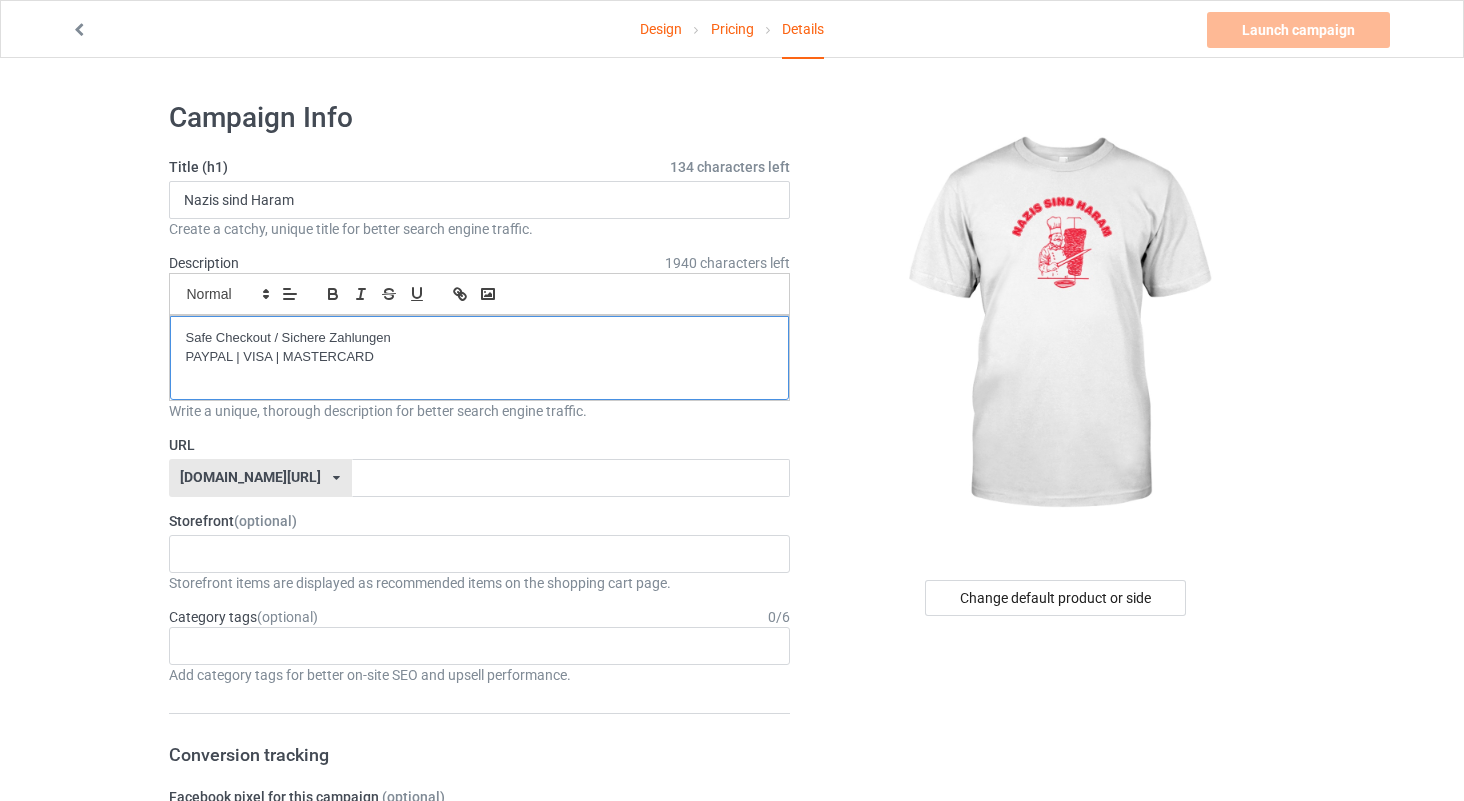 click on "Safe Checkout / Sichere Zahlungen
PAYPAL | VISA | MASTERCARD" at bounding box center [480, 347] 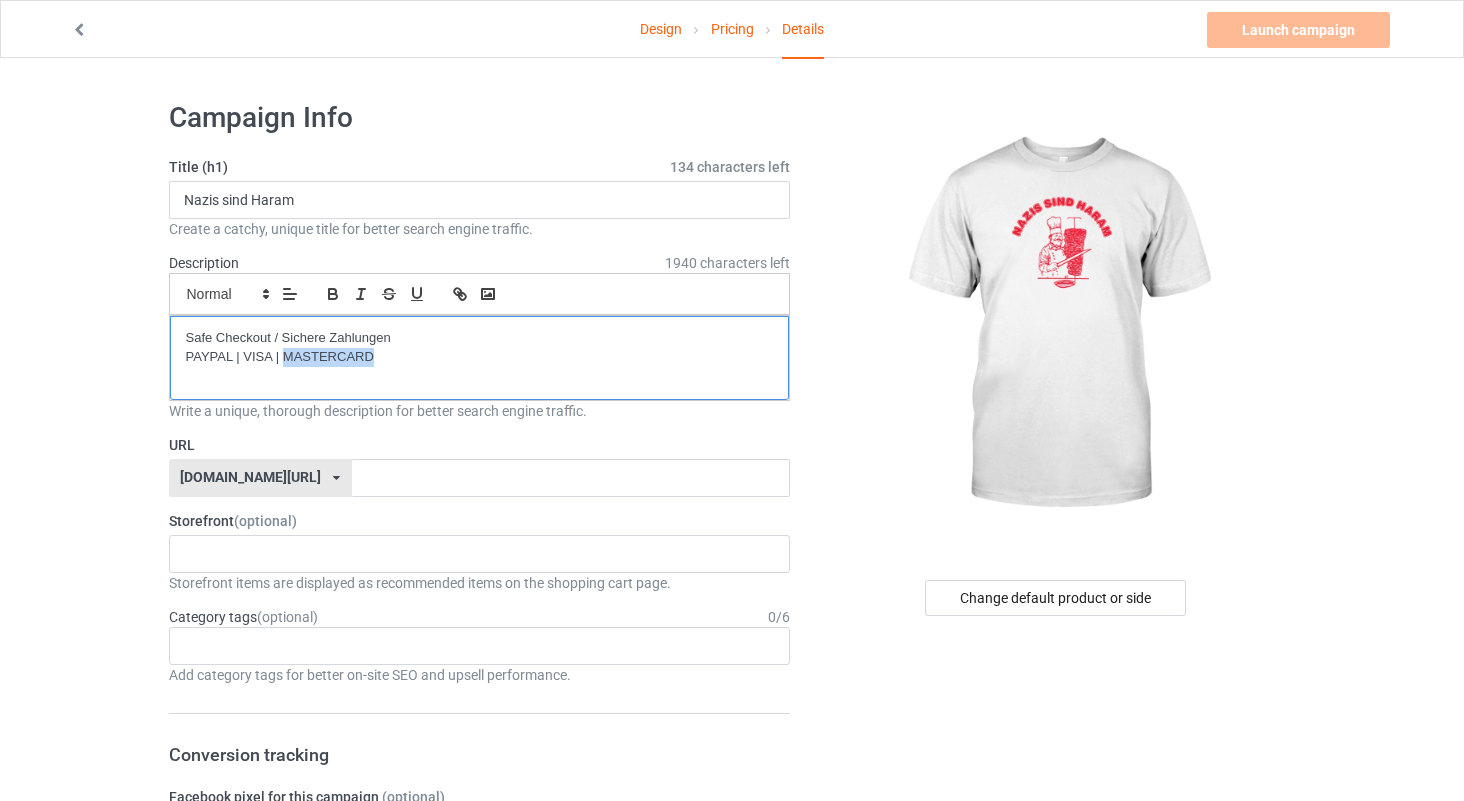 click on "Safe Checkout / Sichere Zahlungen
PAYPAL | VISA | MASTERCARD" at bounding box center (480, 347) 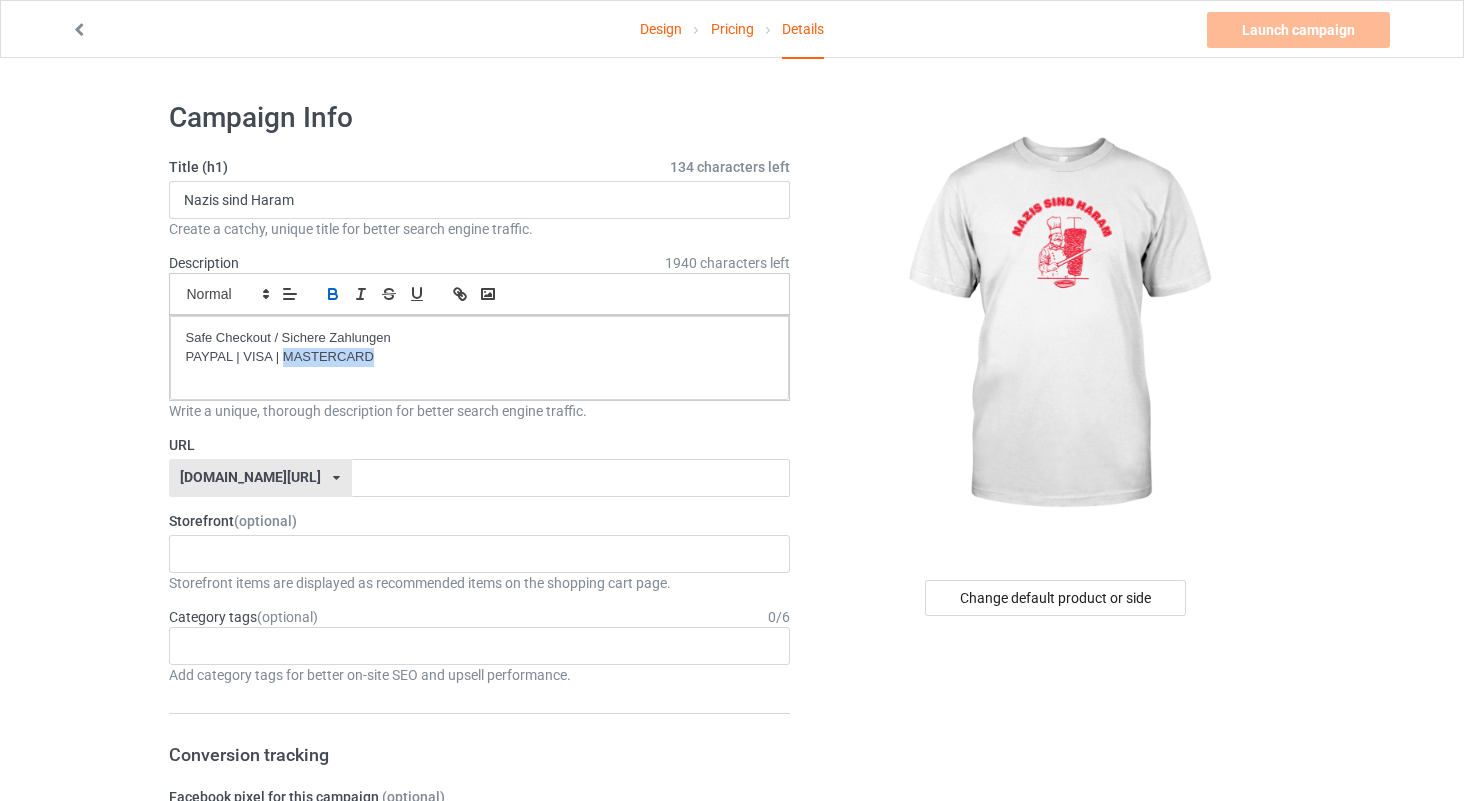 click 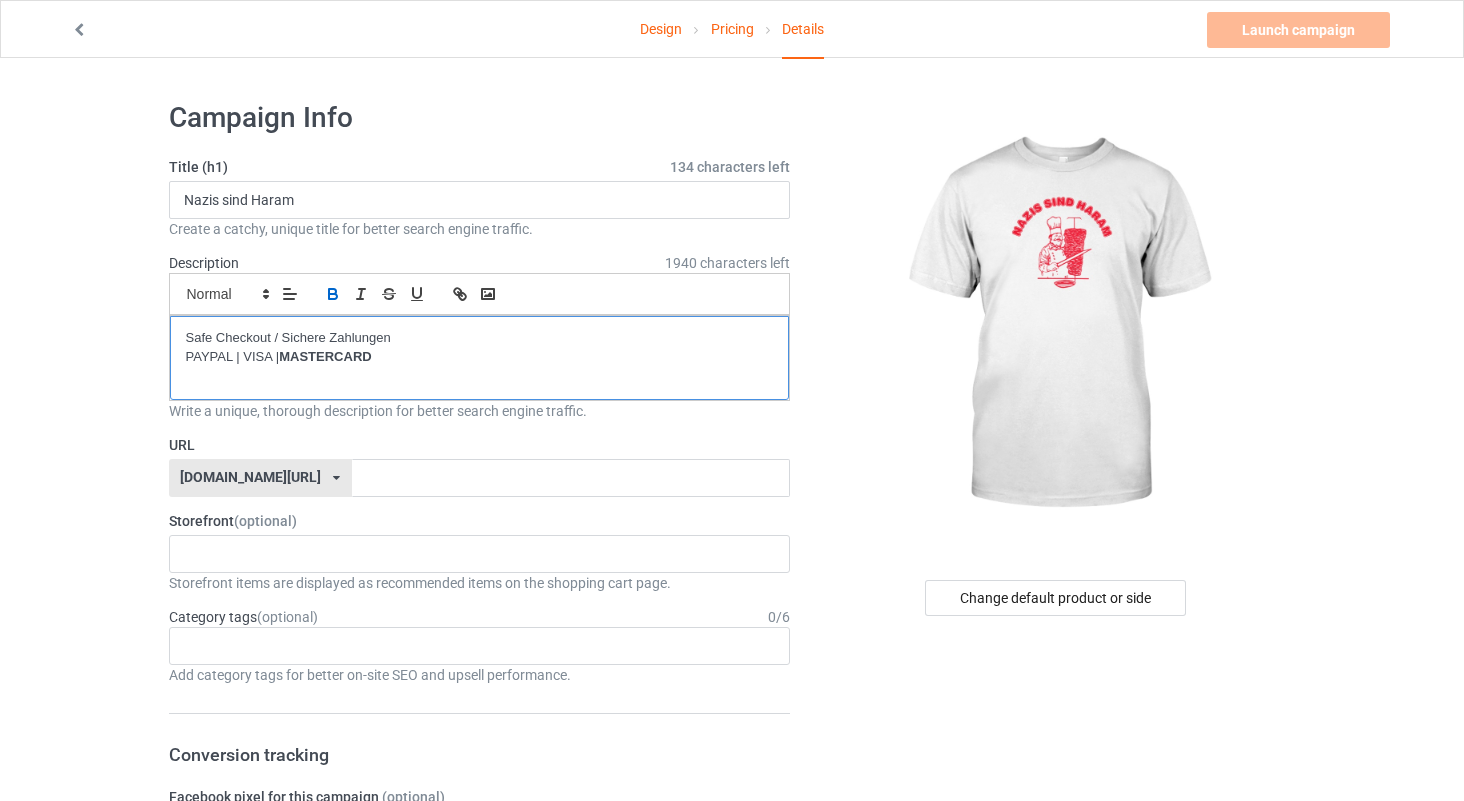 click on "Safe Checkout / Sichere Zahlungen
PAYPAL | VISA |  MASTERCARD" at bounding box center [480, 347] 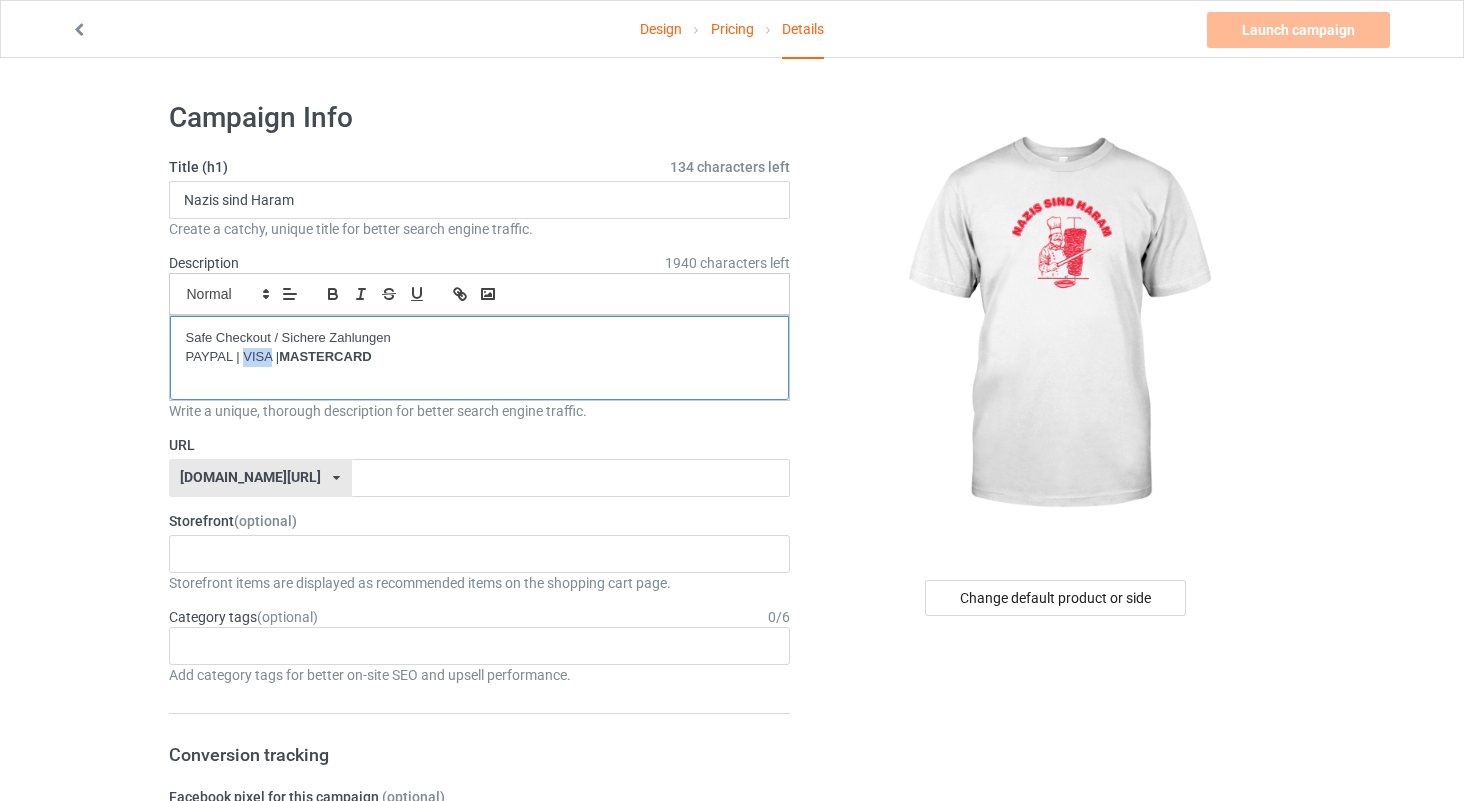 click on "Safe Checkout / Sichere Zahlungen
PAYPAL | VISA |  MASTERCARD" at bounding box center (480, 347) 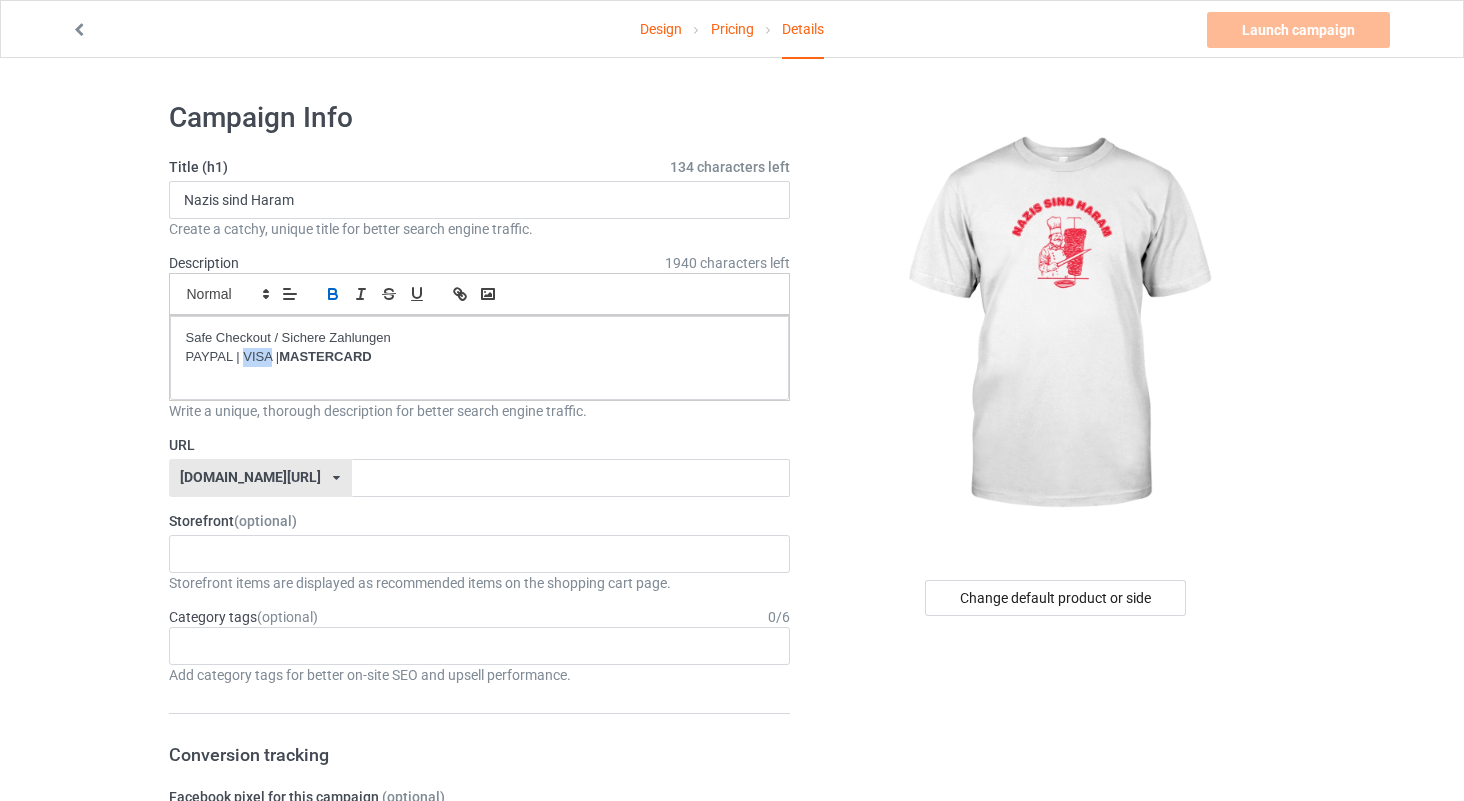 click 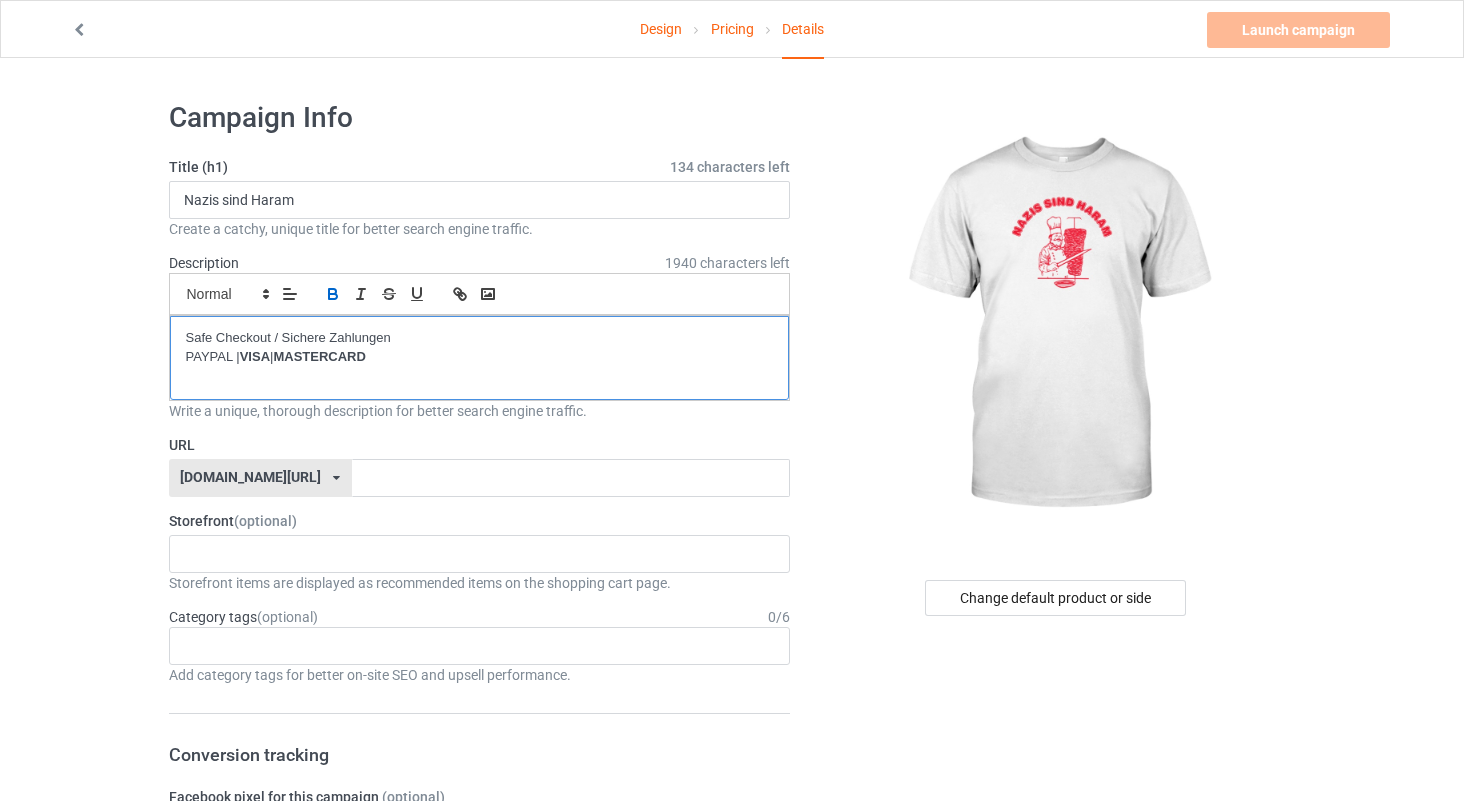click on "Safe Checkout / Sichere Zahlungen
PAYPAL |  VISA  |  MASTERCARD" at bounding box center (480, 347) 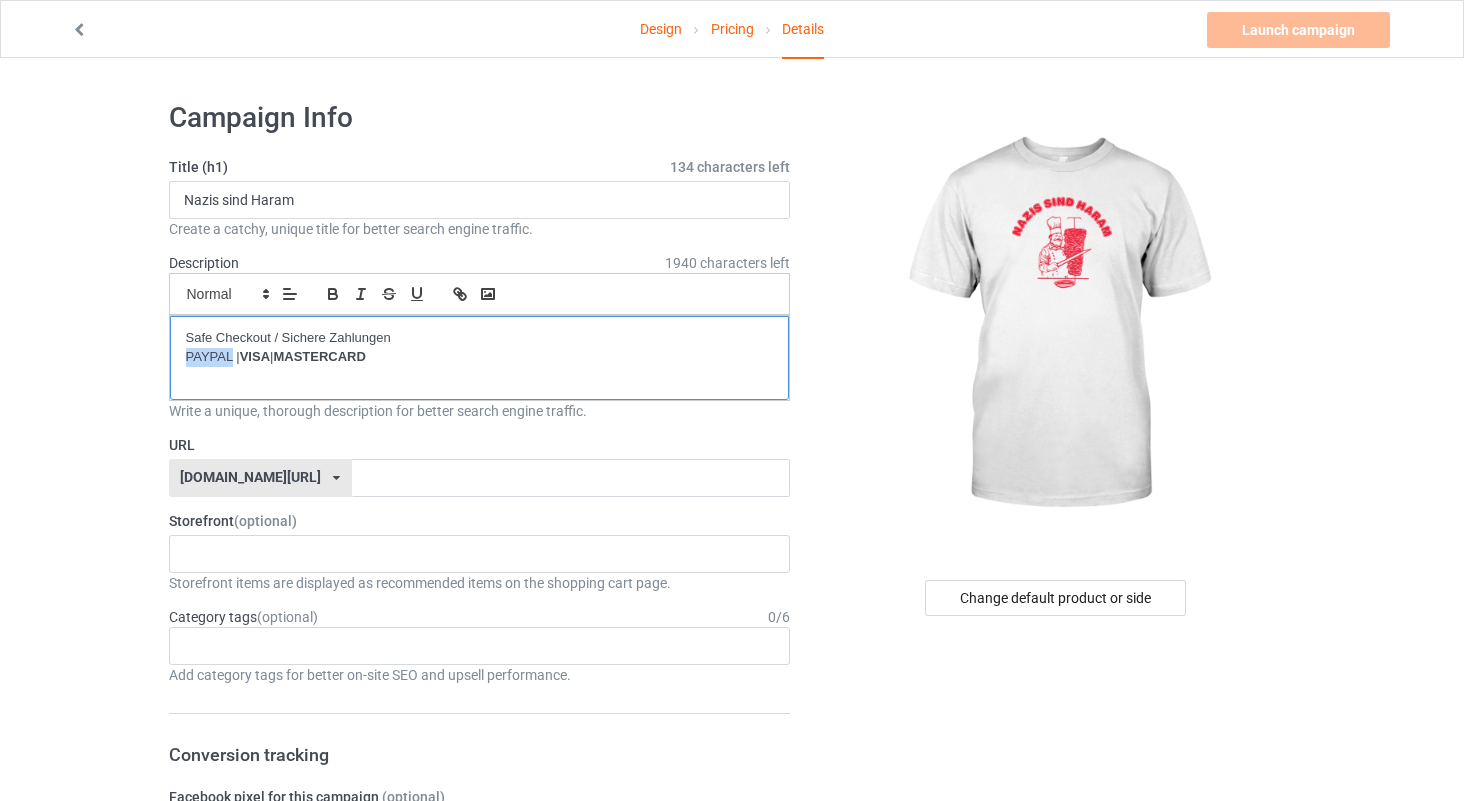 click on "Safe Checkout / Sichere Zahlungen
PAYPAL |  VISA  |  MASTERCARD" at bounding box center [480, 347] 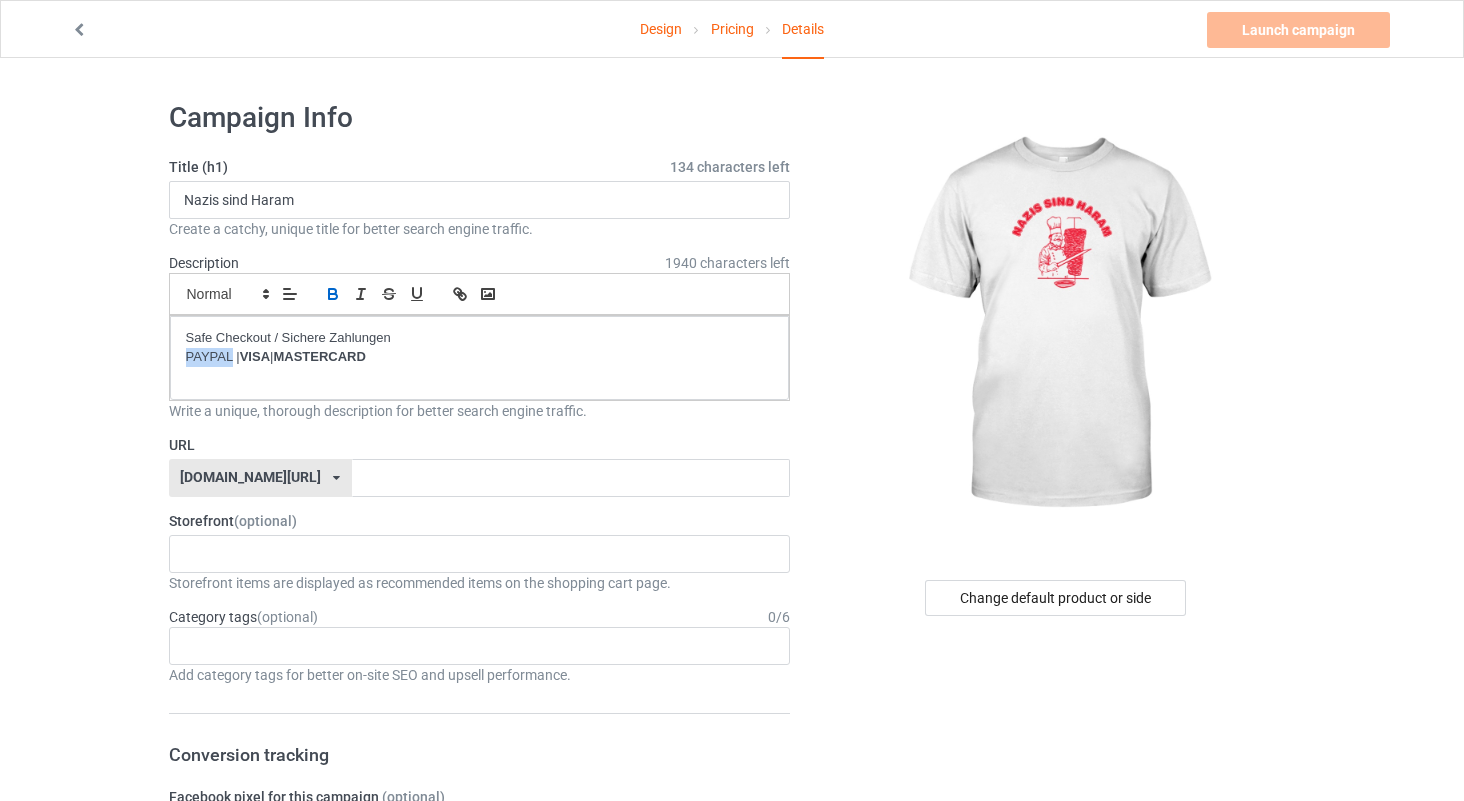 click 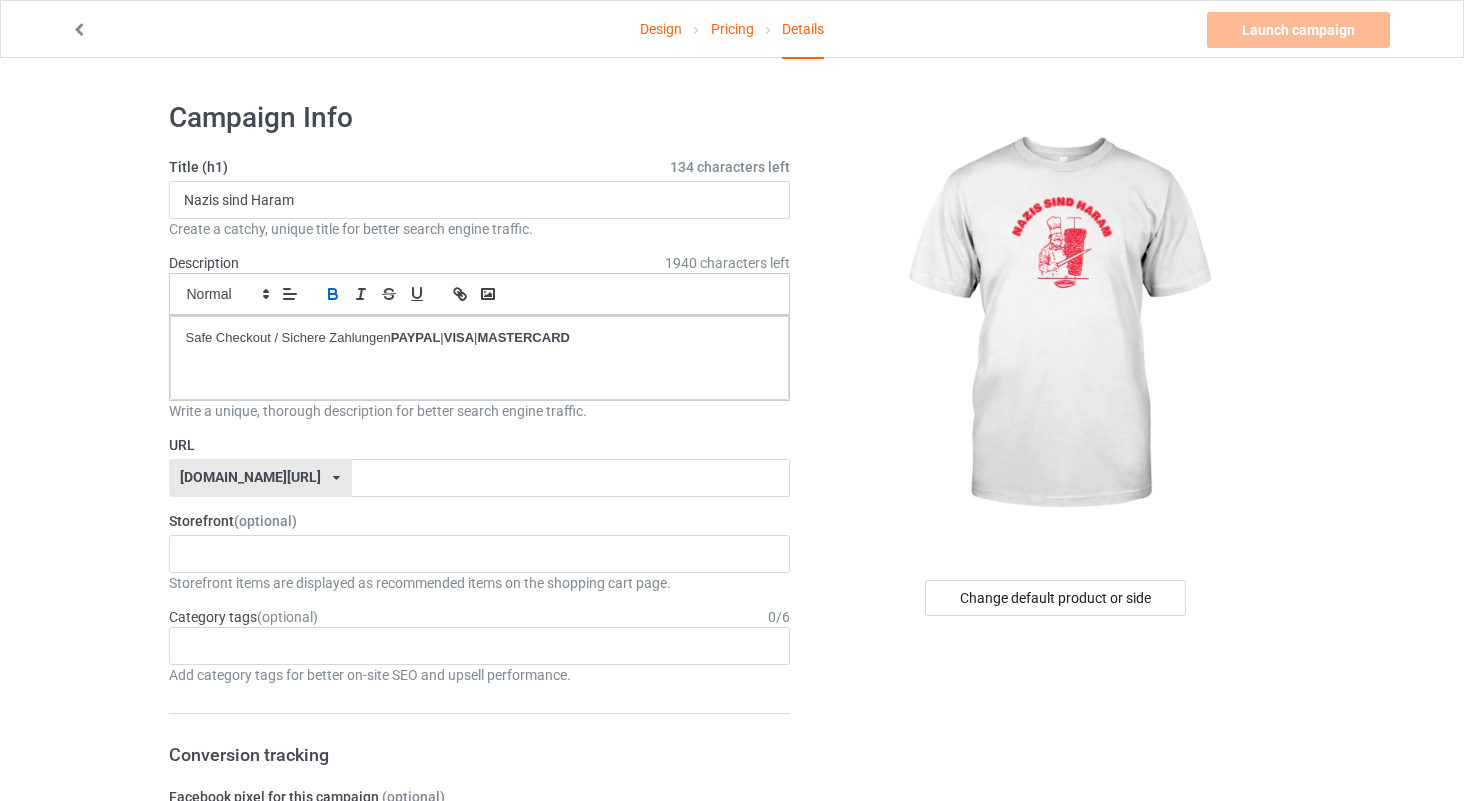 click at bounding box center (336, 478) 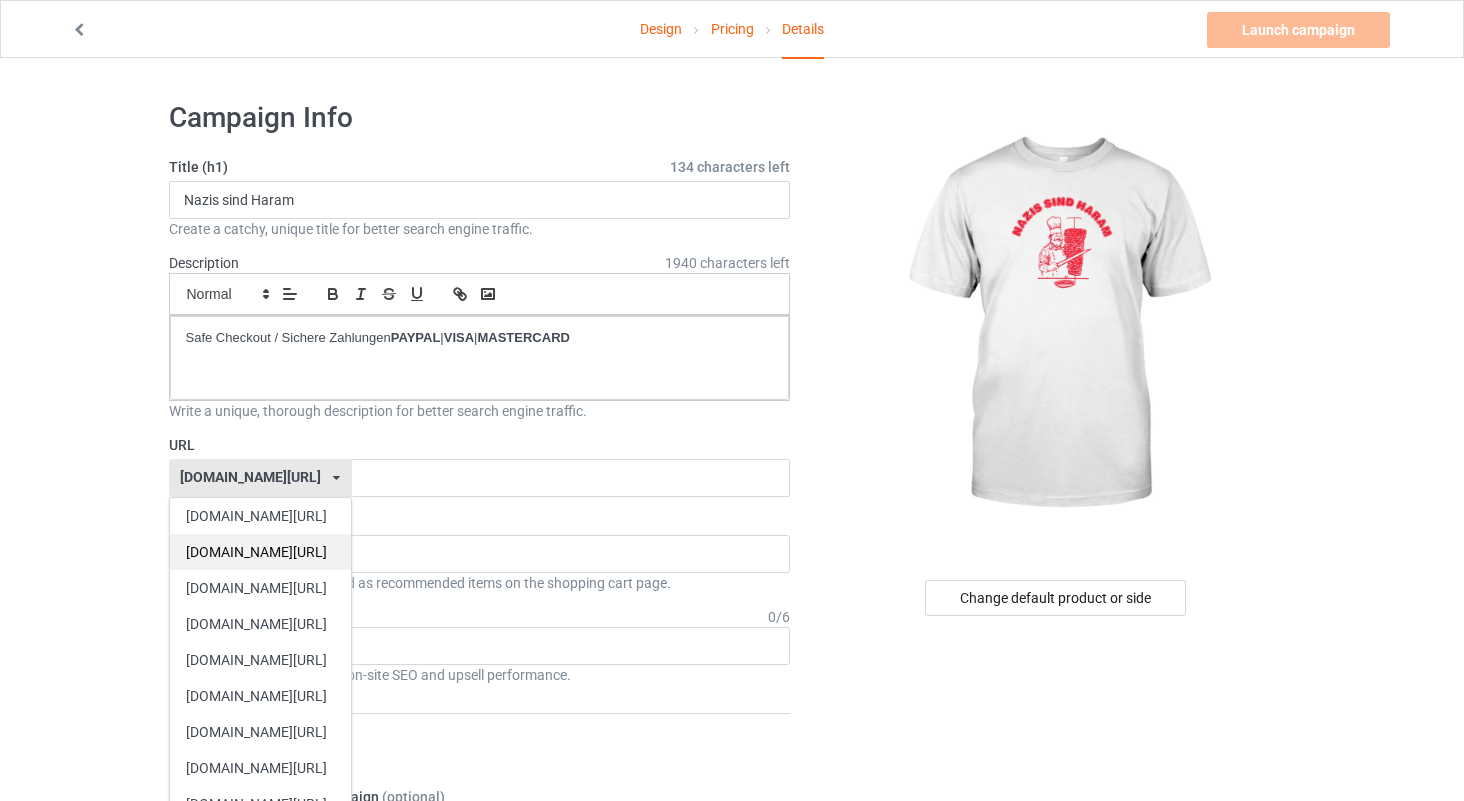 click on "[DOMAIN_NAME][URL]" at bounding box center (260, 552) 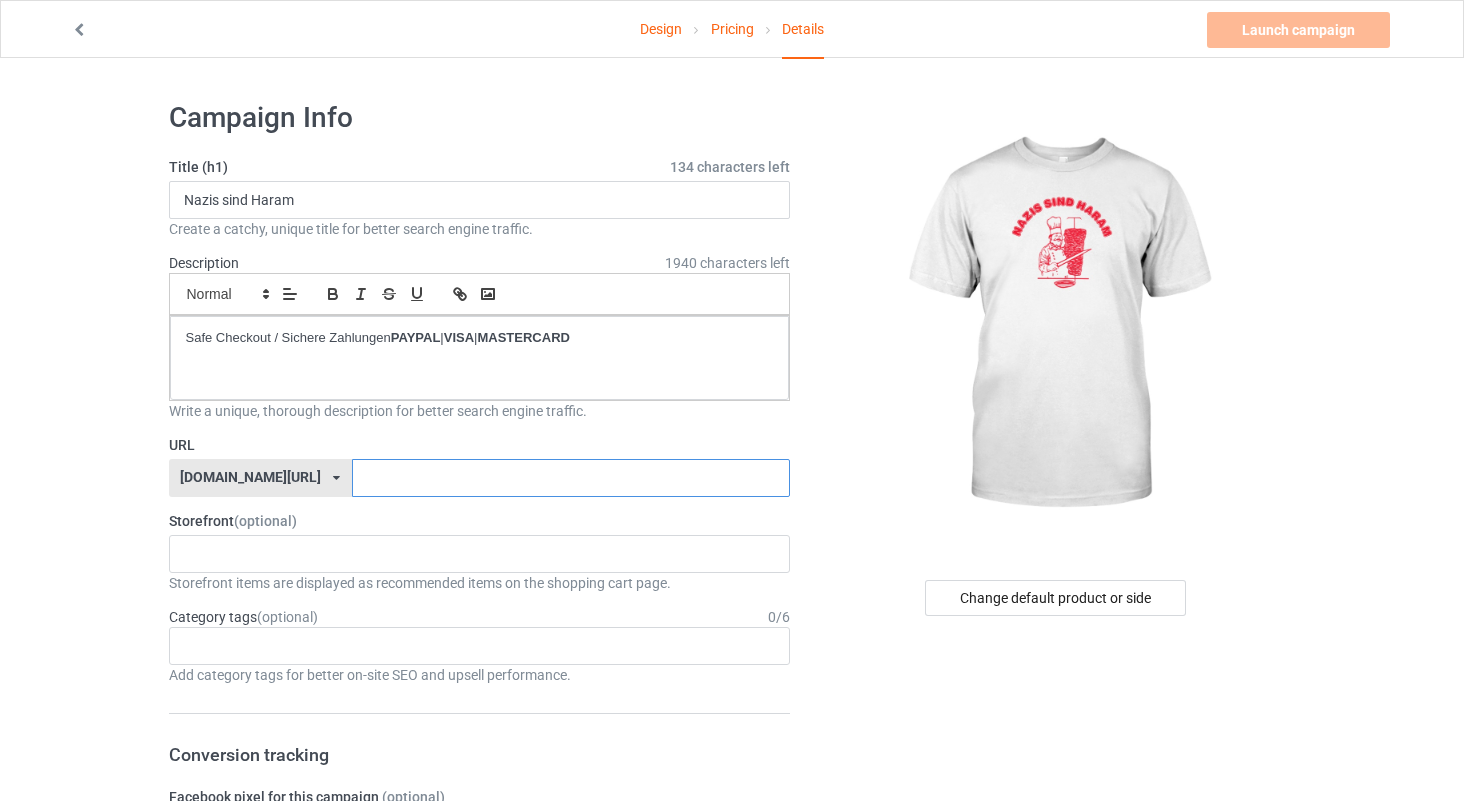 click at bounding box center [571, 478] 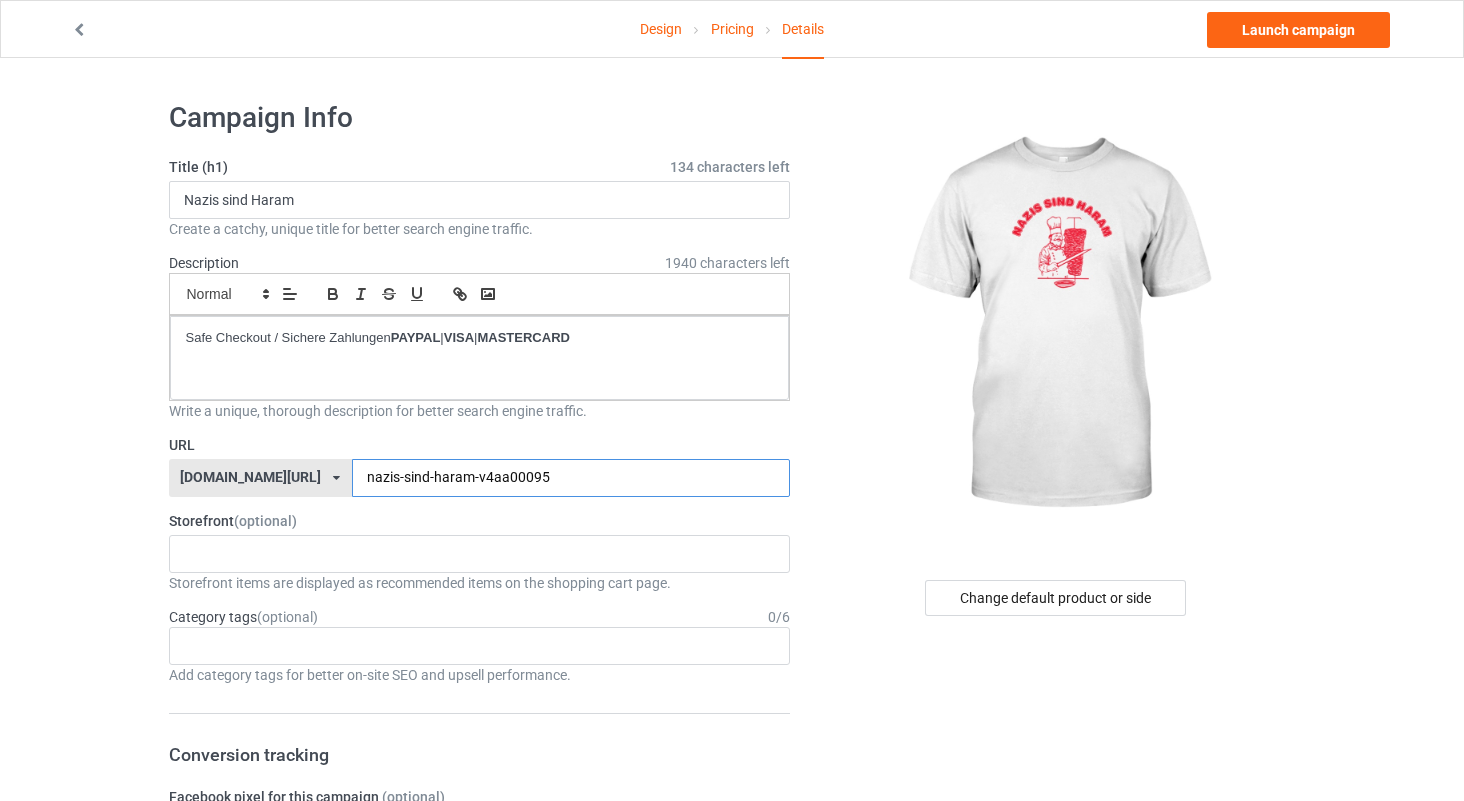 type on "nazis-sind-haram-v4aa00095" 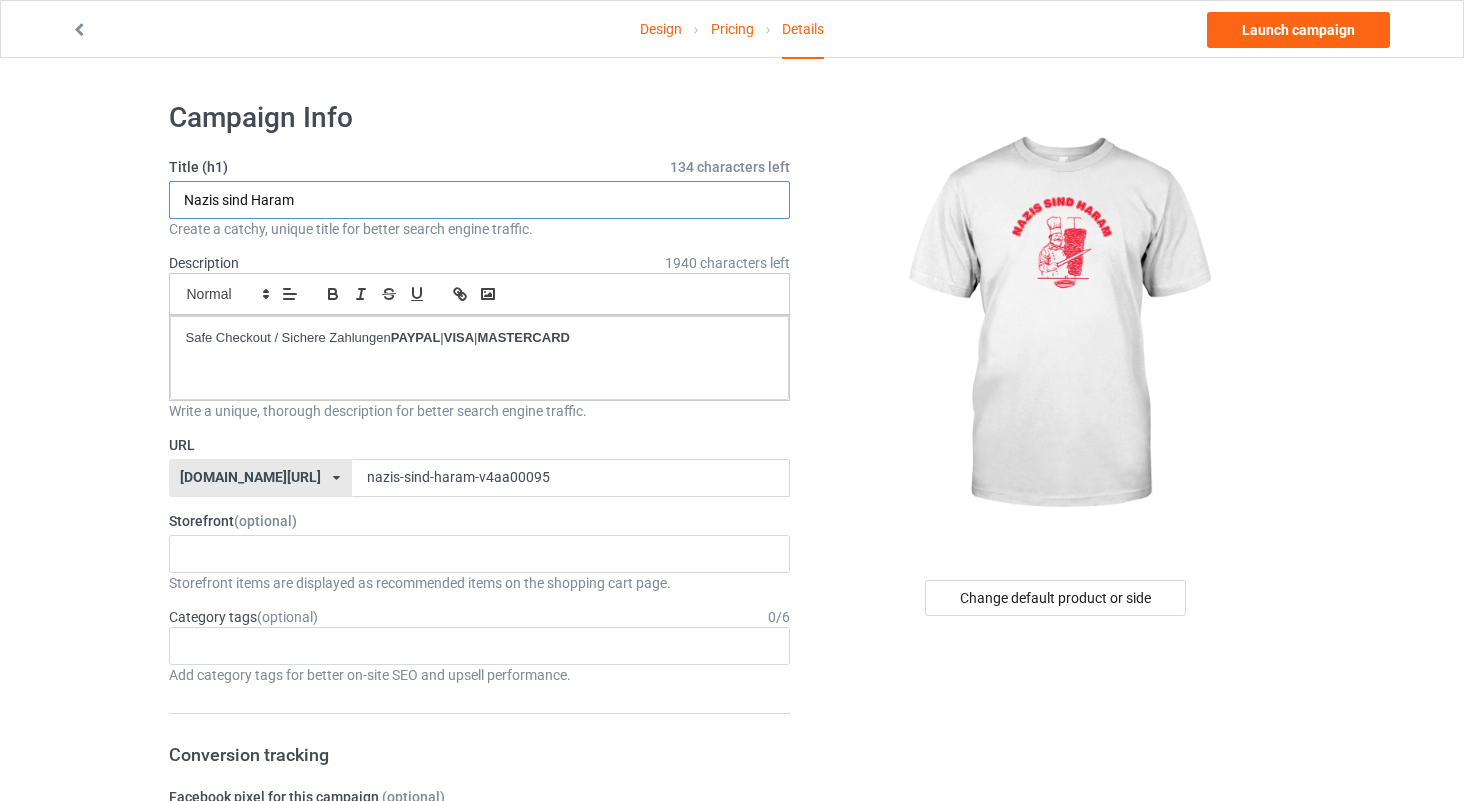drag, startPoint x: 325, startPoint y: 201, endPoint x: 174, endPoint y: 192, distance: 151.26797 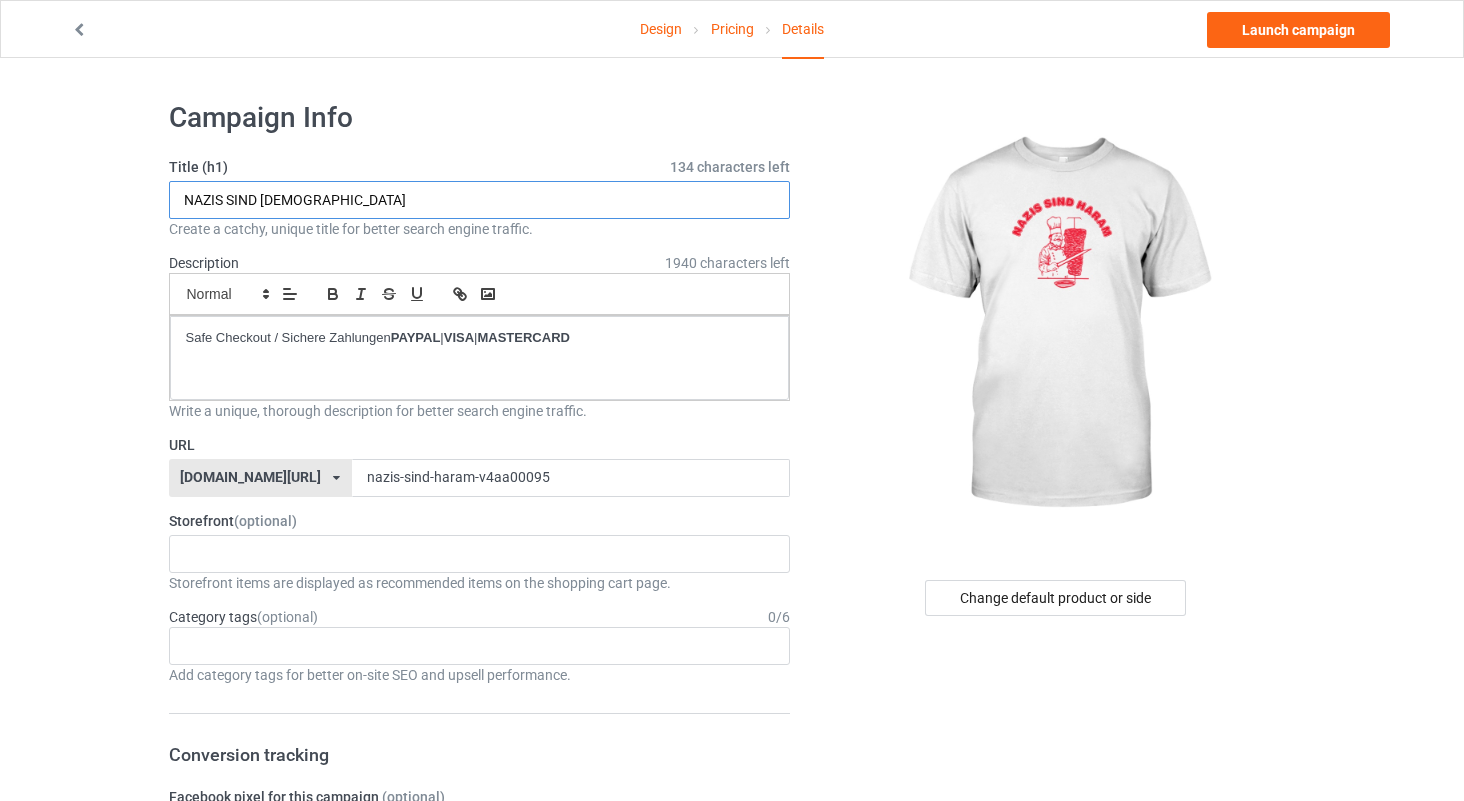 type on "NAZIS SIND [DEMOGRAPHIC_DATA]" 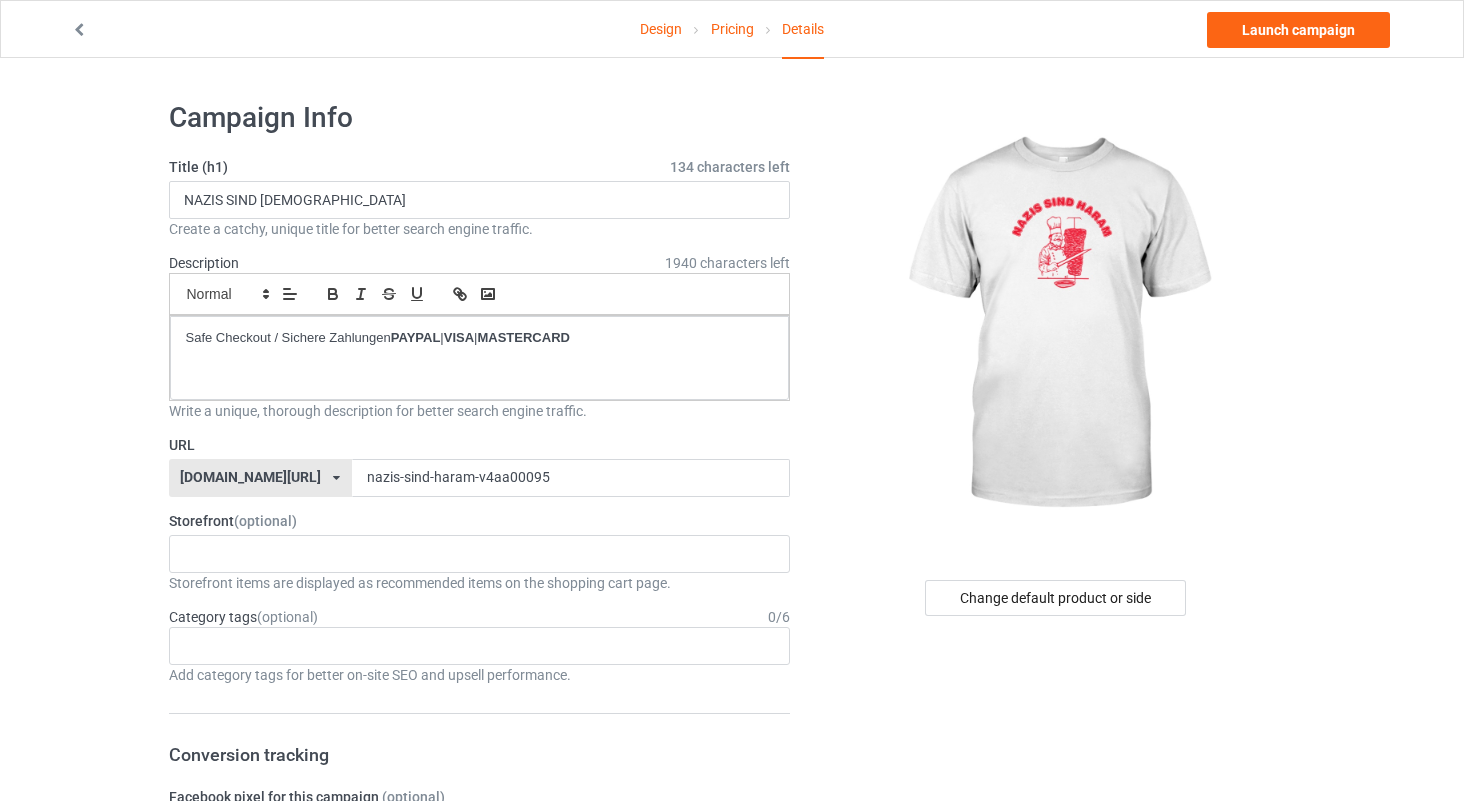 click at bounding box center [1056, 325] 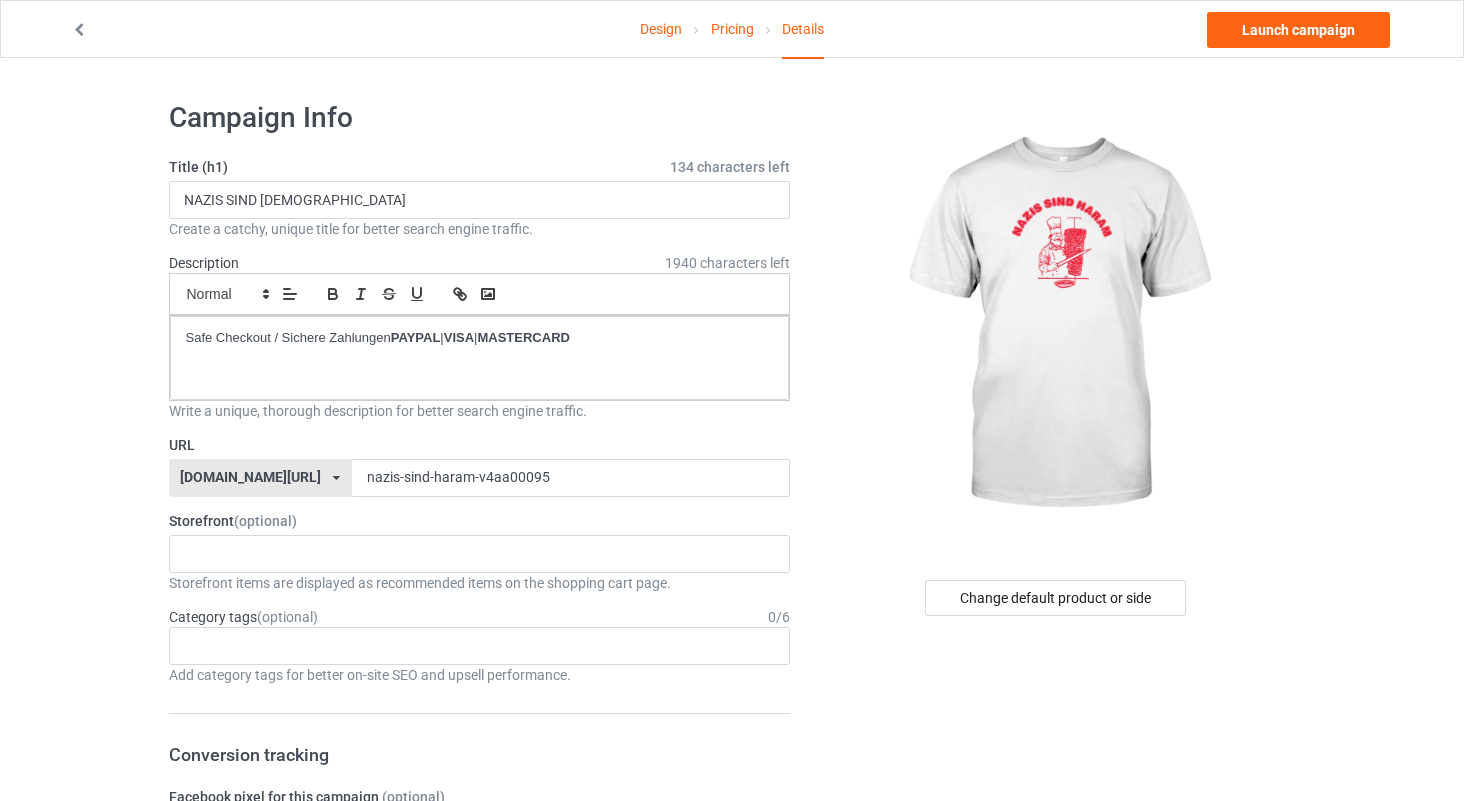 scroll, scrollTop: 0, scrollLeft: 0, axis: both 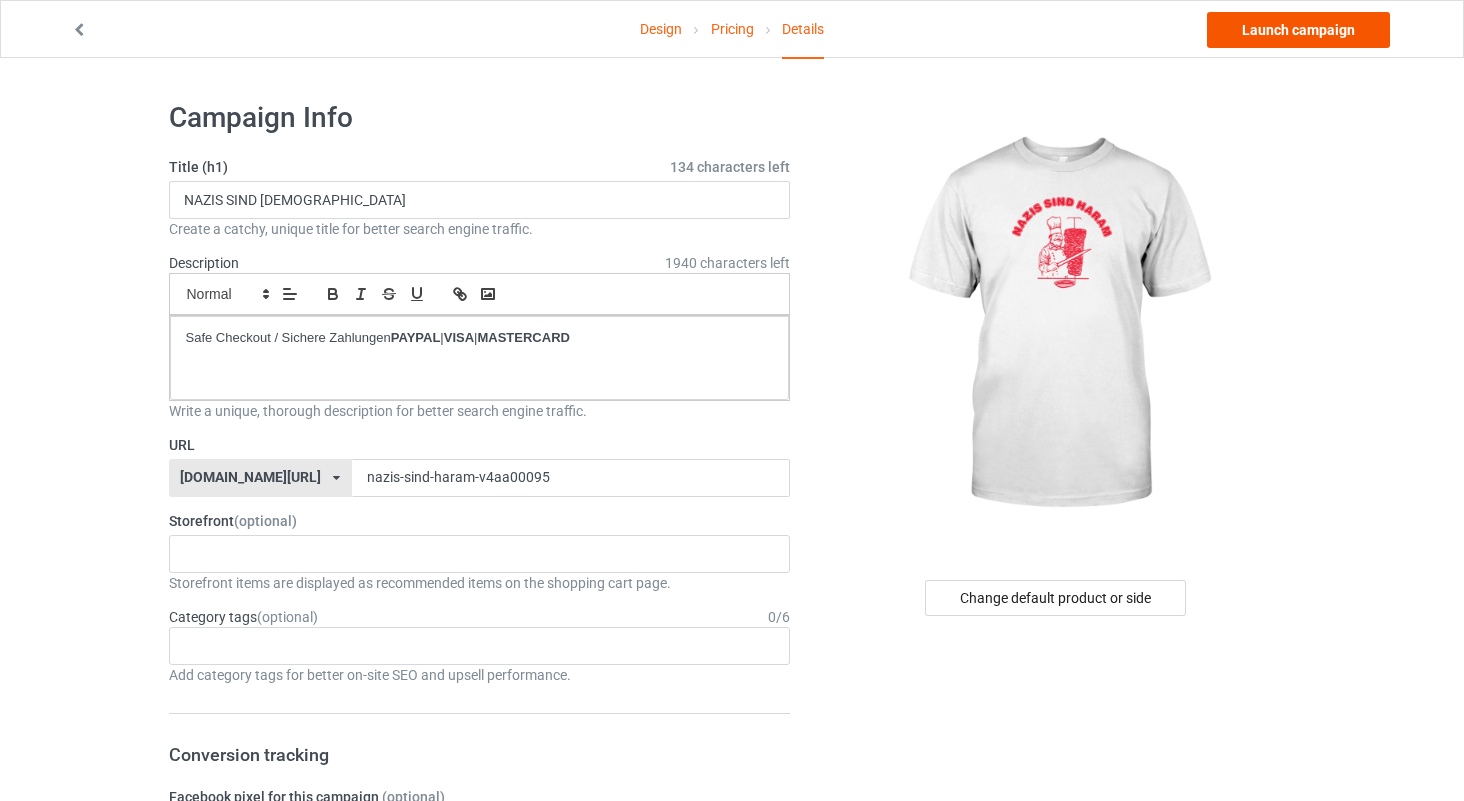 click on "Launch campaign" at bounding box center [1298, 30] 